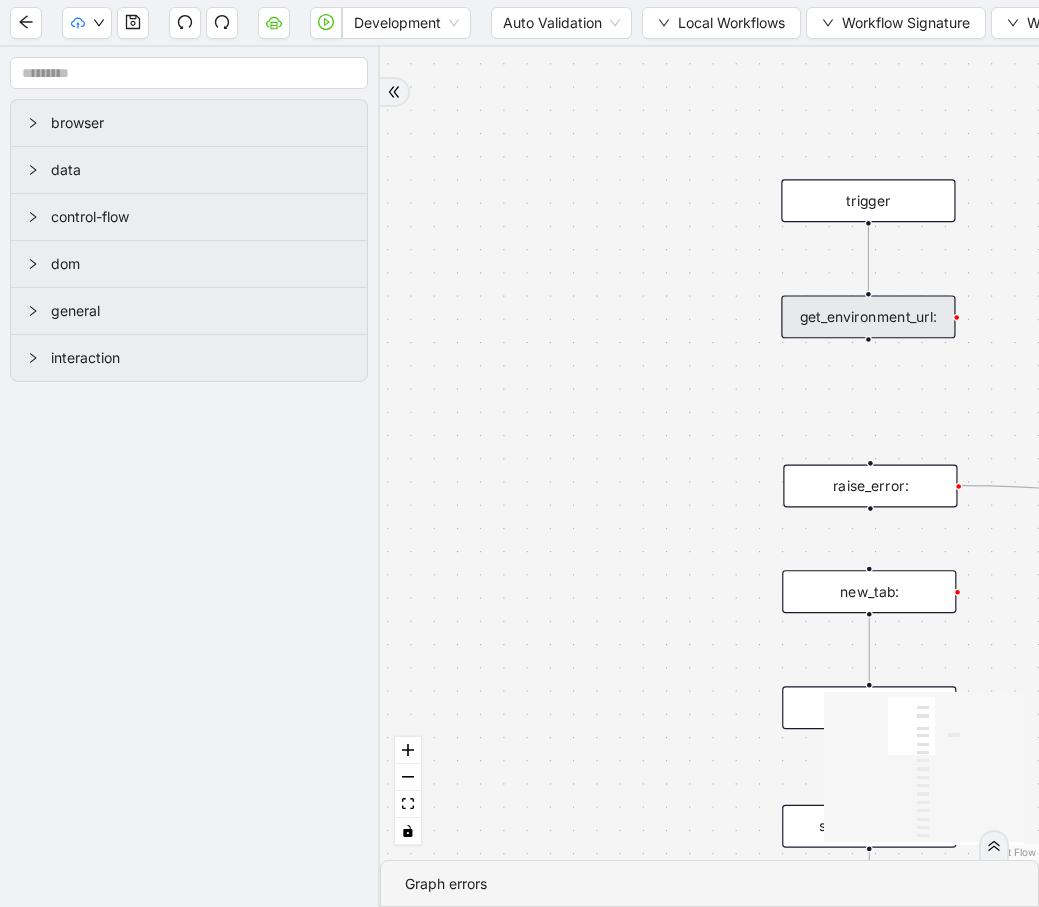 scroll, scrollTop: 0, scrollLeft: 0, axis: both 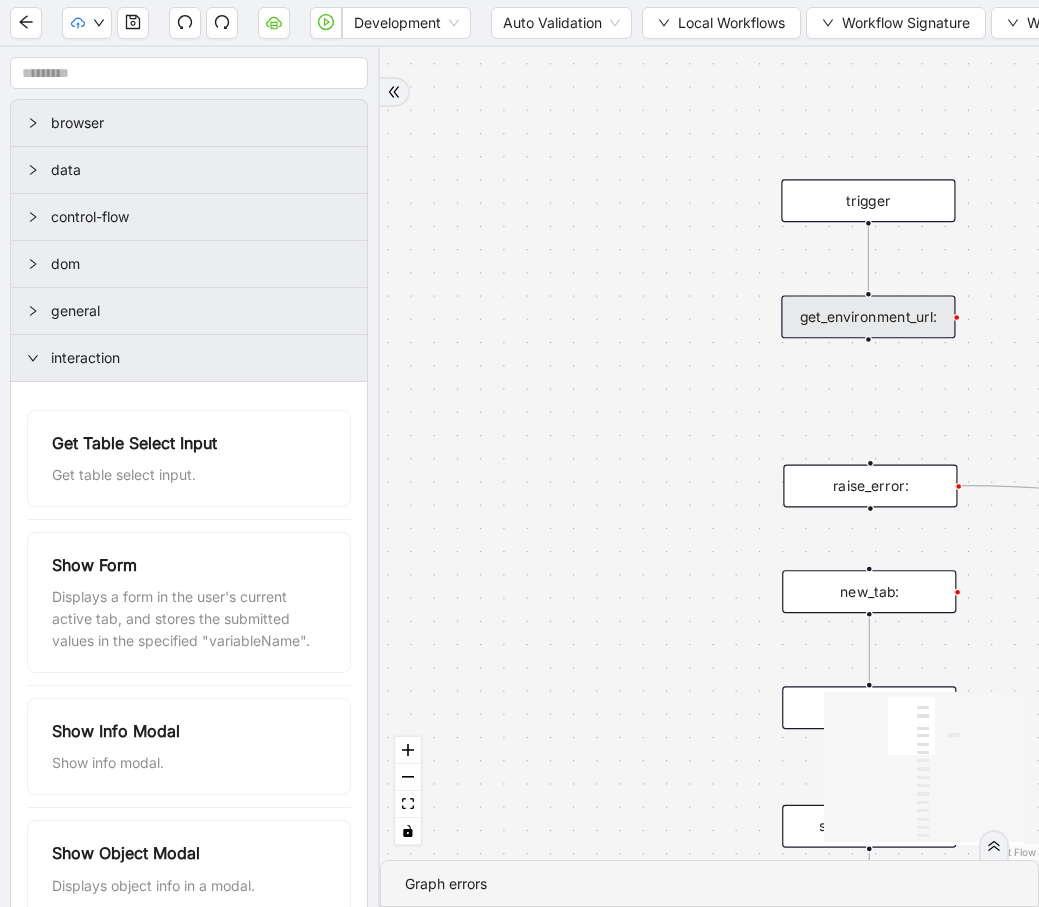 click on "interaction" at bounding box center (201, 358) 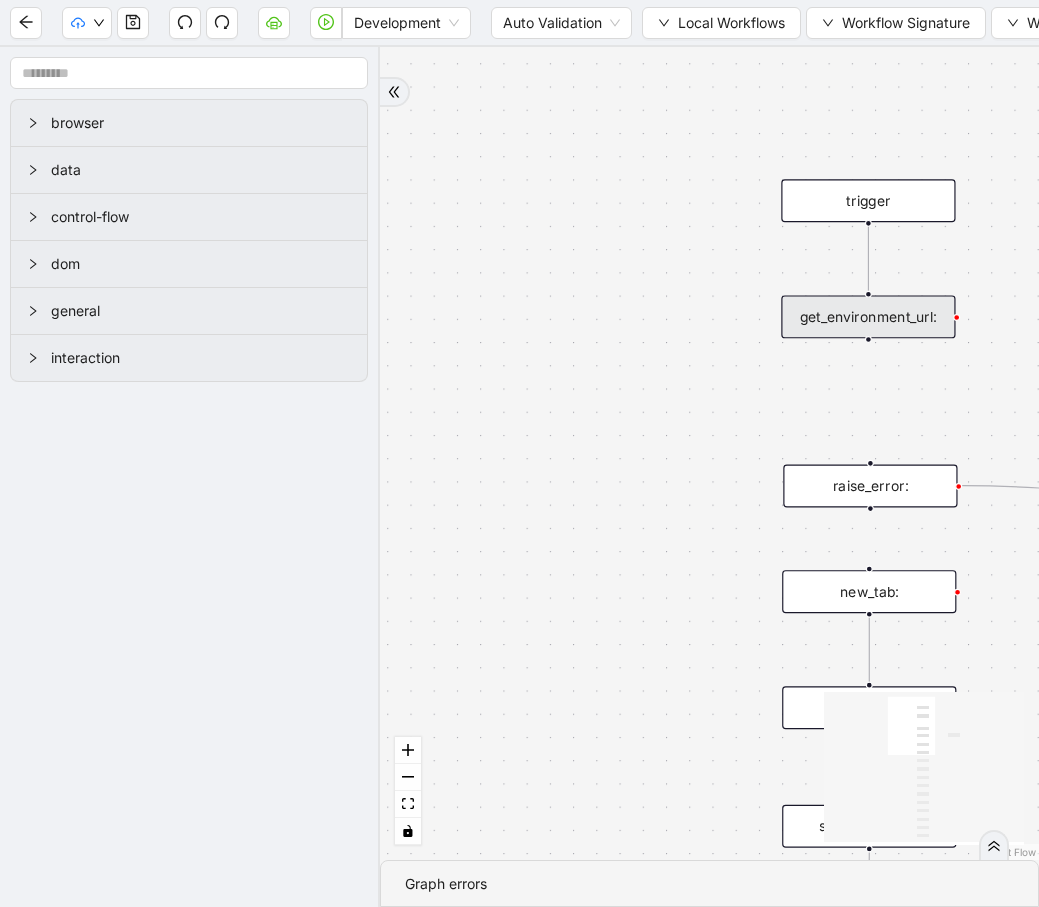 click on "browser" at bounding box center (201, 123) 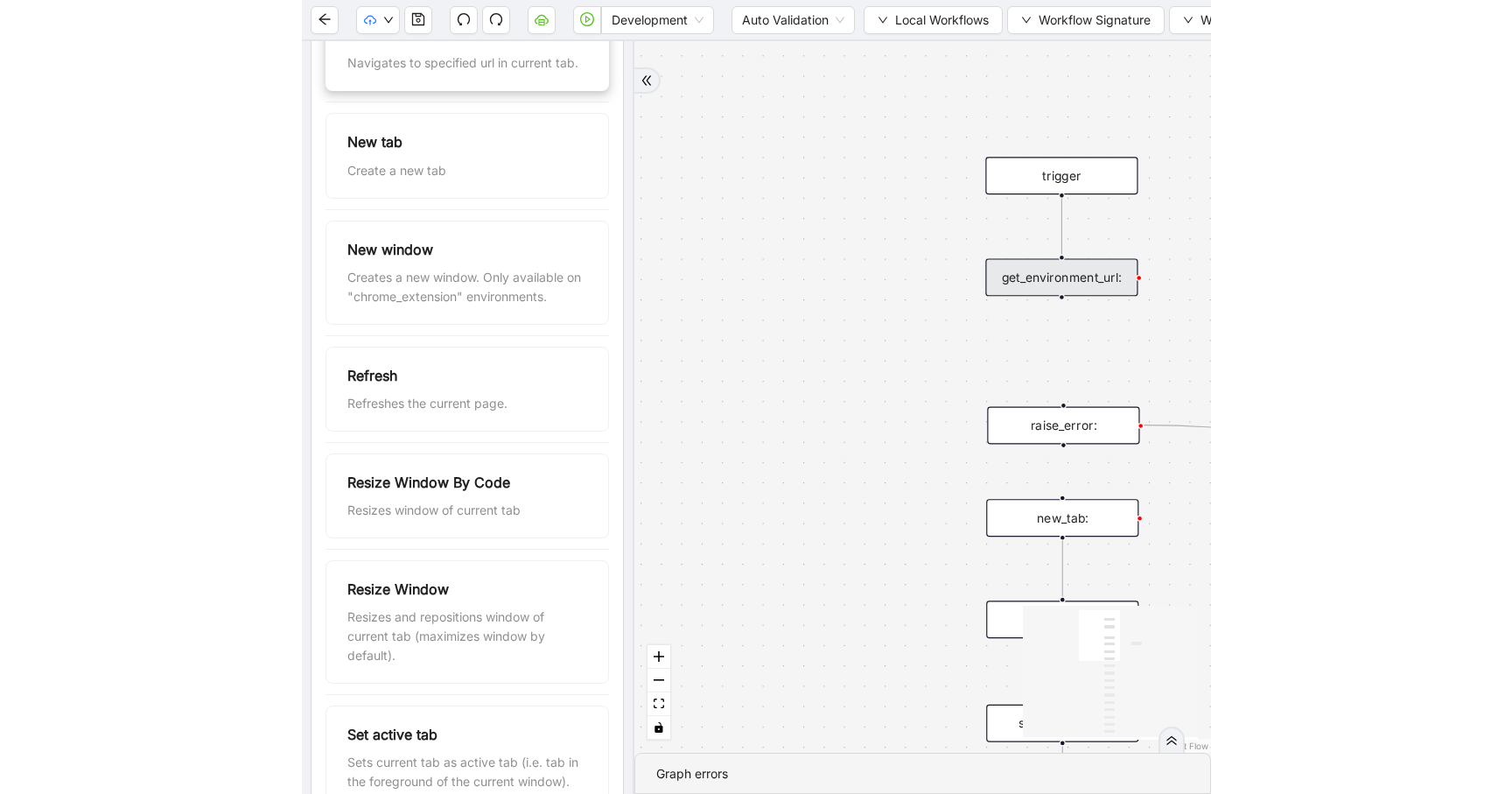 scroll, scrollTop: 473, scrollLeft: 0, axis: vertical 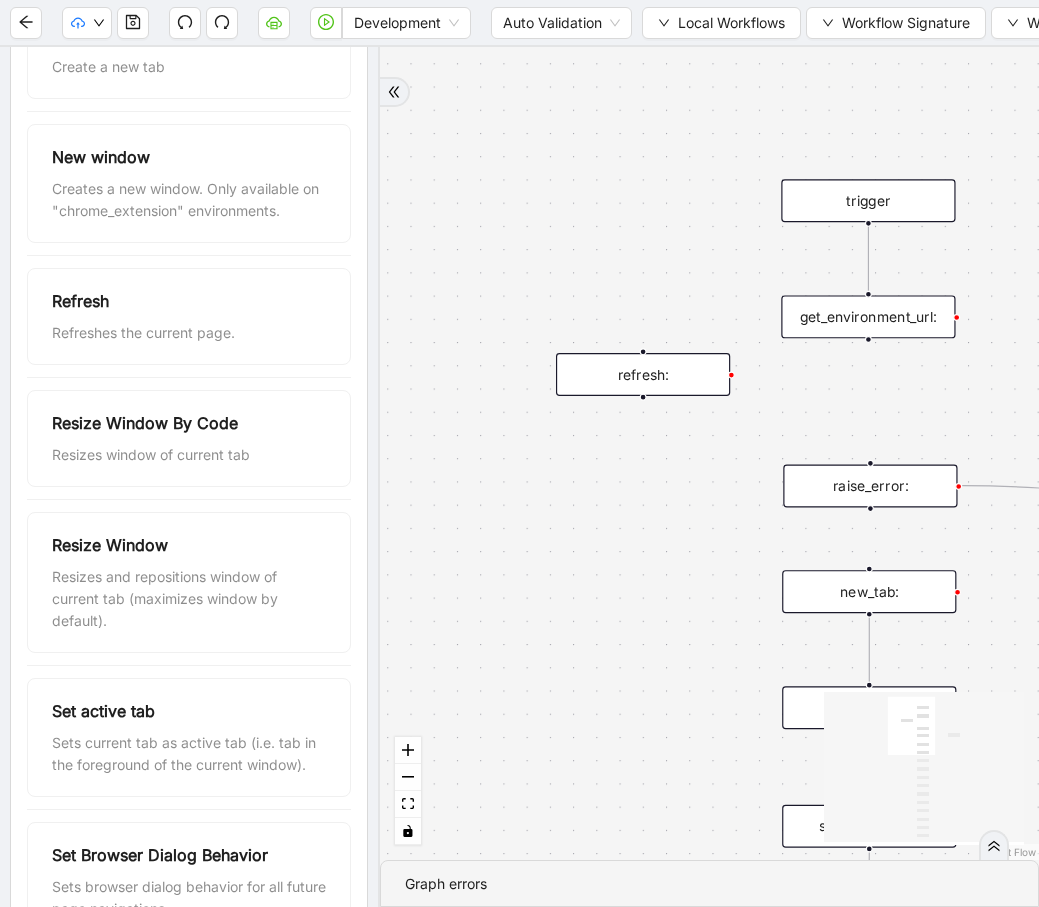 click on "refresh:" at bounding box center [643, 374] 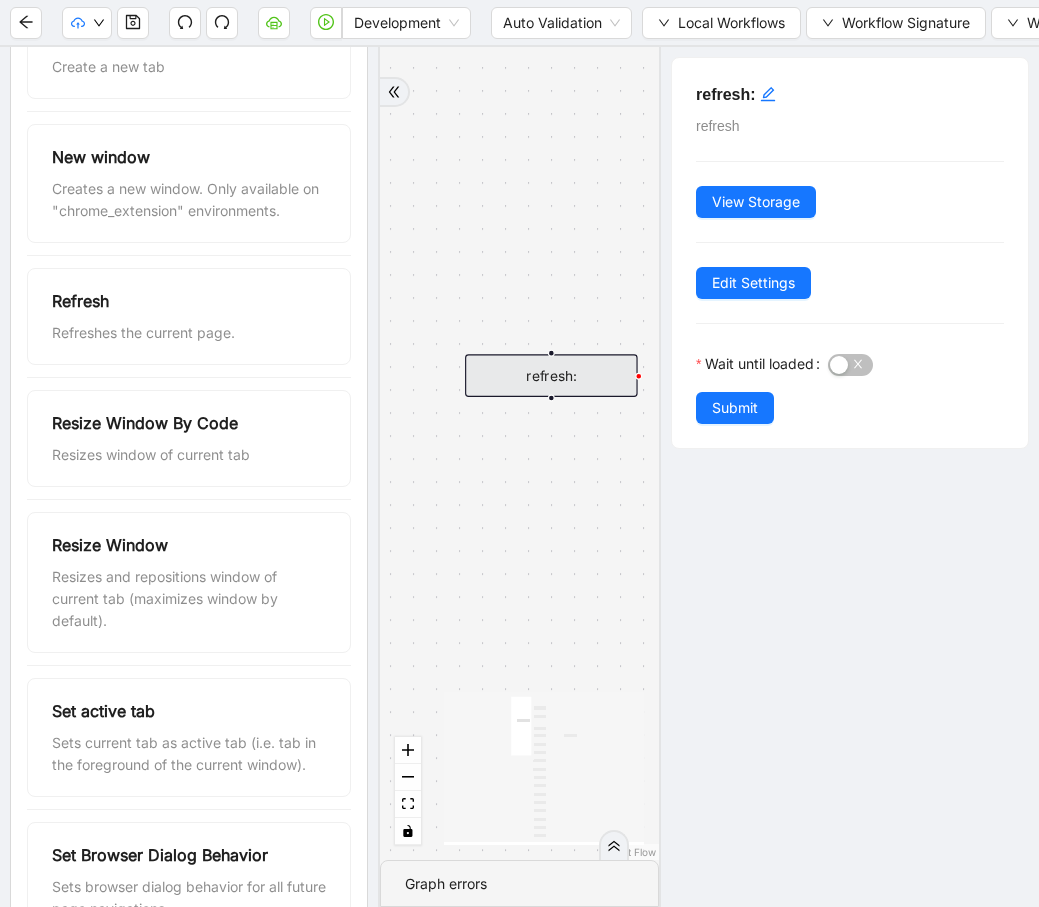 drag, startPoint x: 543, startPoint y: 284, endPoint x: 456, endPoint y: 286, distance: 87.02299 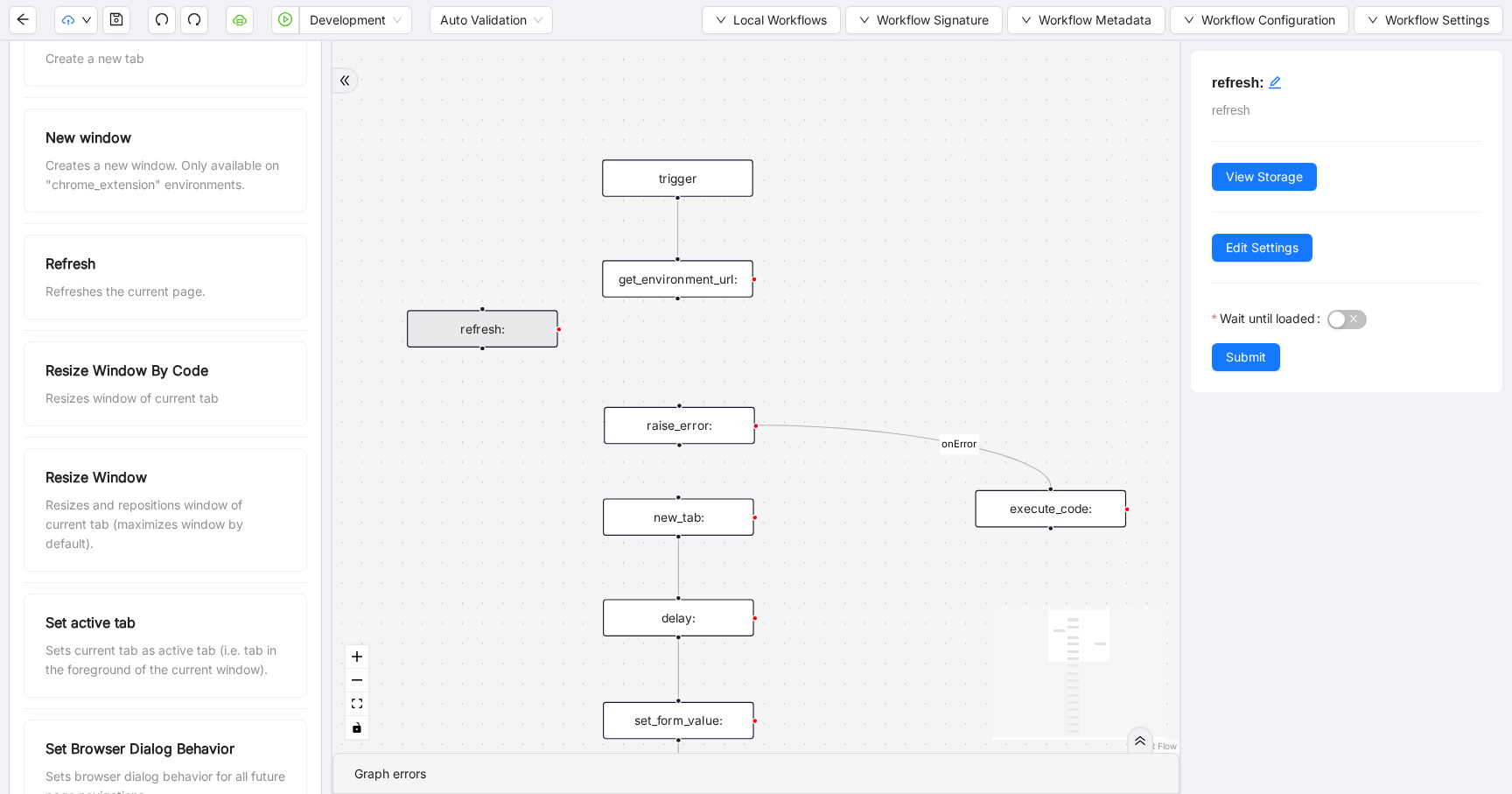 click on "refresh:" at bounding box center (482, 328) 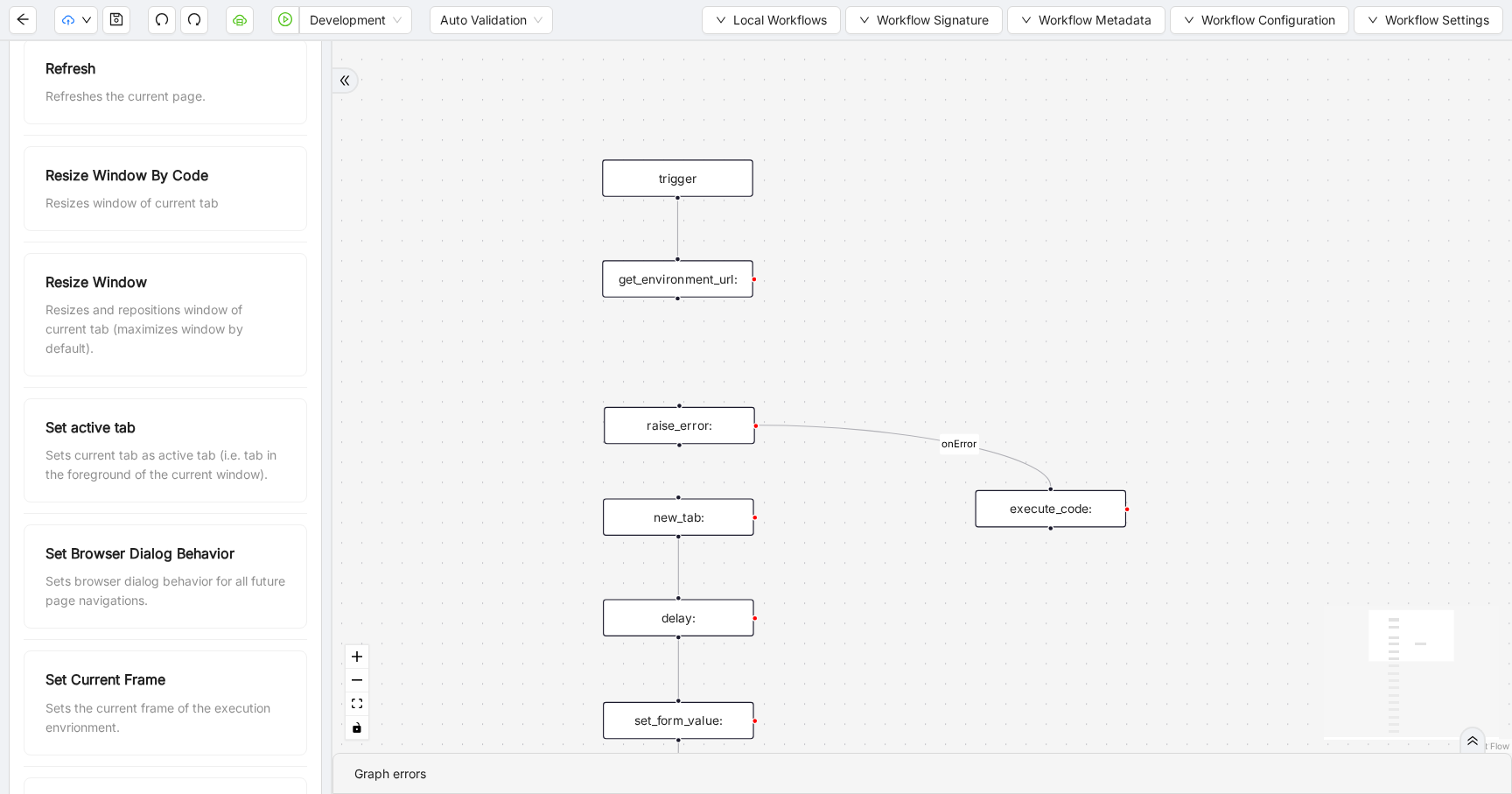 scroll, scrollTop: 676, scrollLeft: 0, axis: vertical 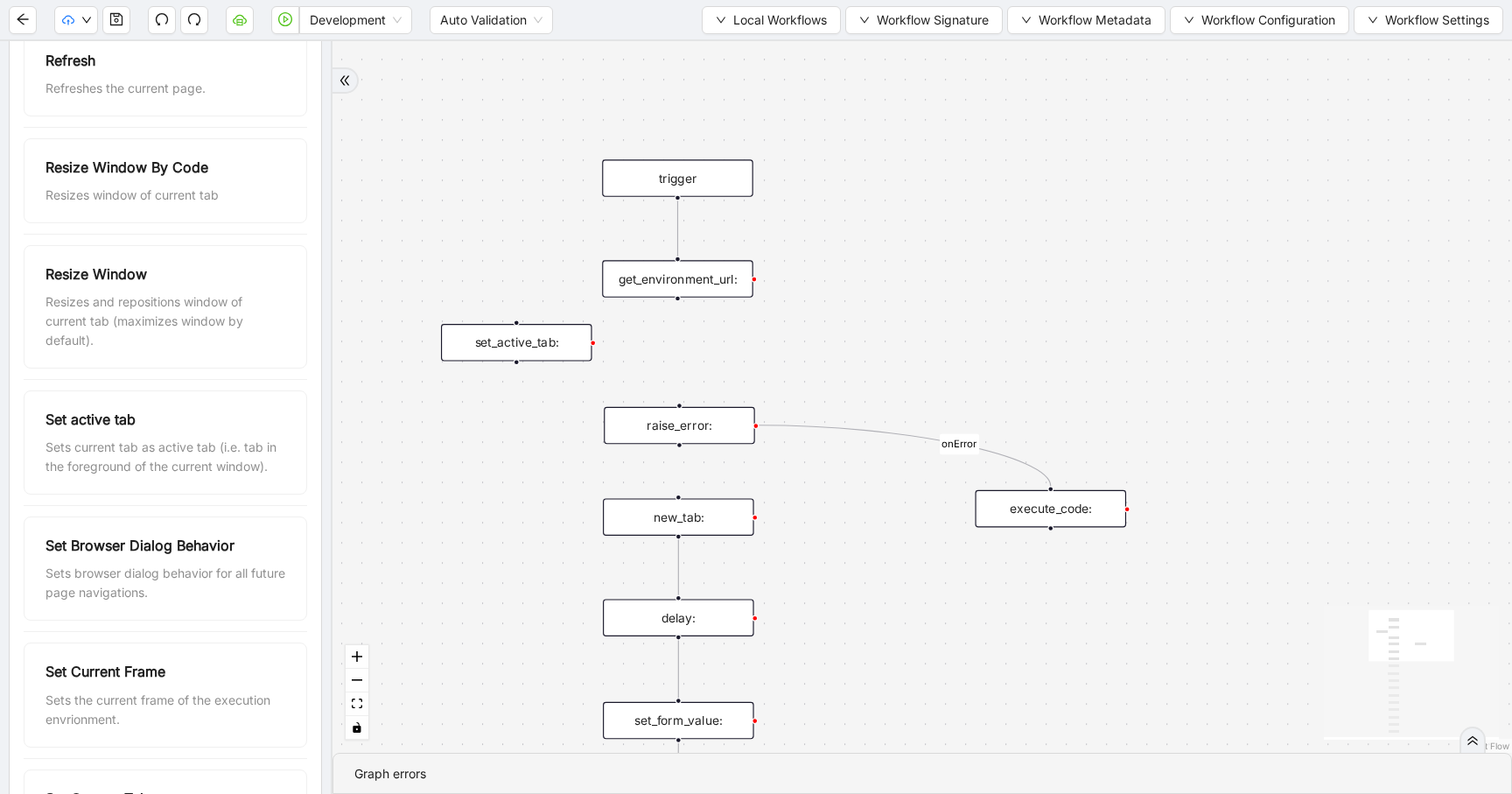 click on "set_active_tab:" at bounding box center [516, 342] 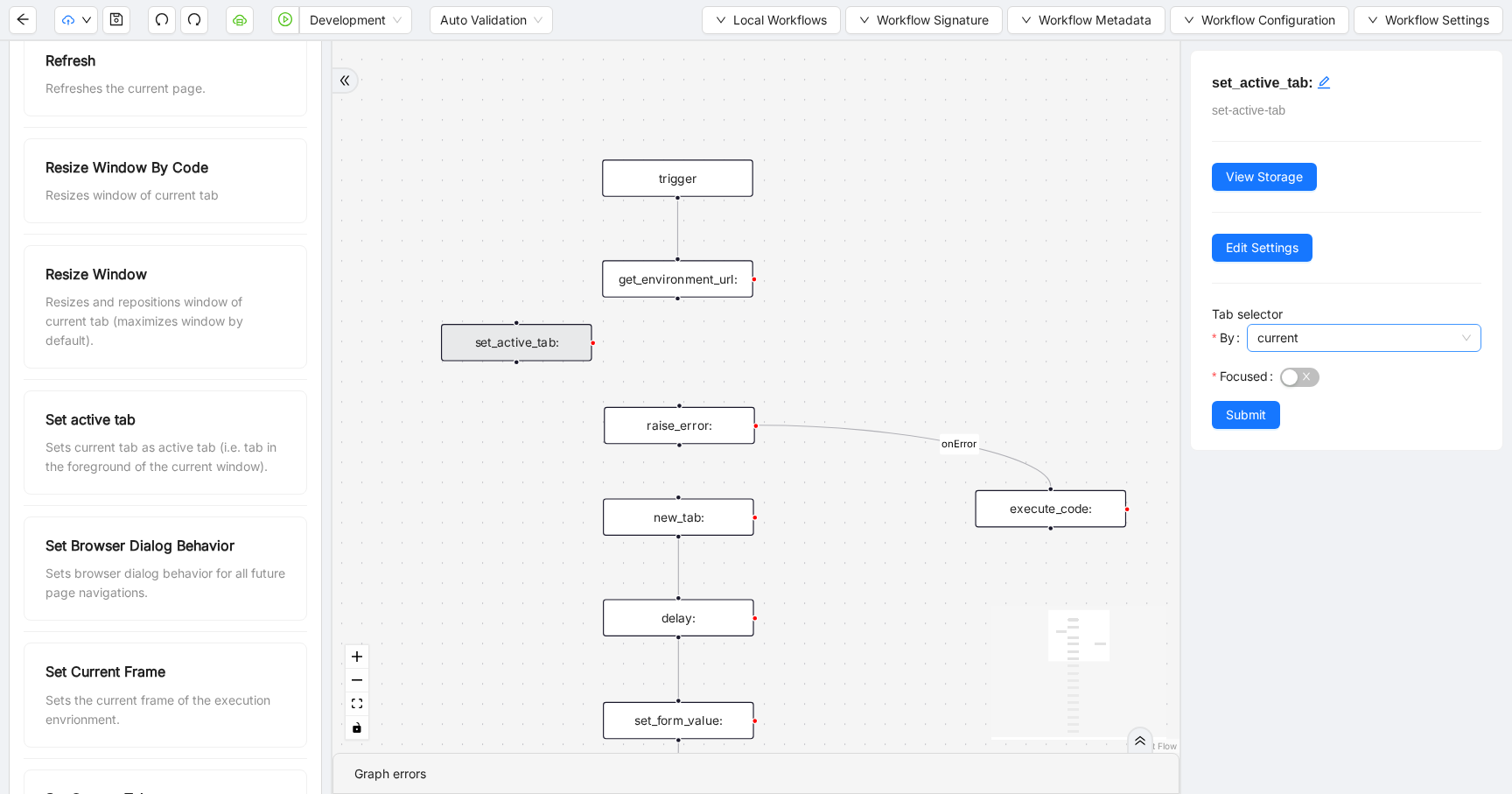 click on "current" at bounding box center [1364, 338] 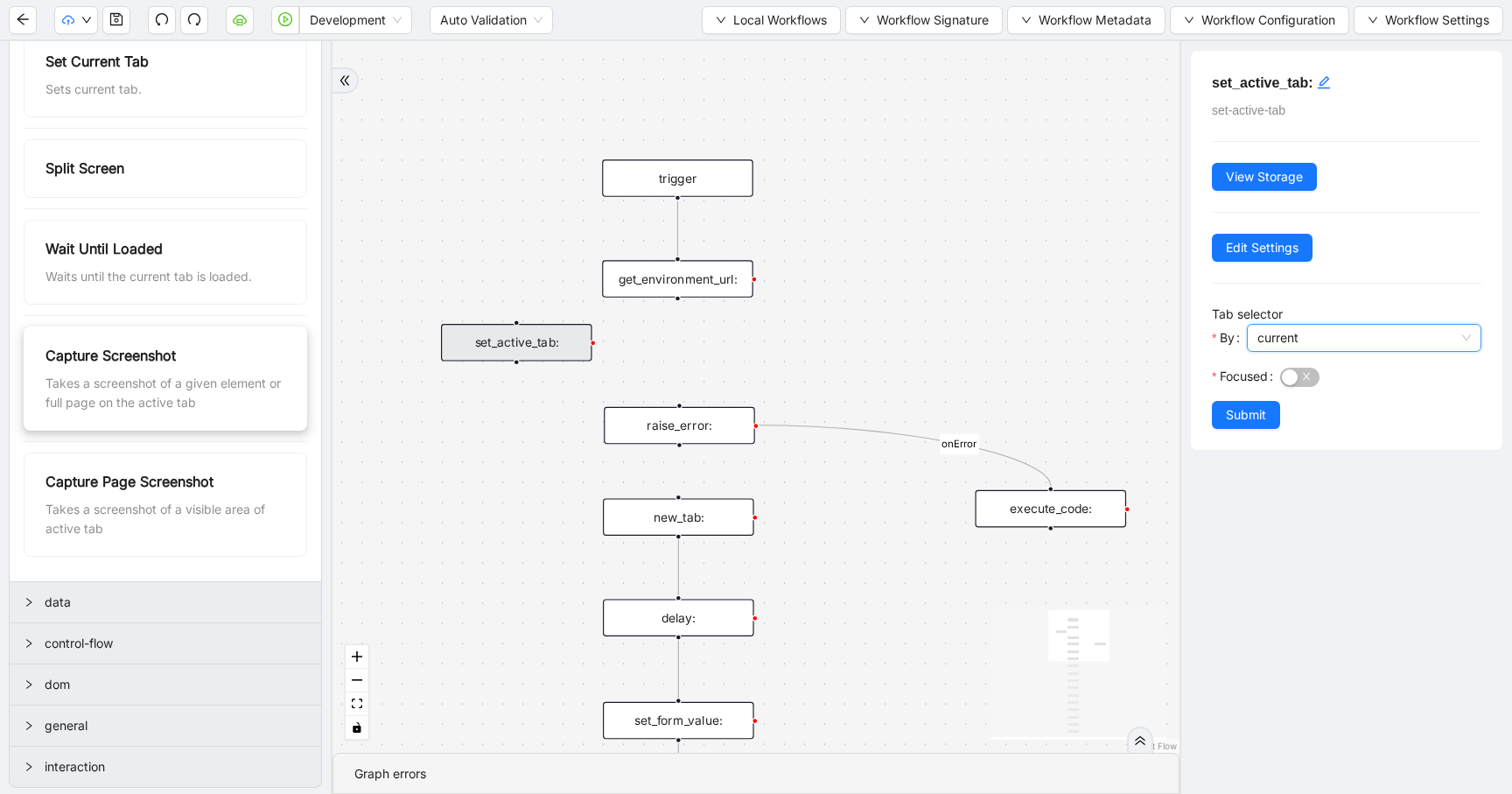 scroll, scrollTop: 1454, scrollLeft: 0, axis: vertical 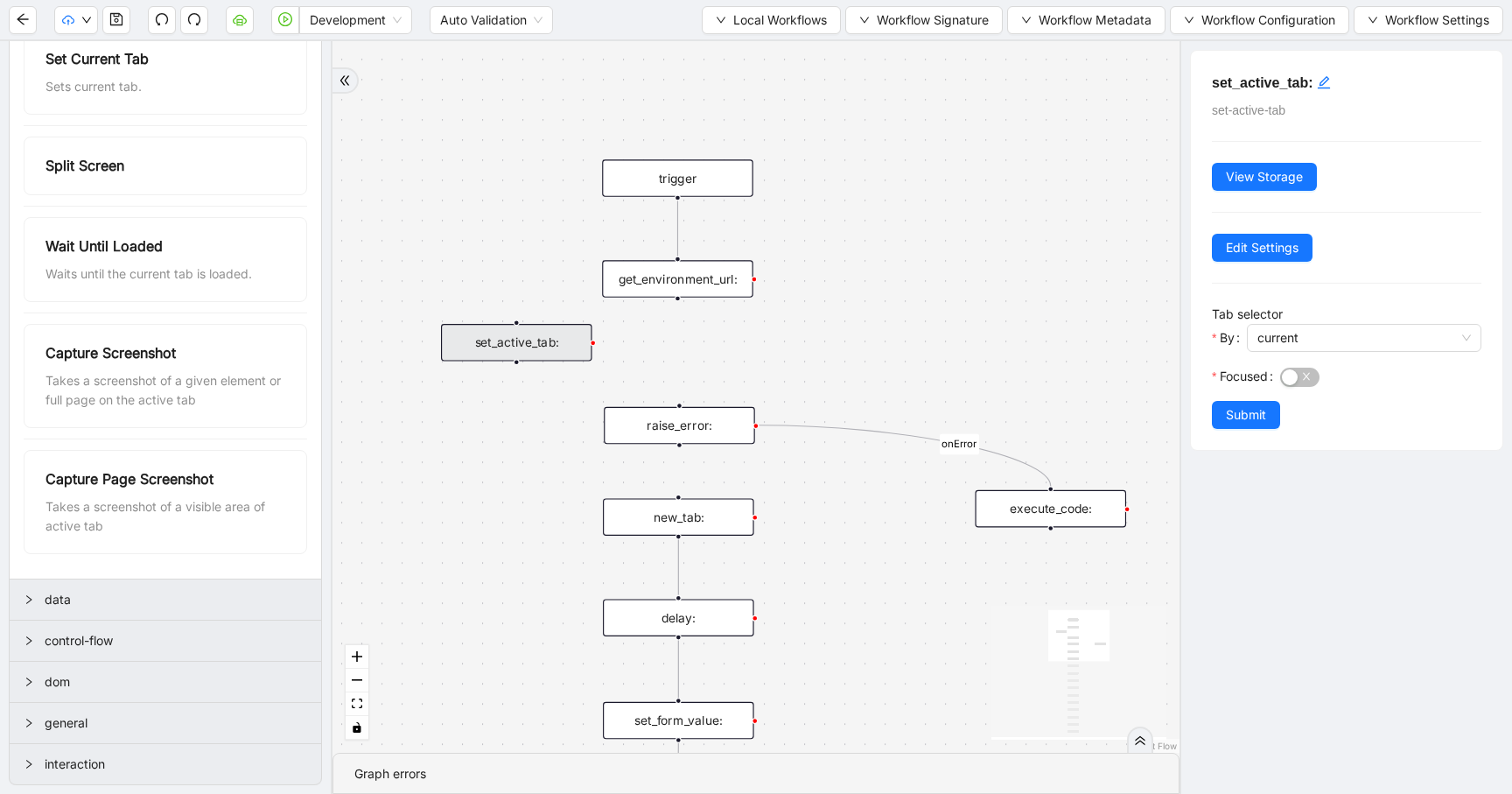 click on "general" at bounding box center [176, 723] 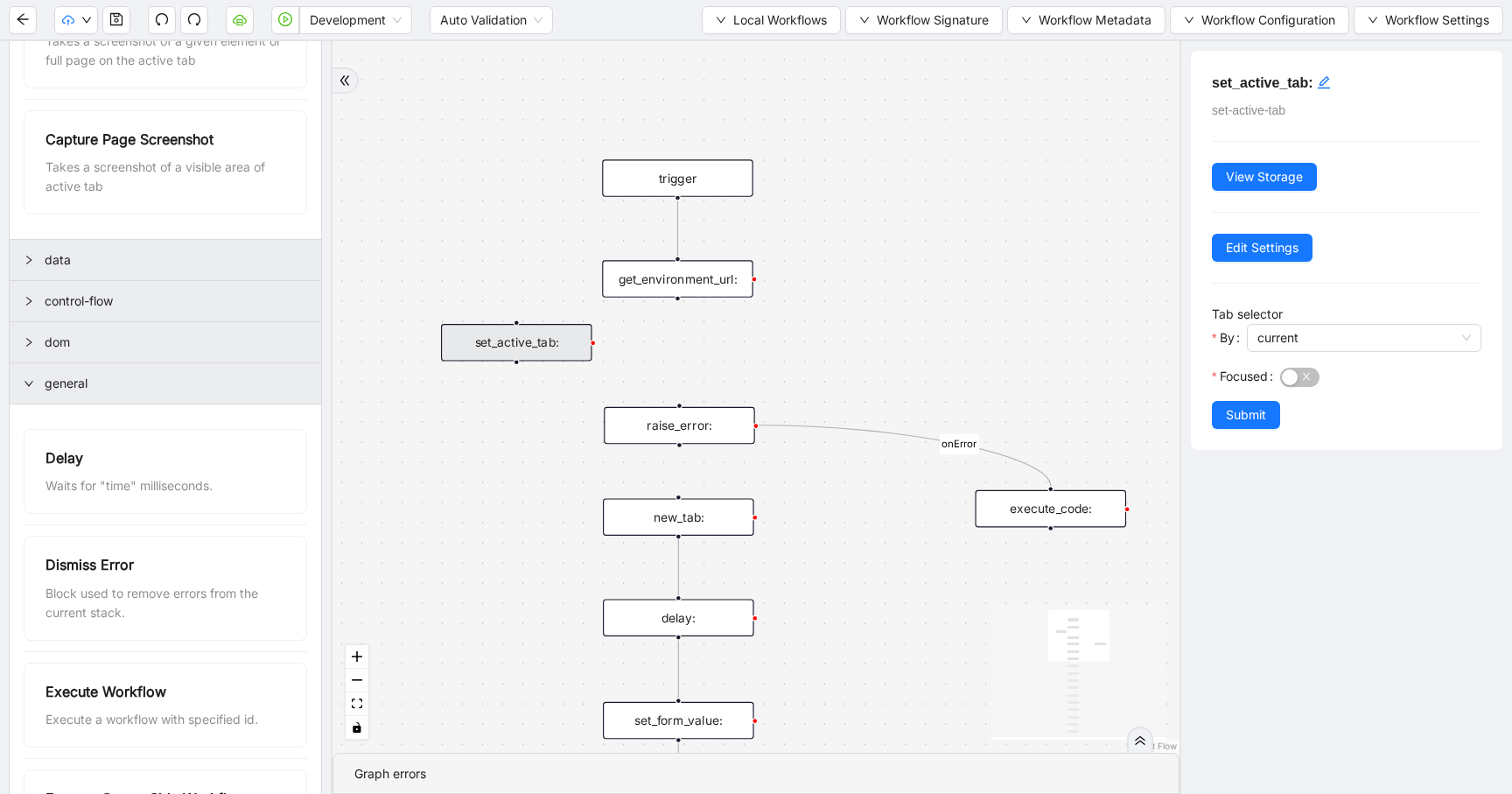 scroll, scrollTop: 1708, scrollLeft: 0, axis: vertical 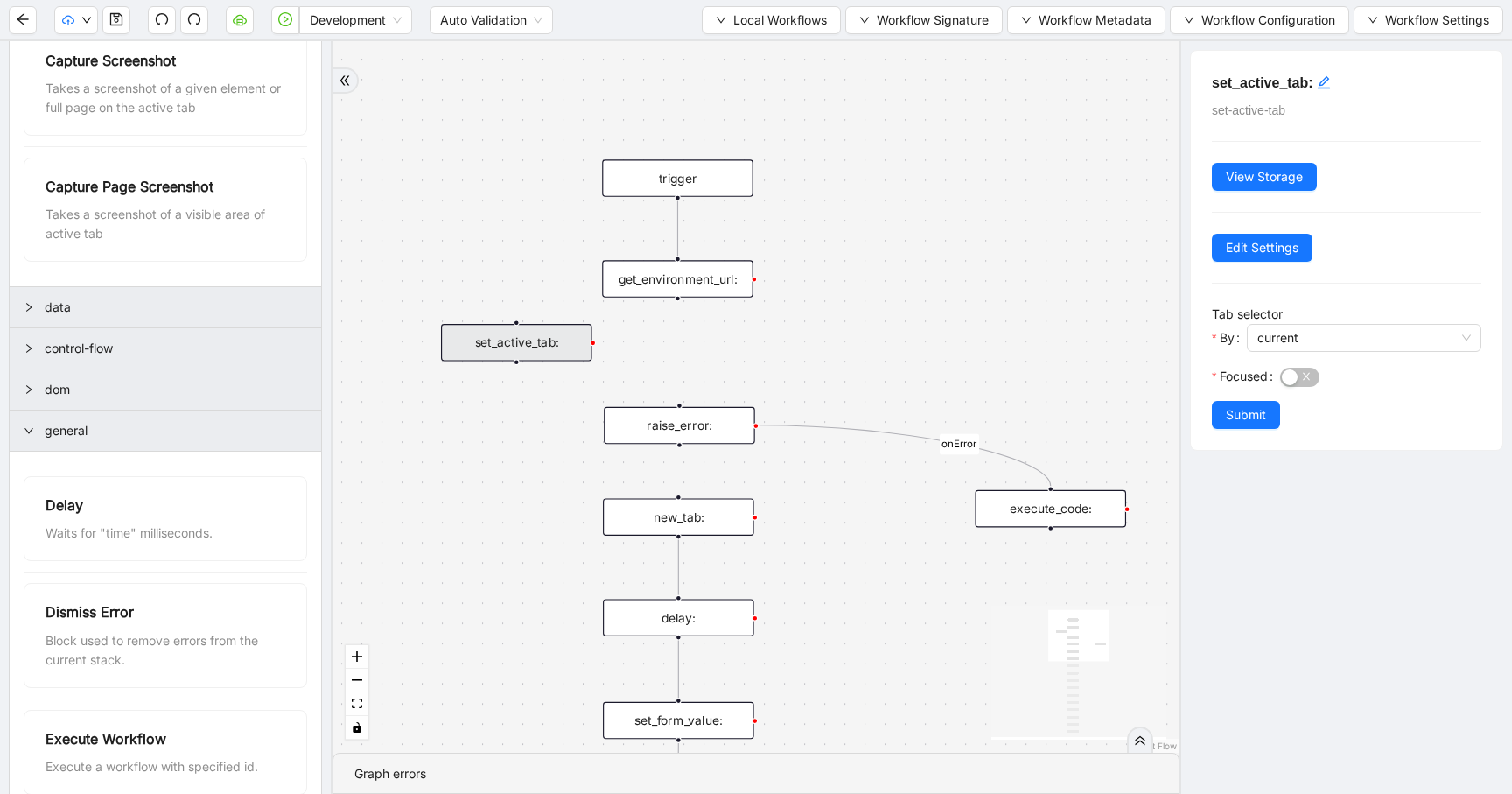 click on "control-flow" at bounding box center (176, 348) 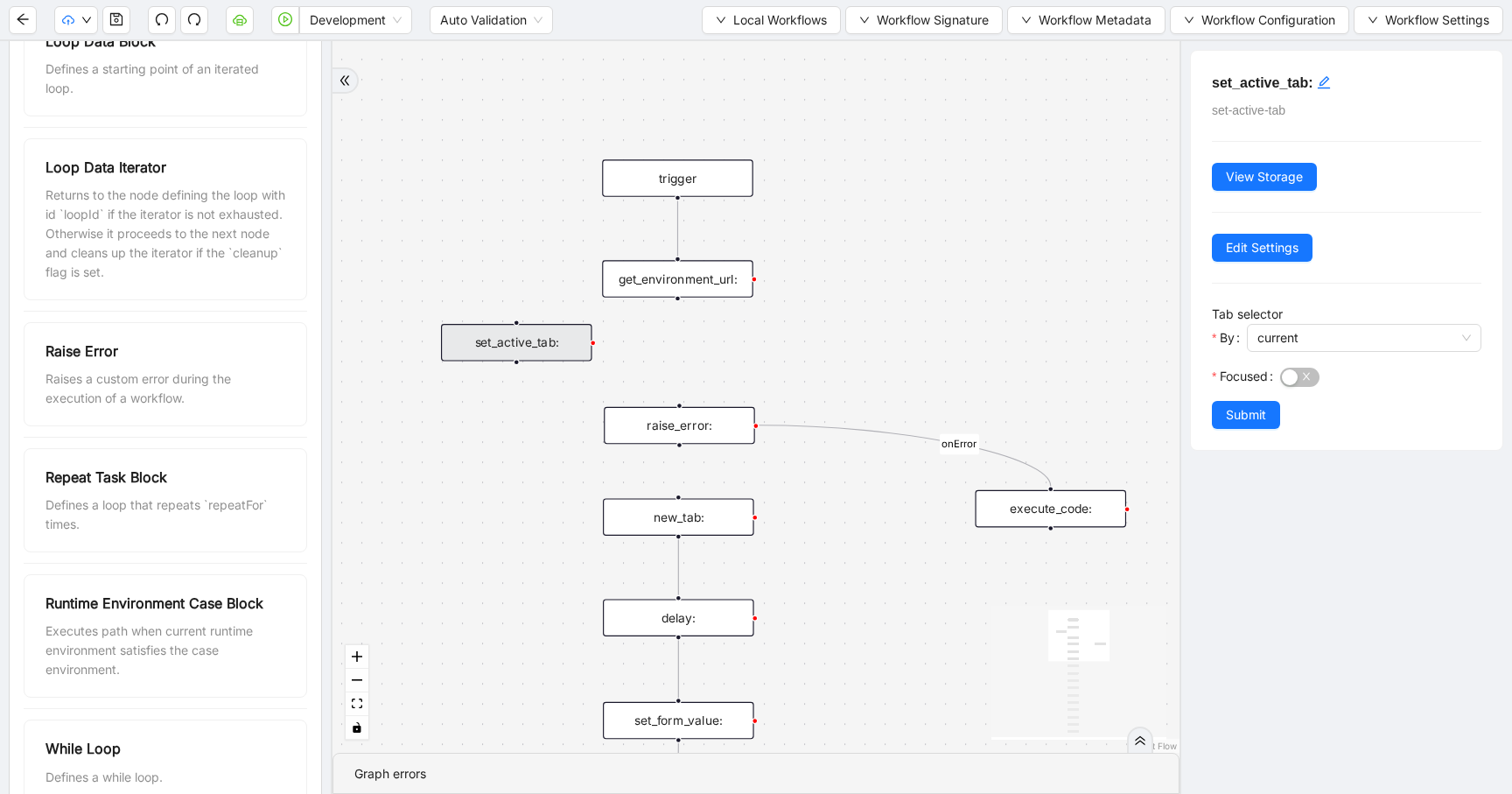 scroll, scrollTop: 2575, scrollLeft: 0, axis: vertical 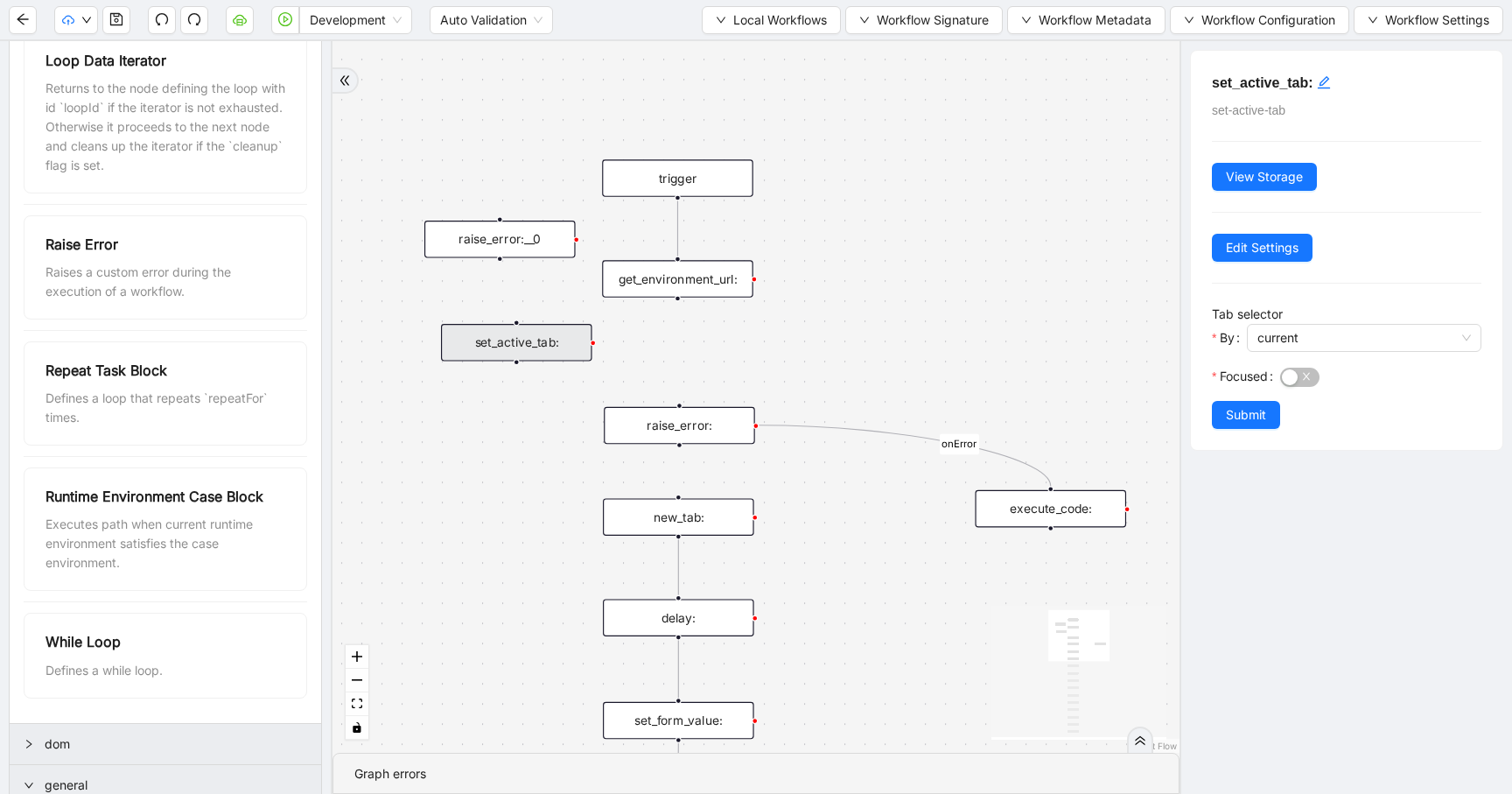 click on "raise_error:__0" at bounding box center [500, 239] 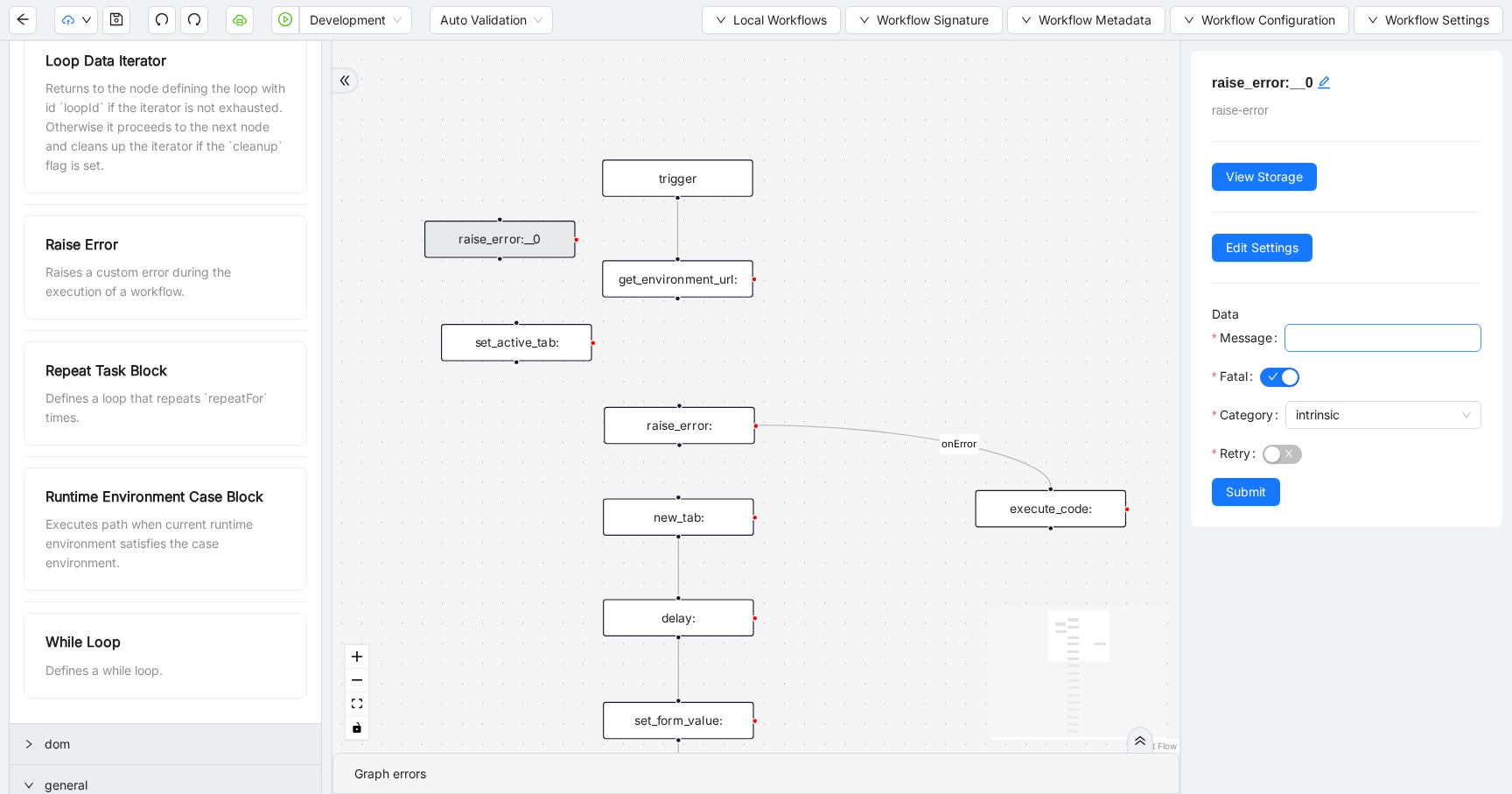 click on "Message" at bounding box center (1381, 338) 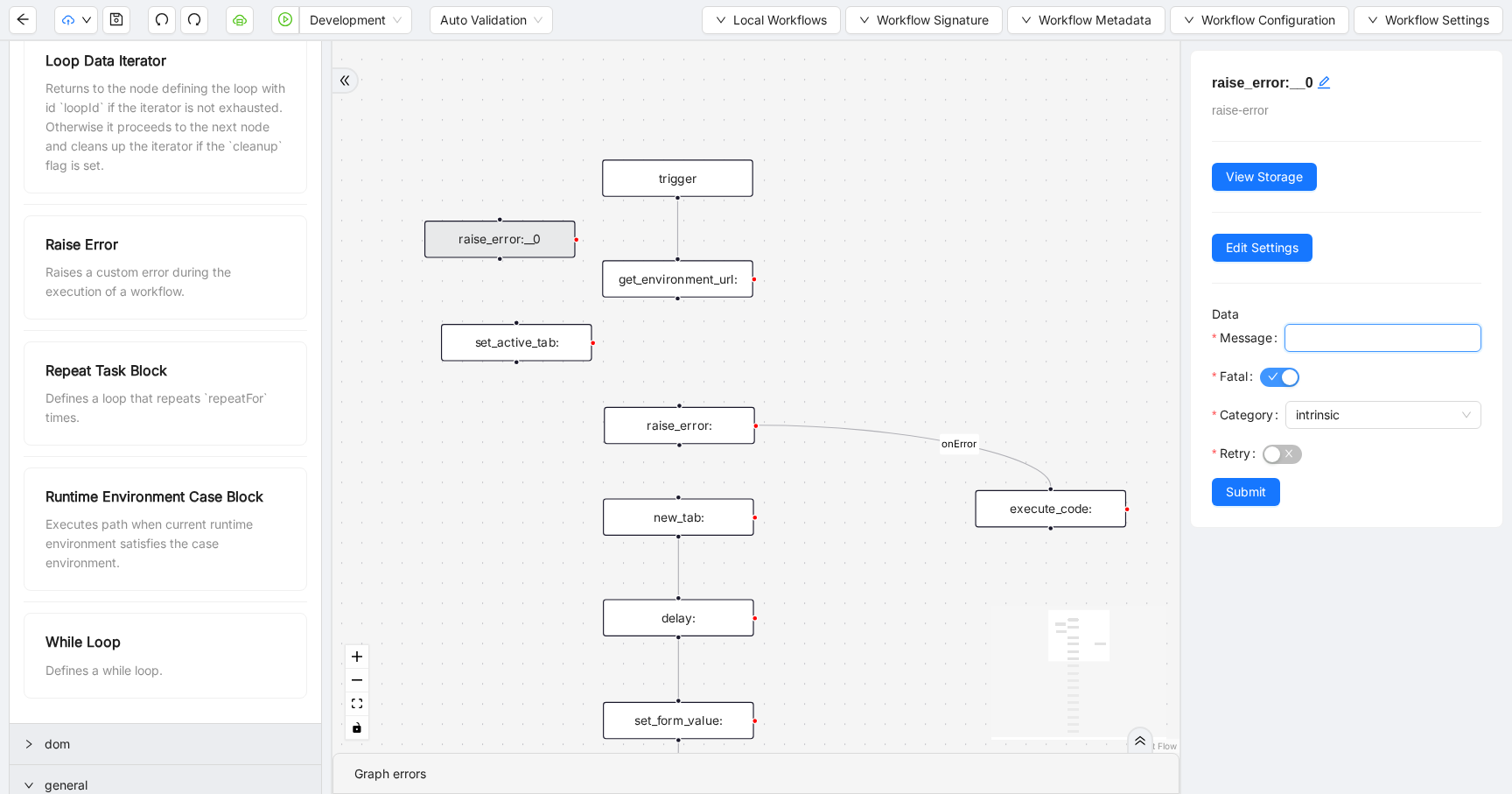 click at bounding box center (1290, 377) 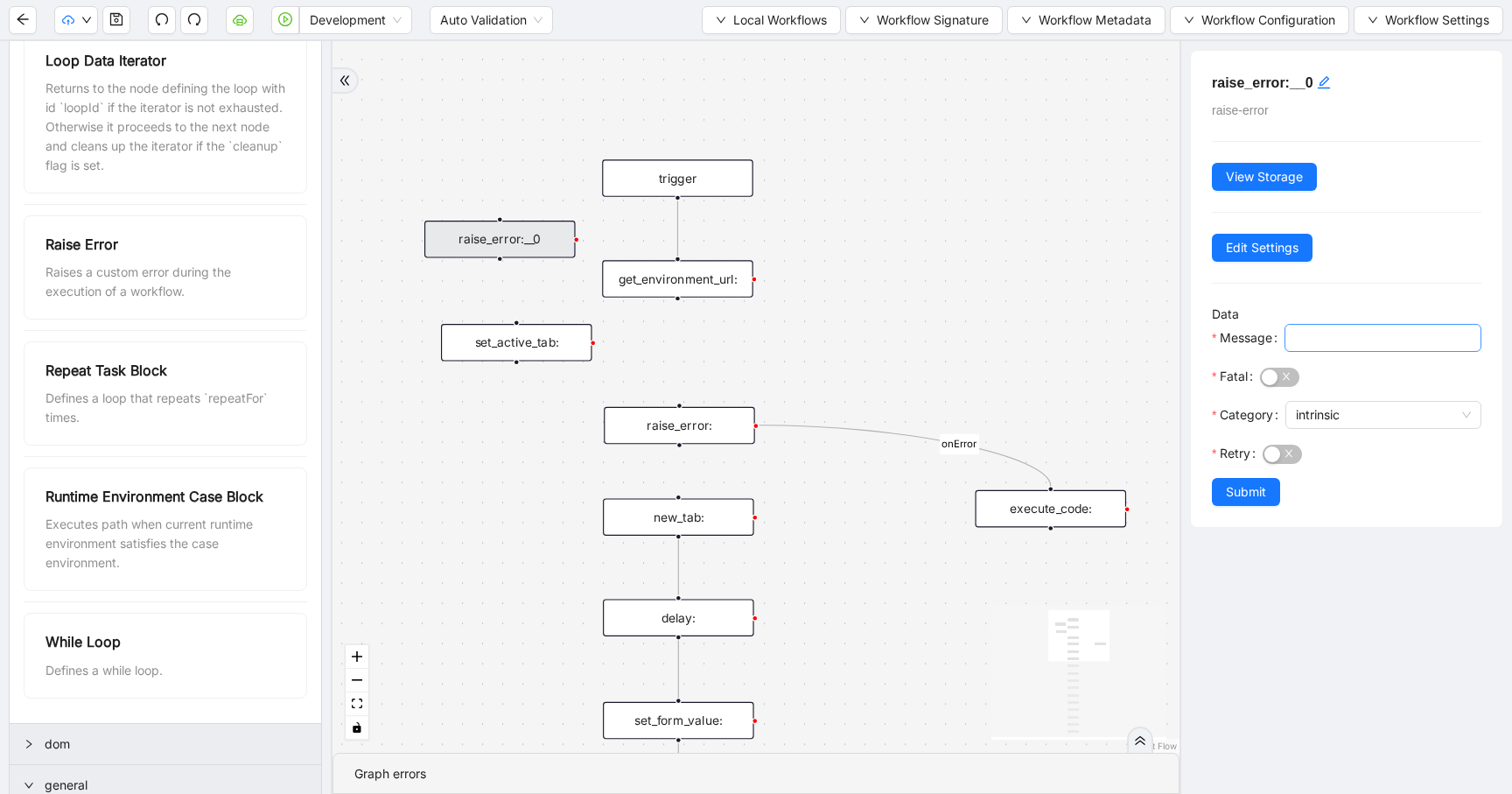 click at bounding box center [1382, 338] 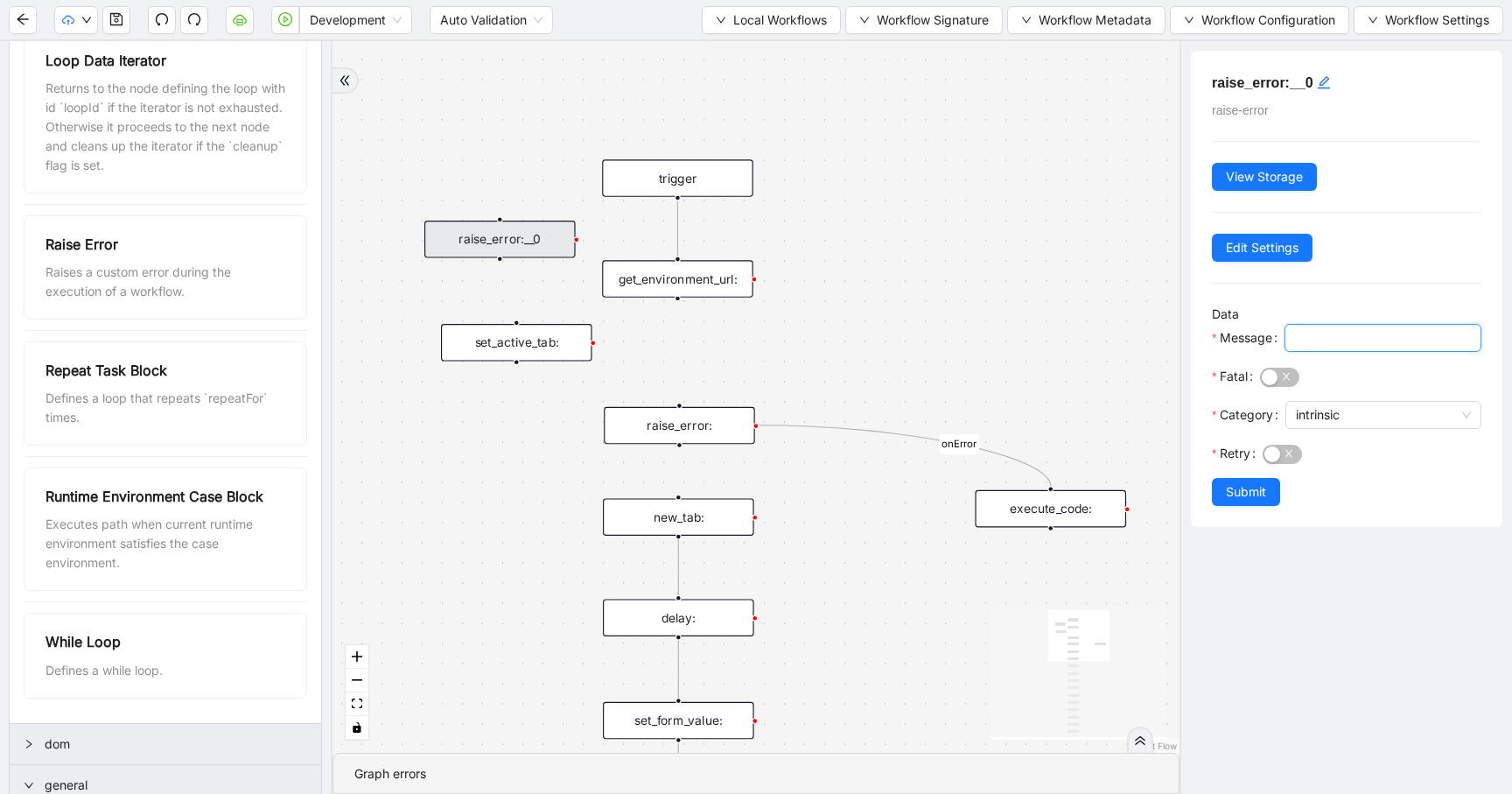 click on "Message" at bounding box center [1381, 338] 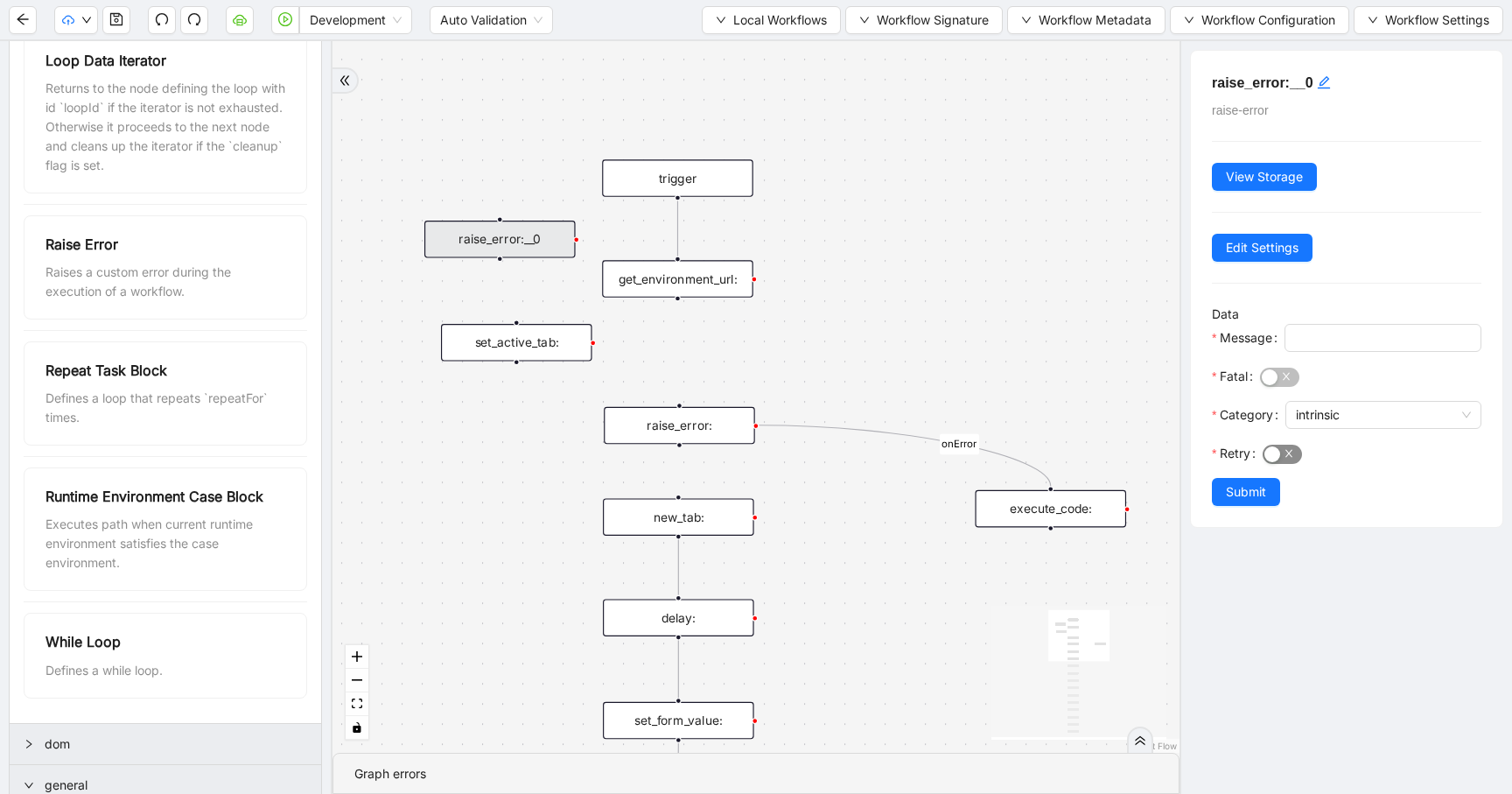 click on "Retry" at bounding box center (1282, 454) 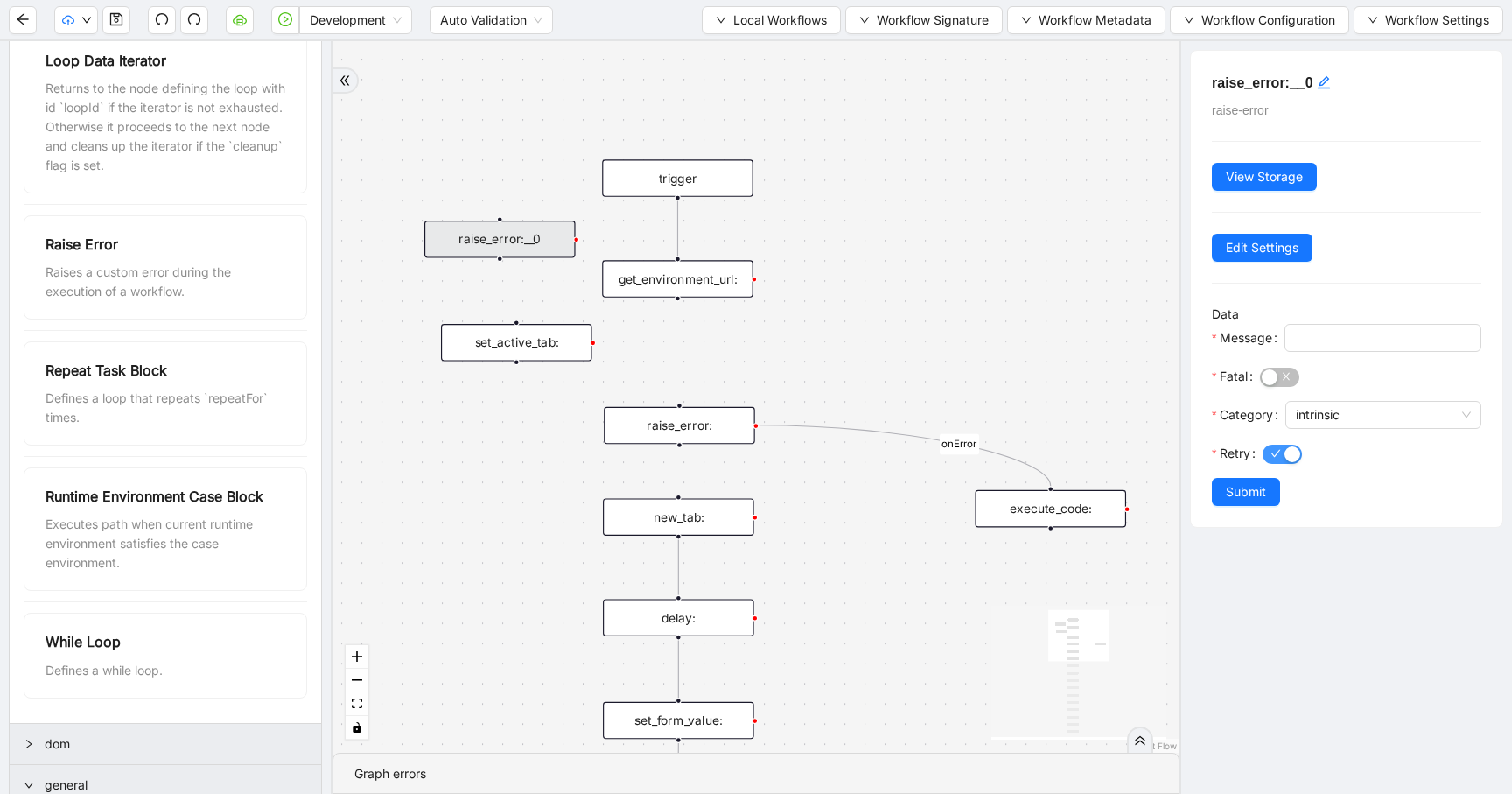 click at bounding box center [1292, 454] 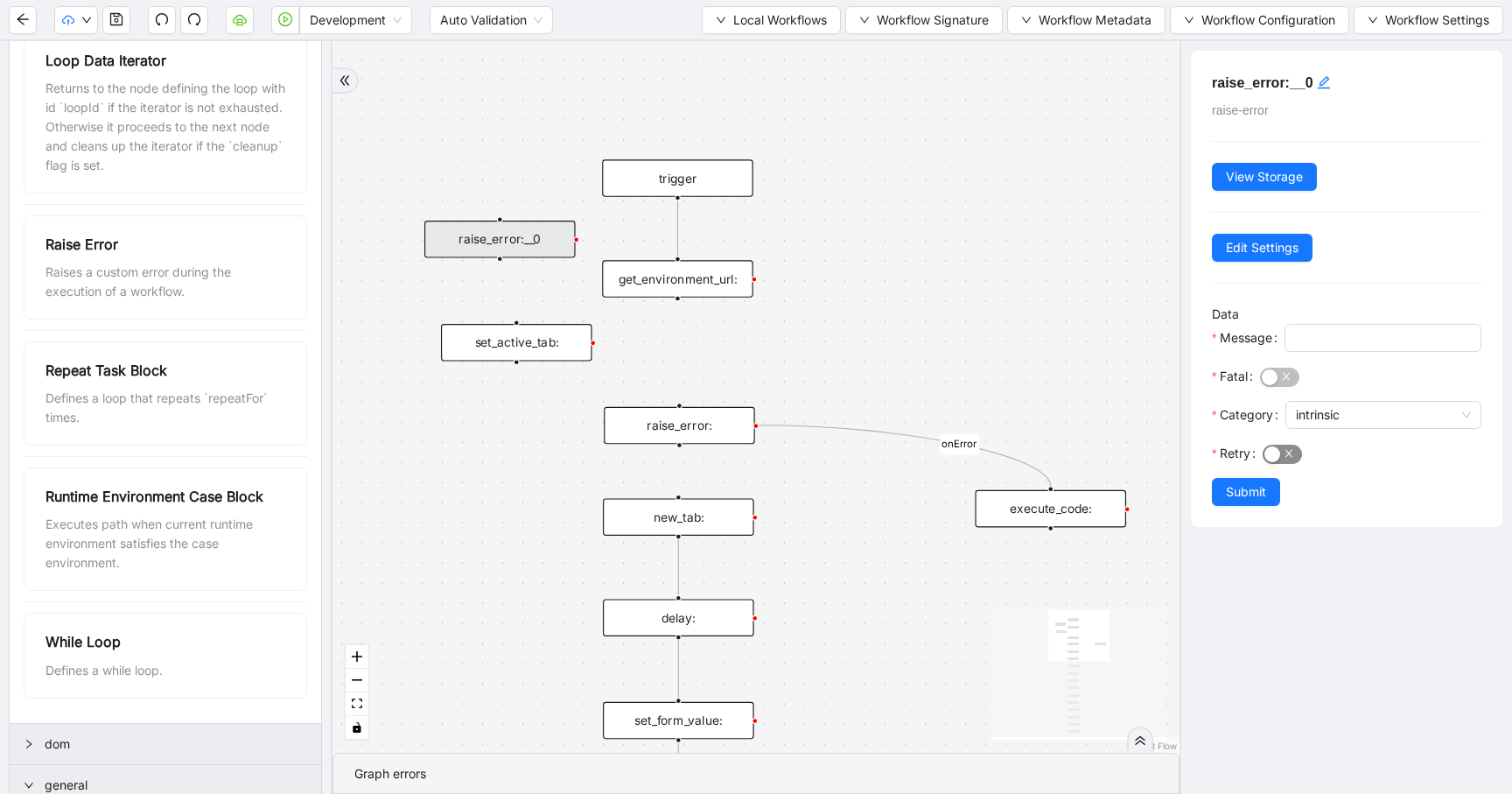 click at bounding box center (1282, 454) 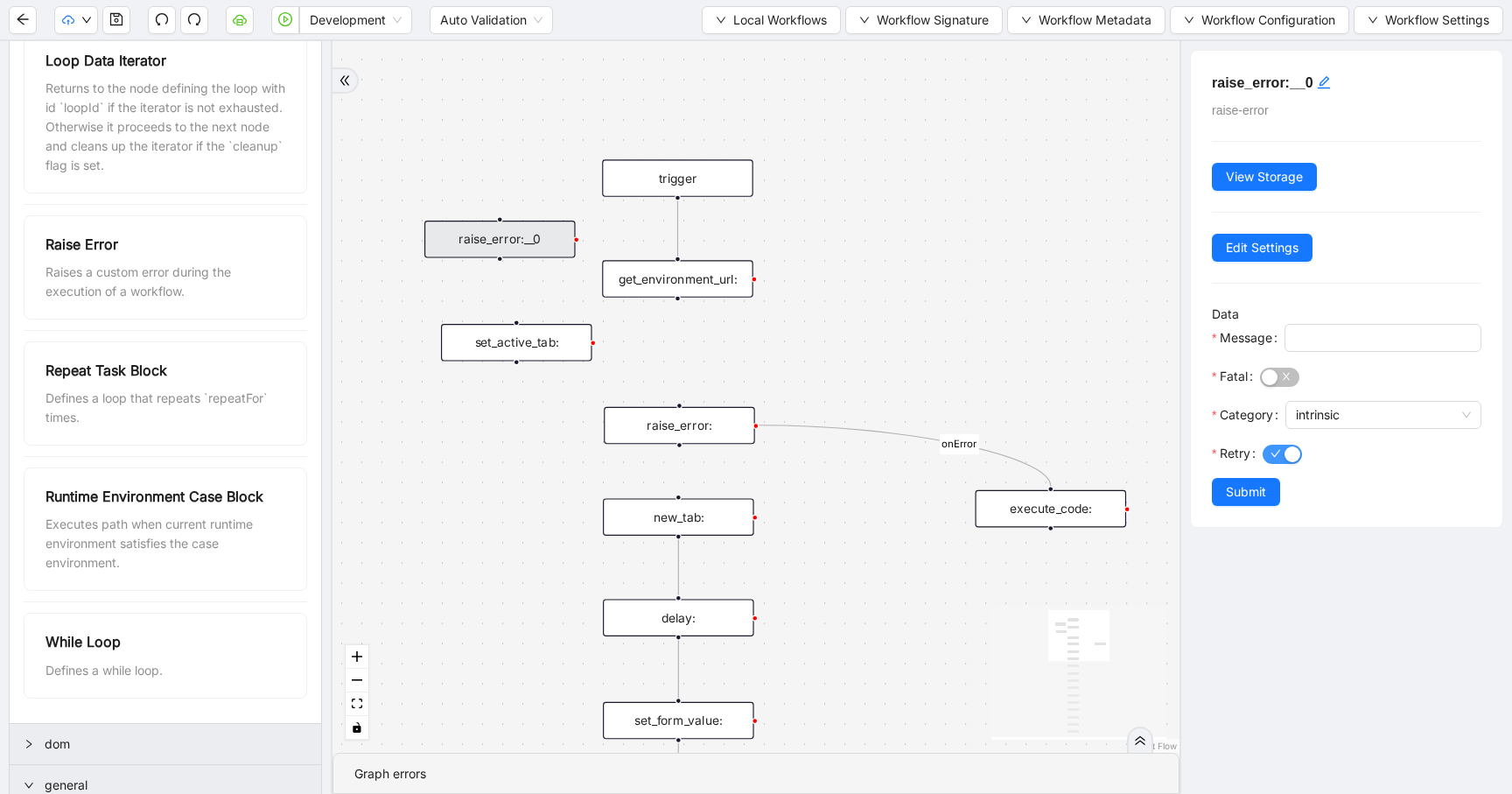 click at bounding box center [1292, 454] 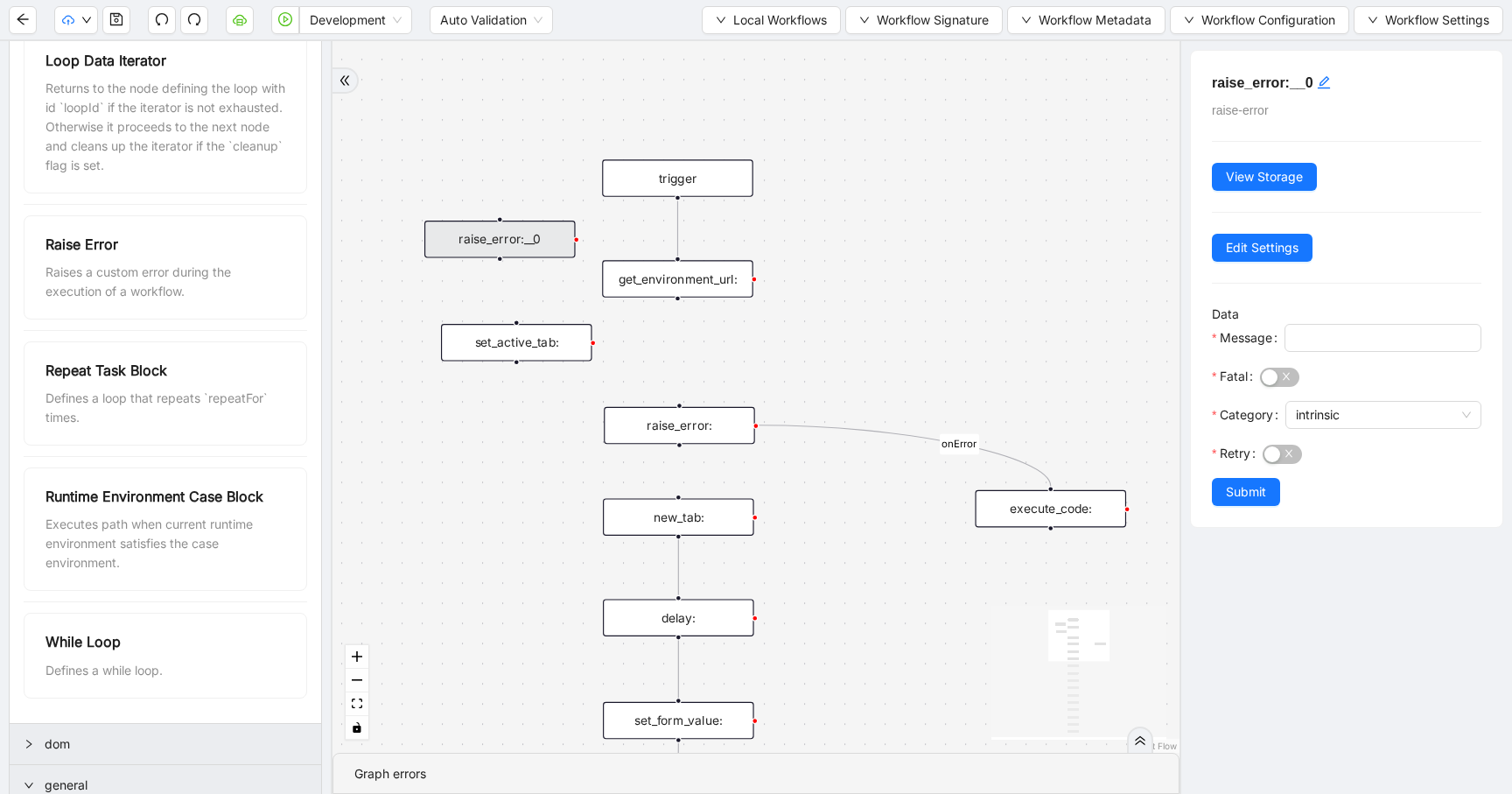 click on "Data Message Fatal Category intrinsic Retry Submit" at bounding box center [1347, 405] 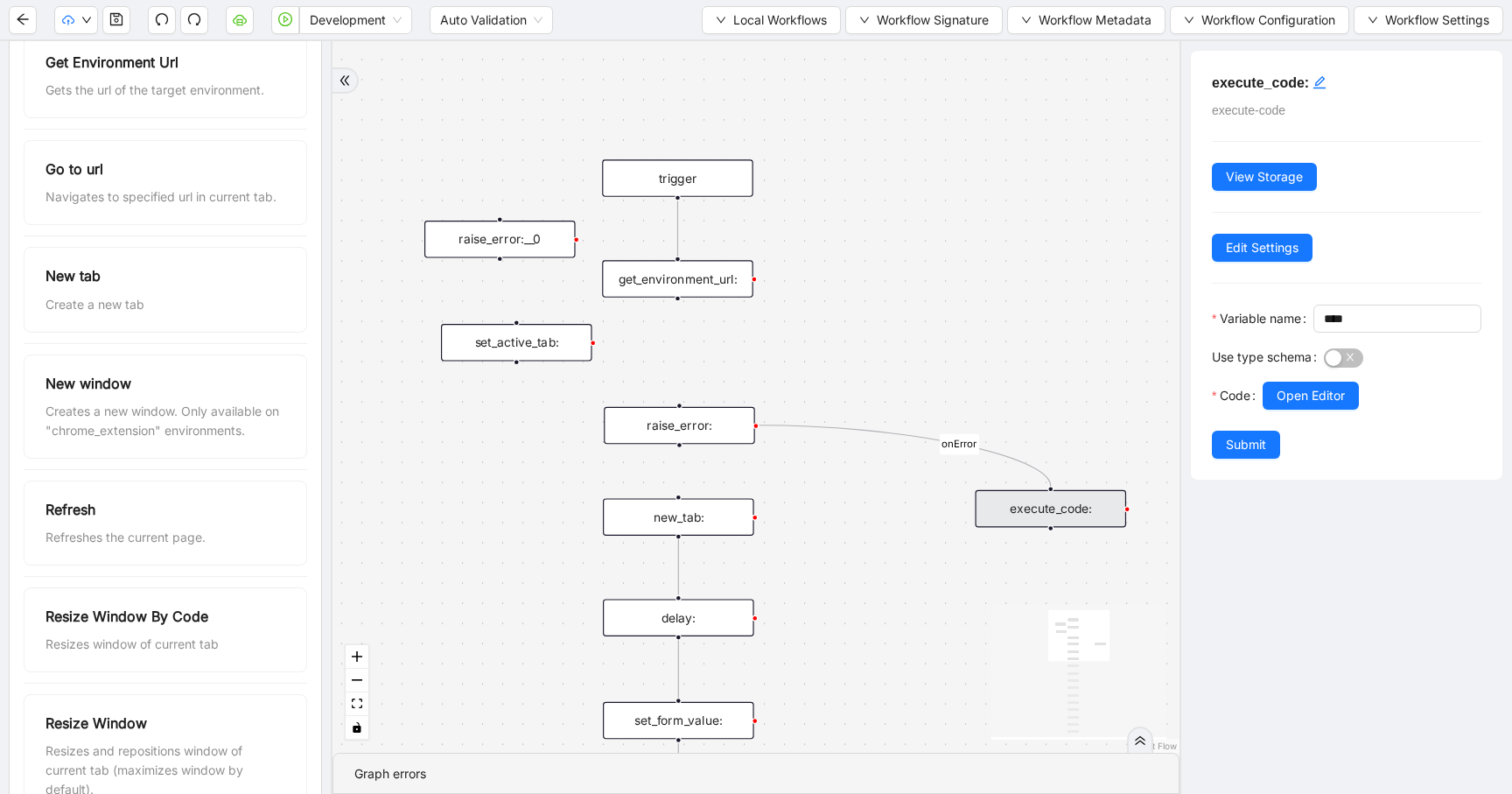 scroll, scrollTop: 0, scrollLeft: 0, axis: both 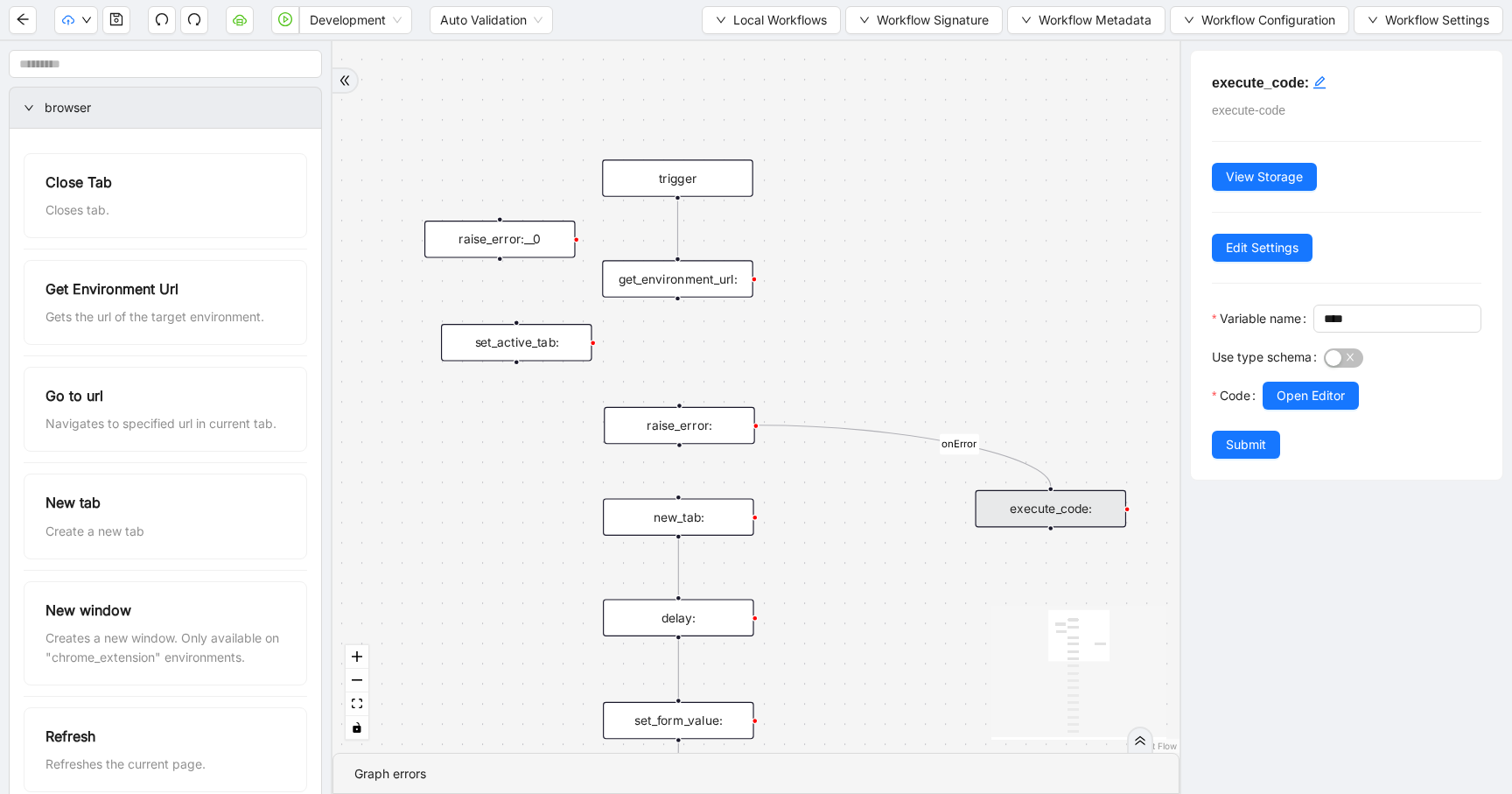 click 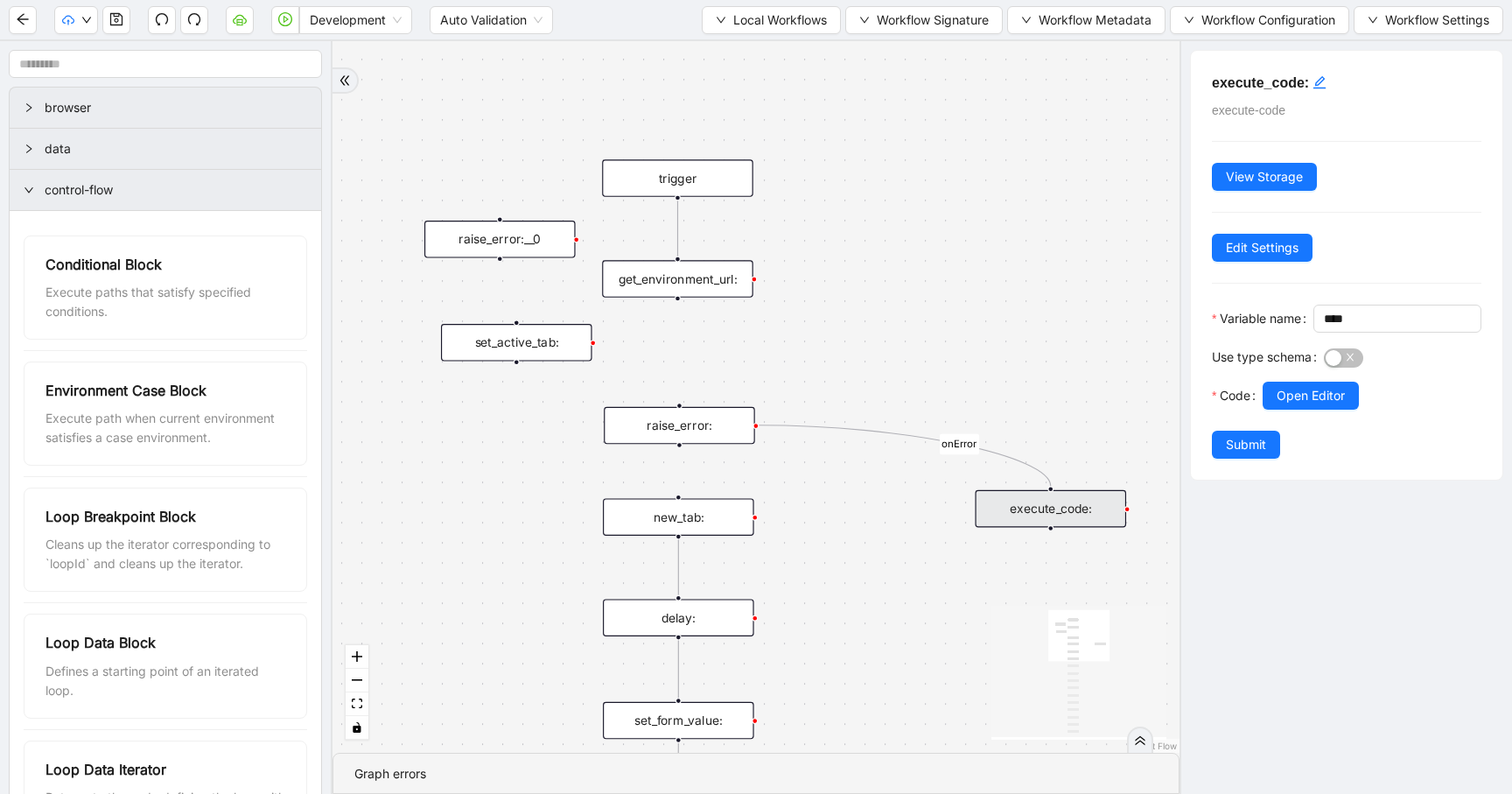 click on "control-flow" at bounding box center (165, 190) 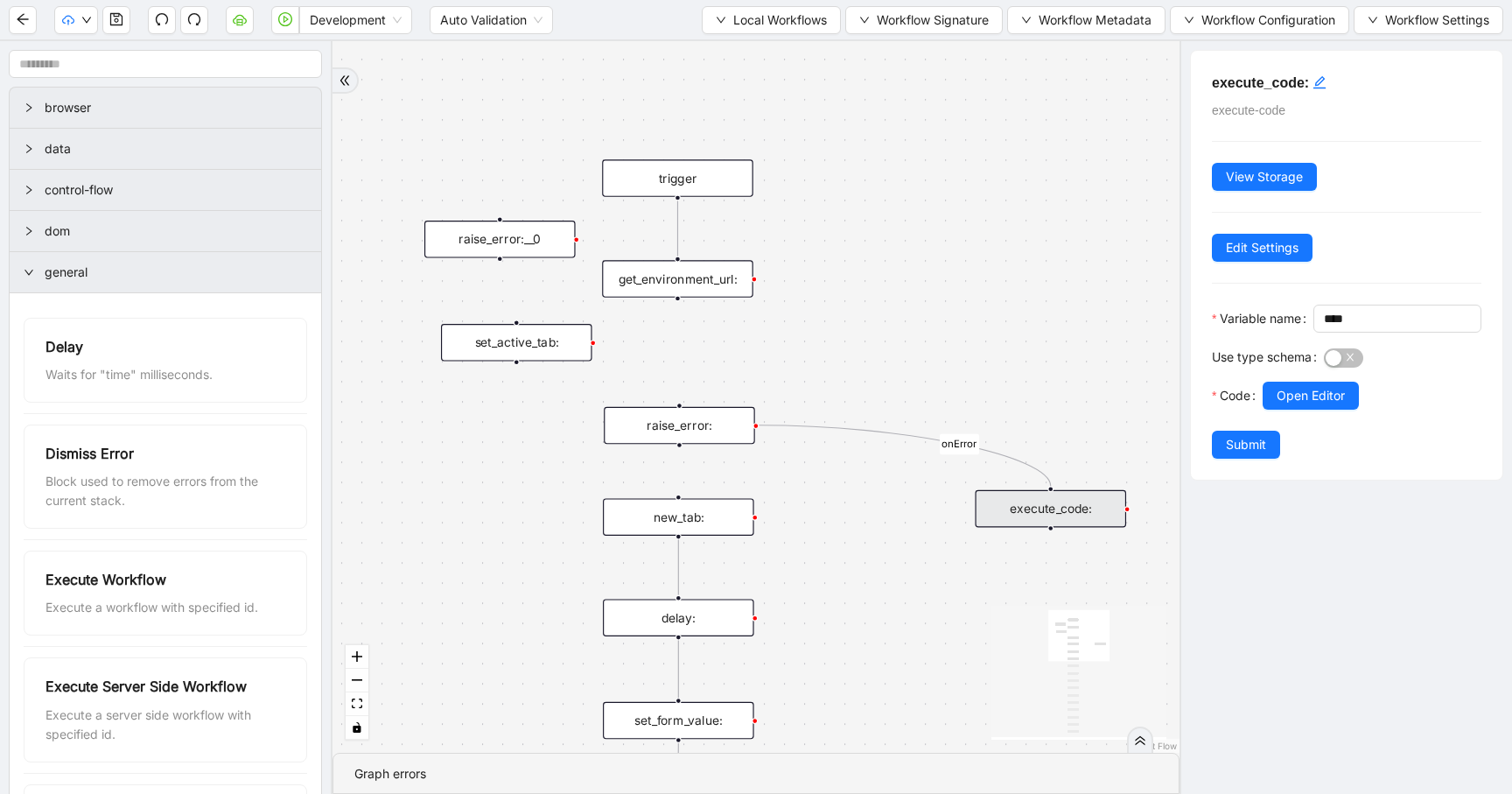 click on "dom" at bounding box center [165, 231] 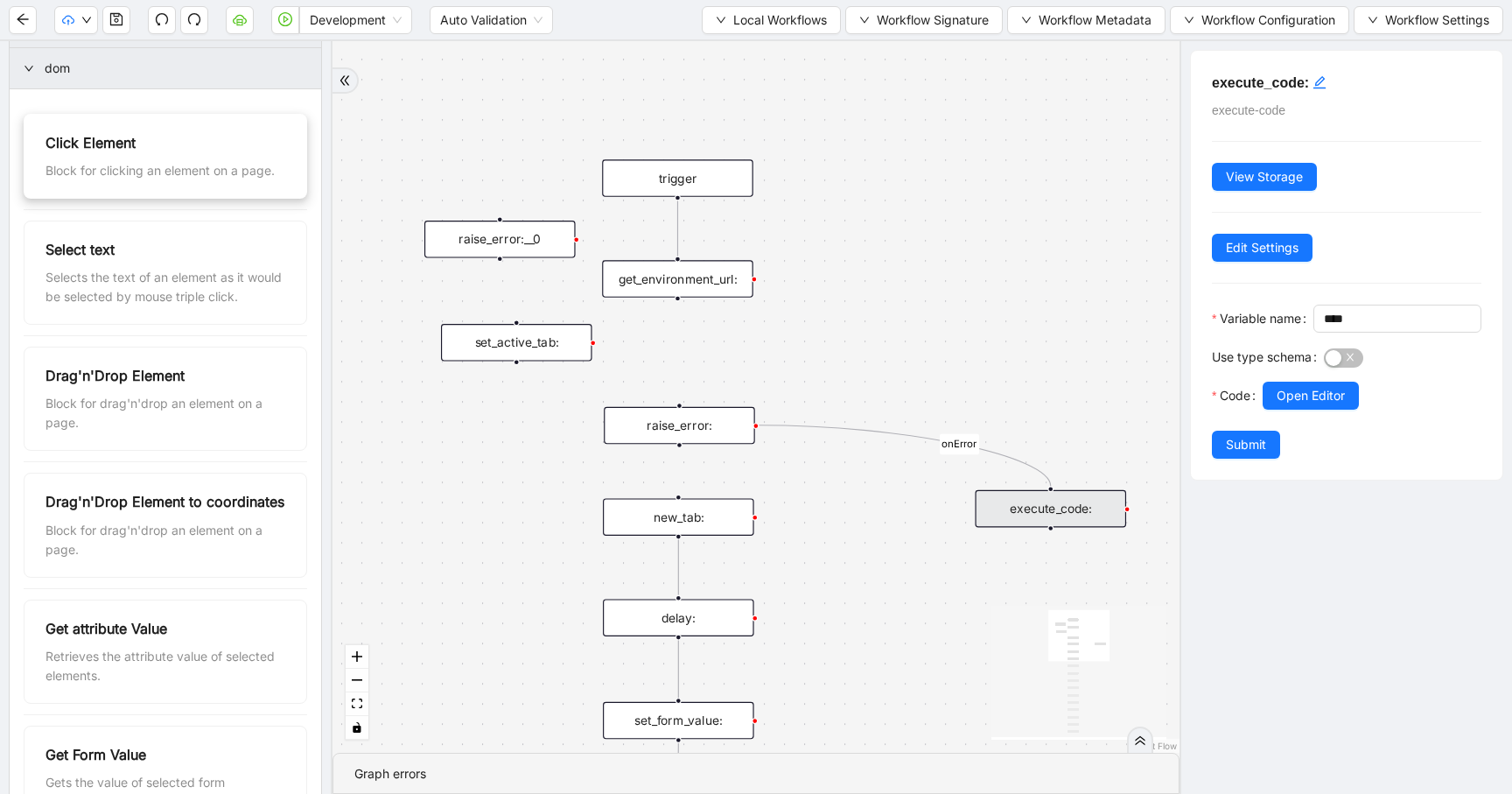scroll, scrollTop: 179, scrollLeft: 0, axis: vertical 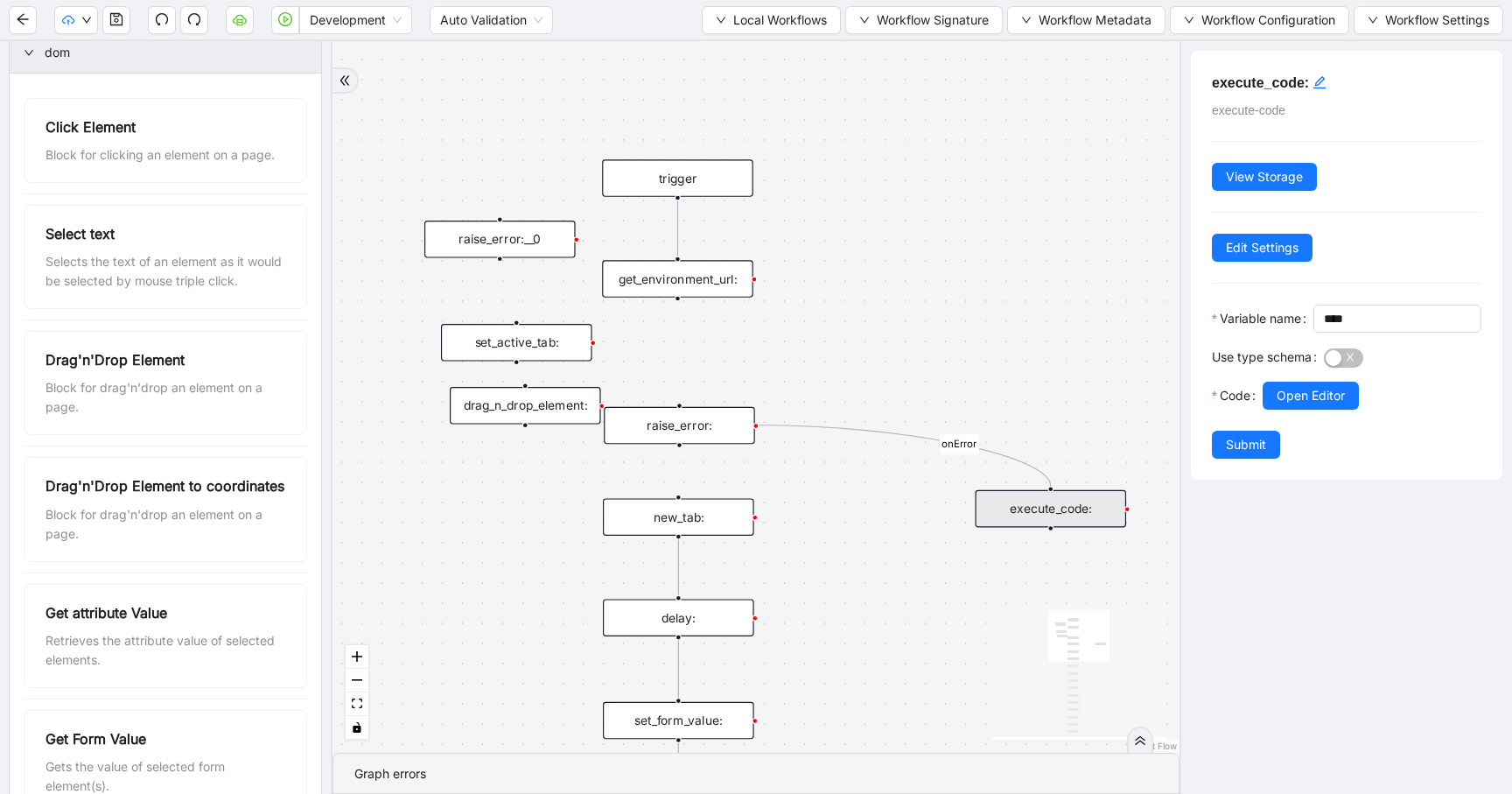 click on "drag_n_drop_element:" at bounding box center (525, 405) 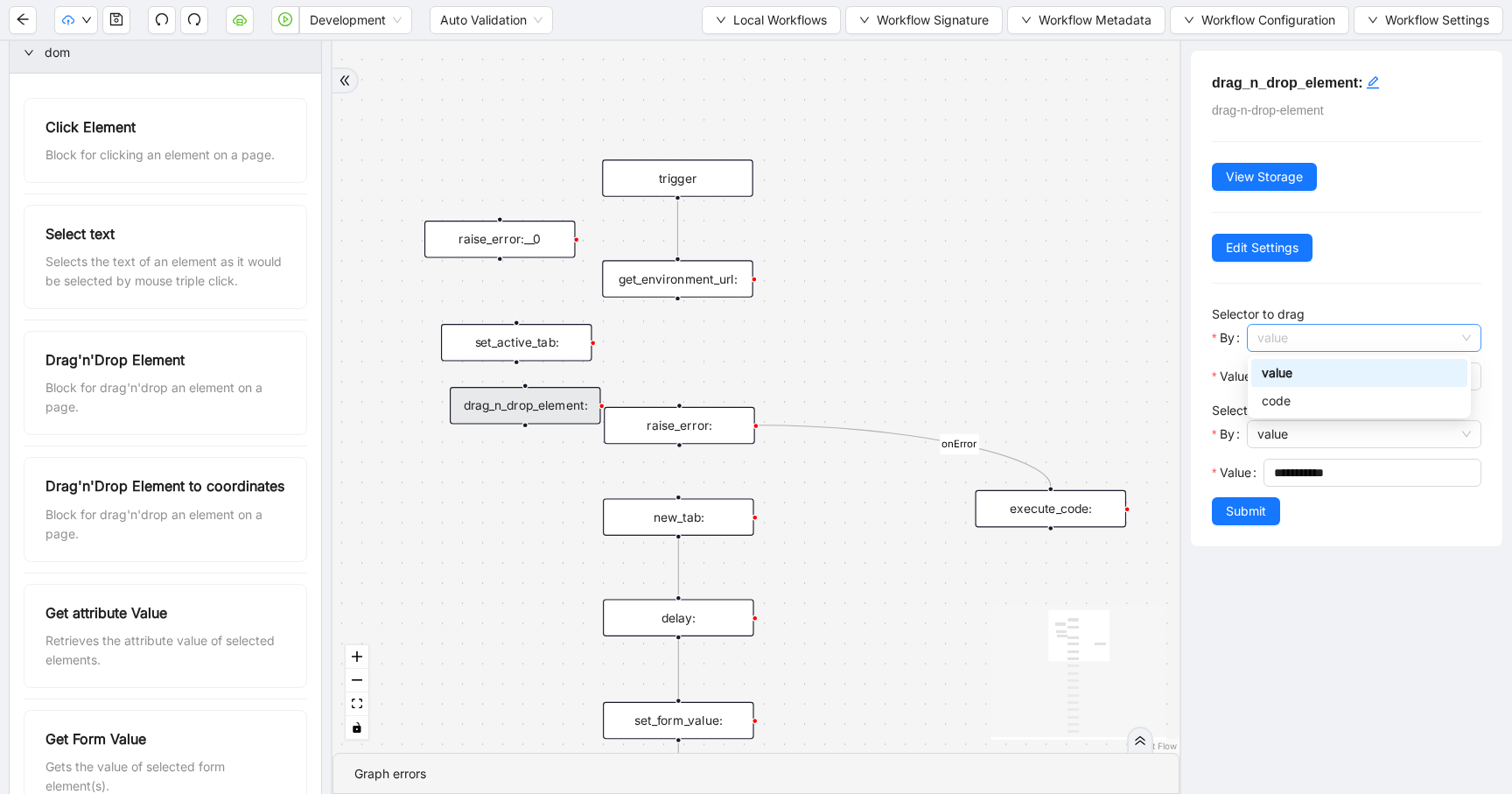 click on "value" at bounding box center [1364, 338] 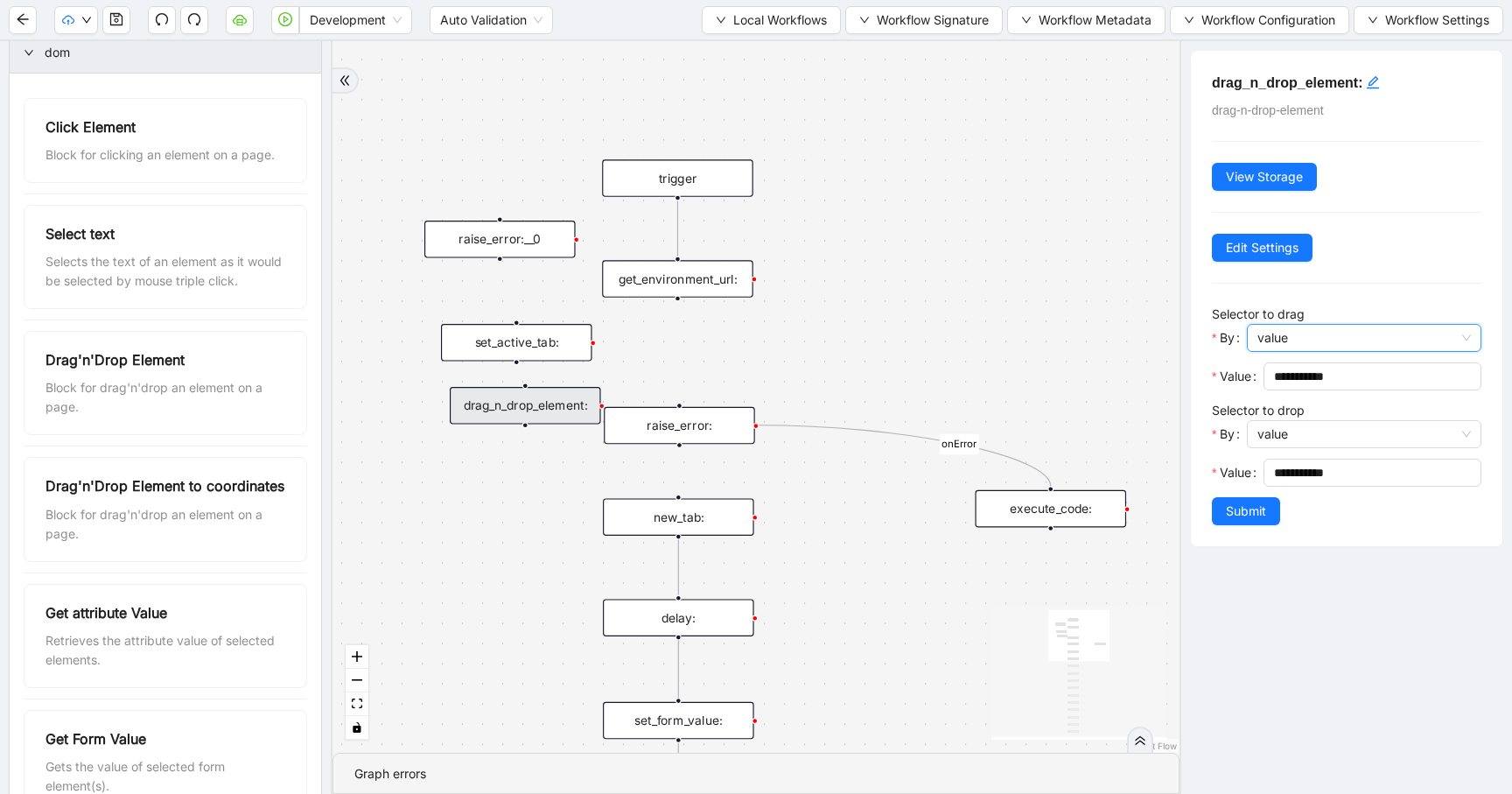 click on "value" at bounding box center [1364, 338] 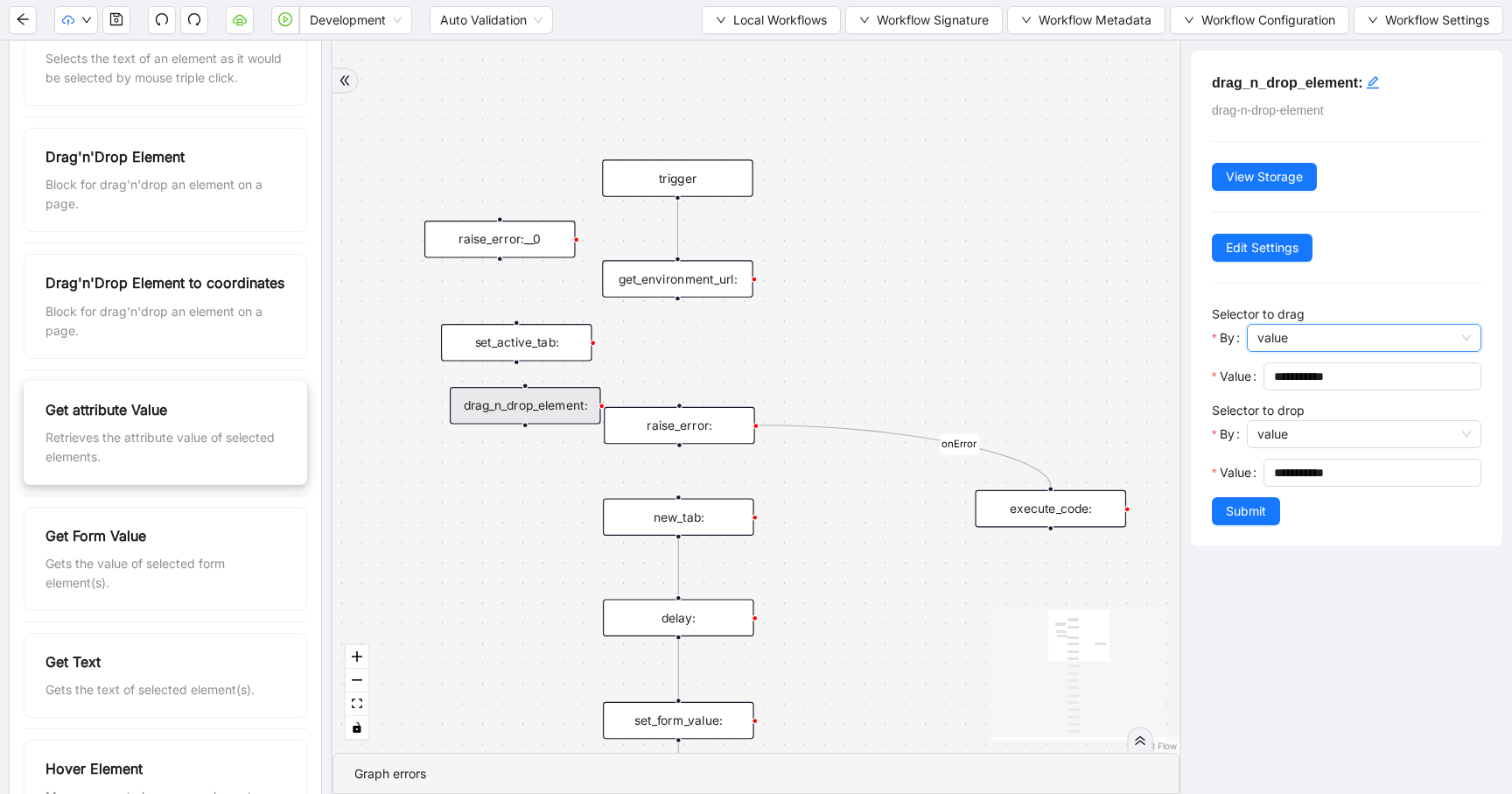 scroll, scrollTop: 398, scrollLeft: 0, axis: vertical 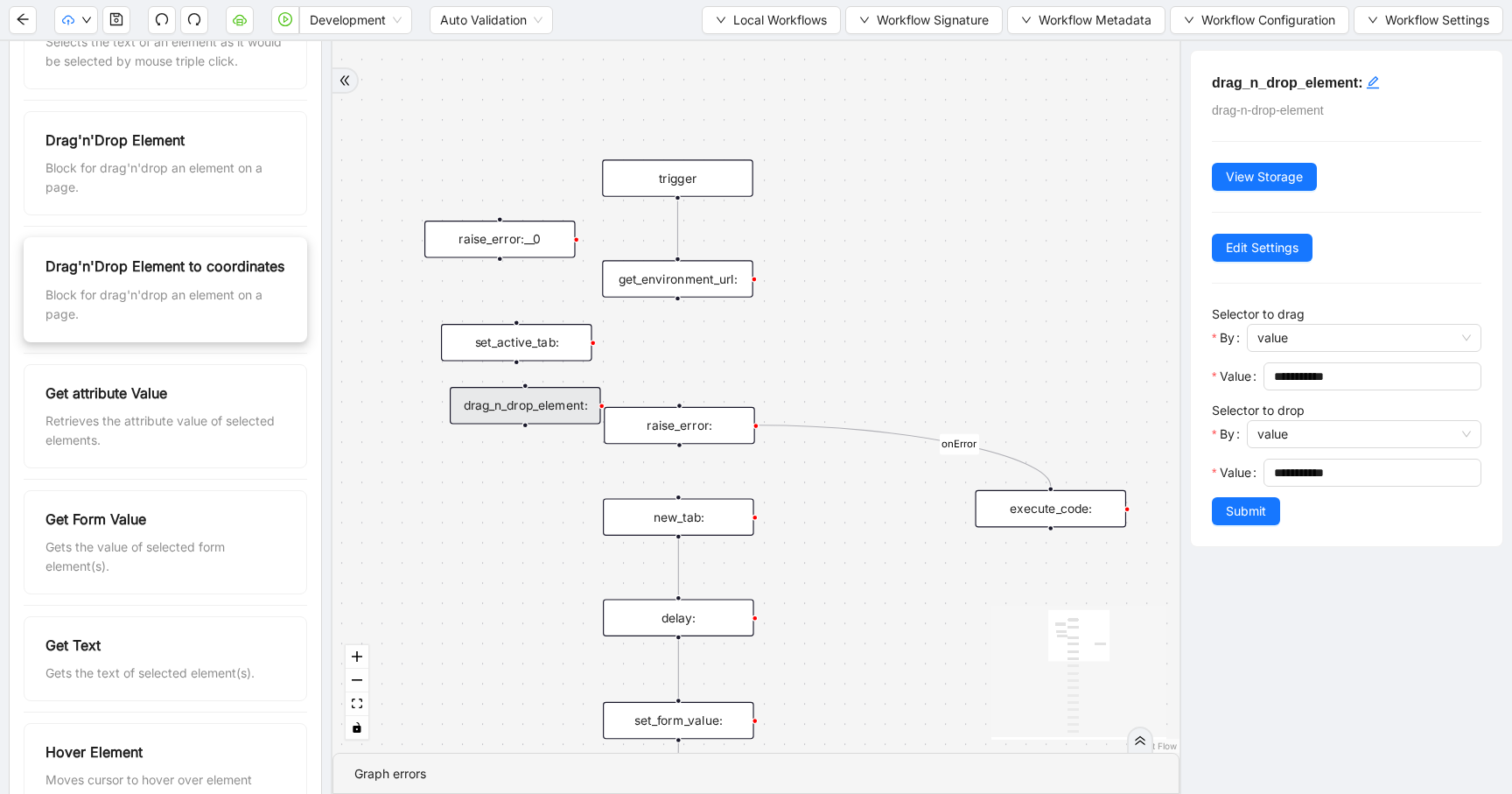 click on "Block for drag'n'drop an element on a page." at bounding box center (165, 305) 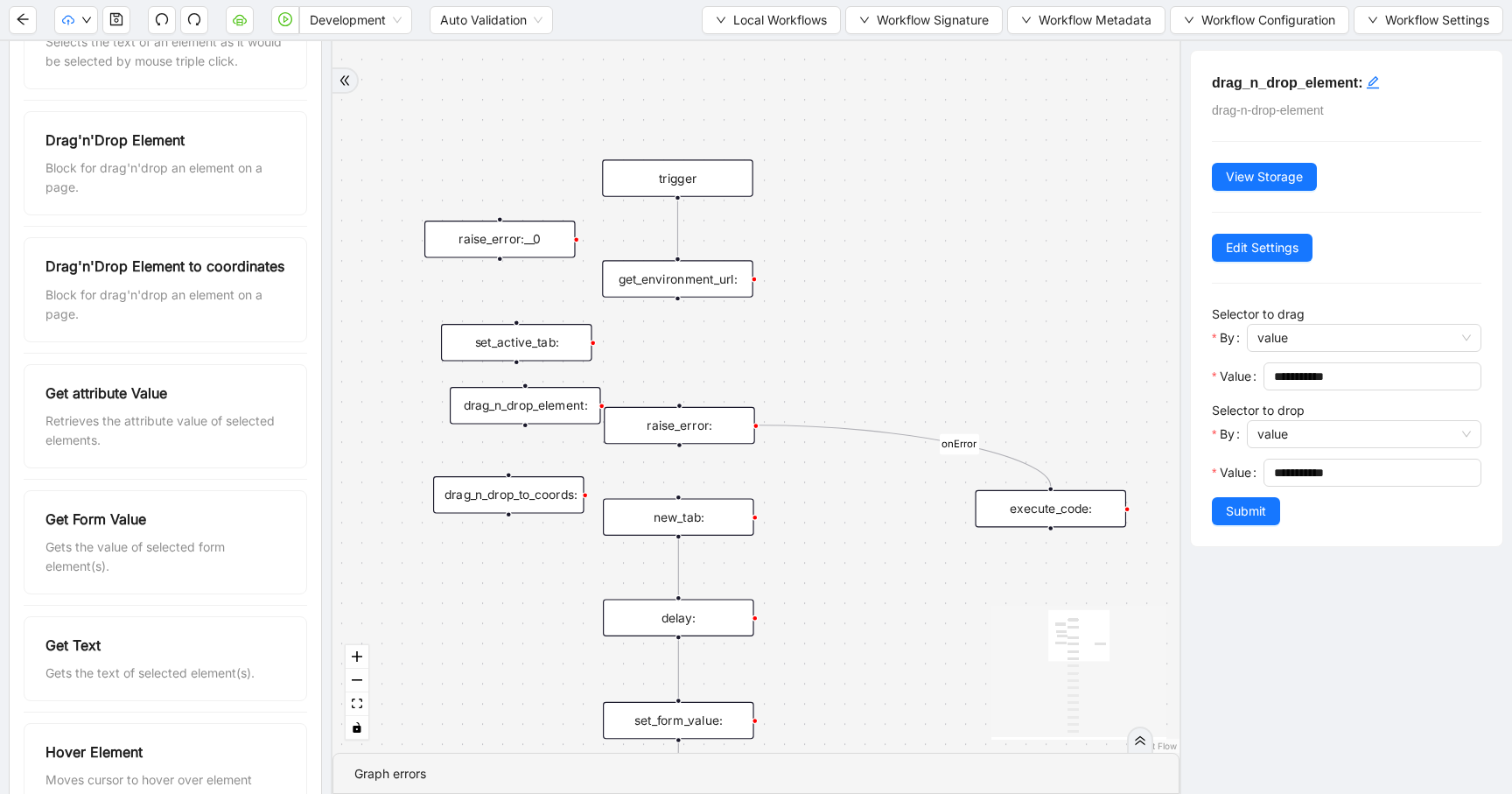 click on "drag_n_drop_to_coords:" at bounding box center (508, 495) 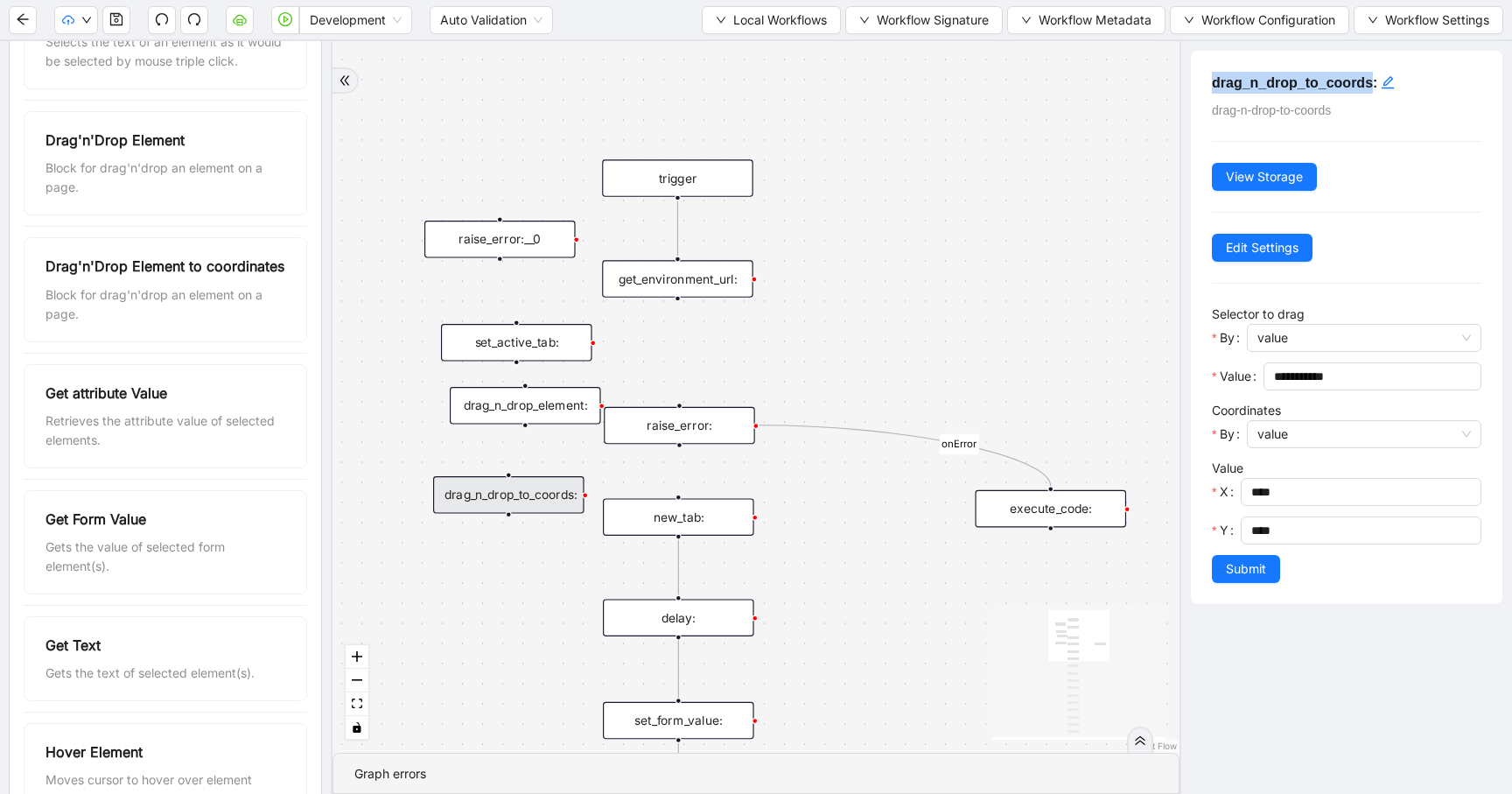 drag, startPoint x: 1372, startPoint y: 82, endPoint x: 1211, endPoint y: 86, distance: 161.04968 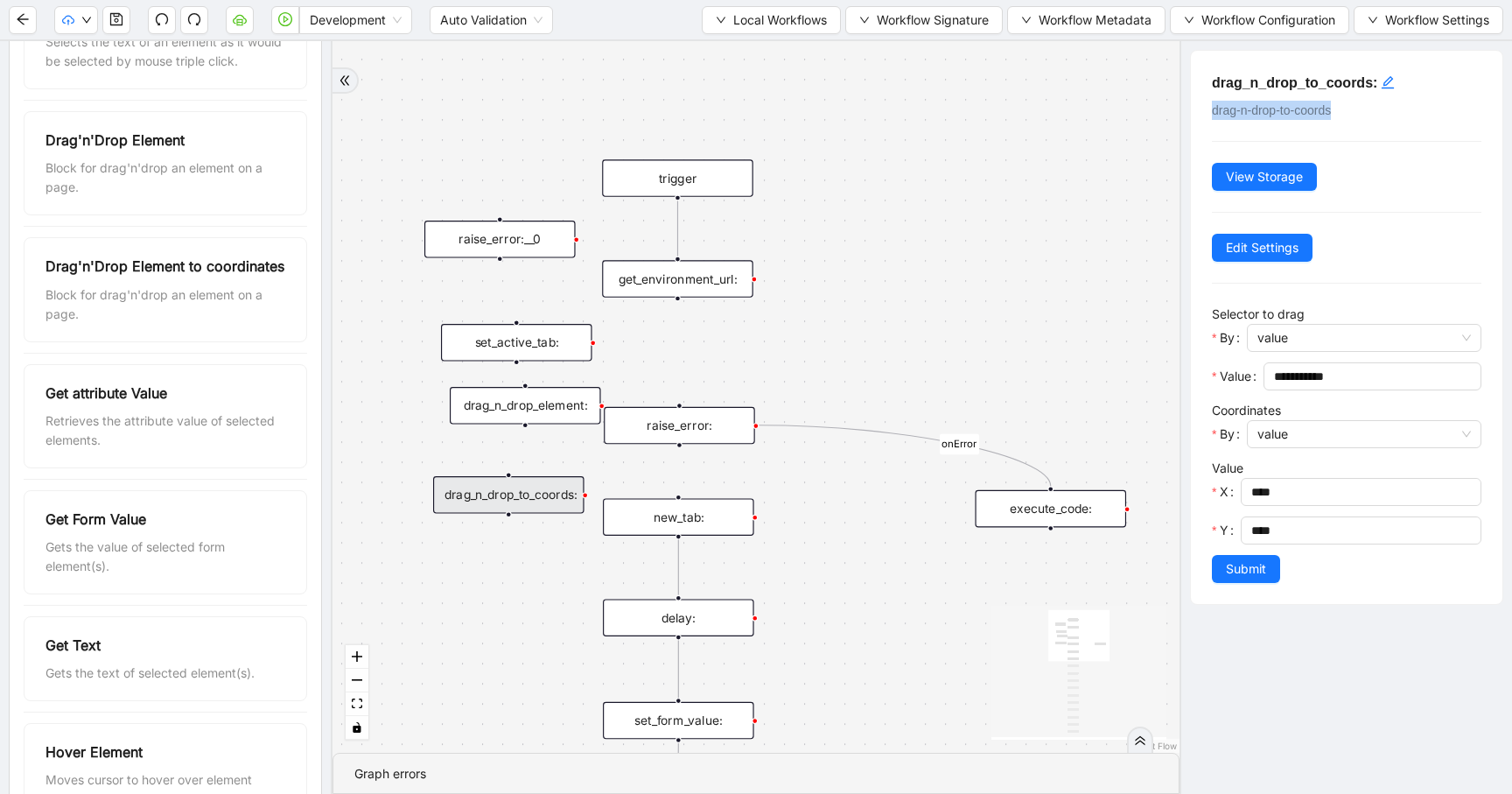 drag, startPoint x: 1378, startPoint y: 106, endPoint x: 1205, endPoint y: 105, distance: 173.00289 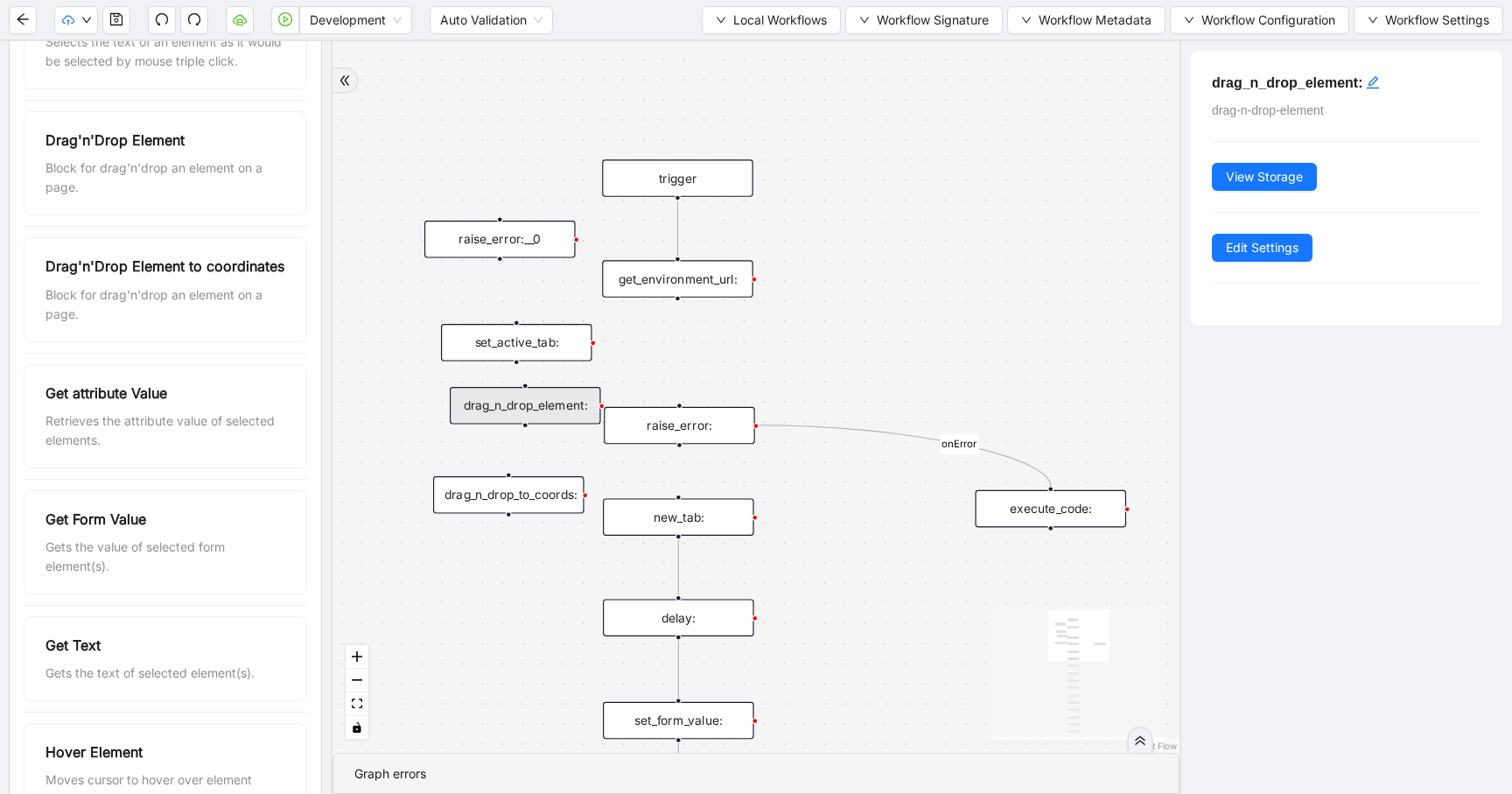 click on "drag_n_drop_element:" at bounding box center (525, 405) 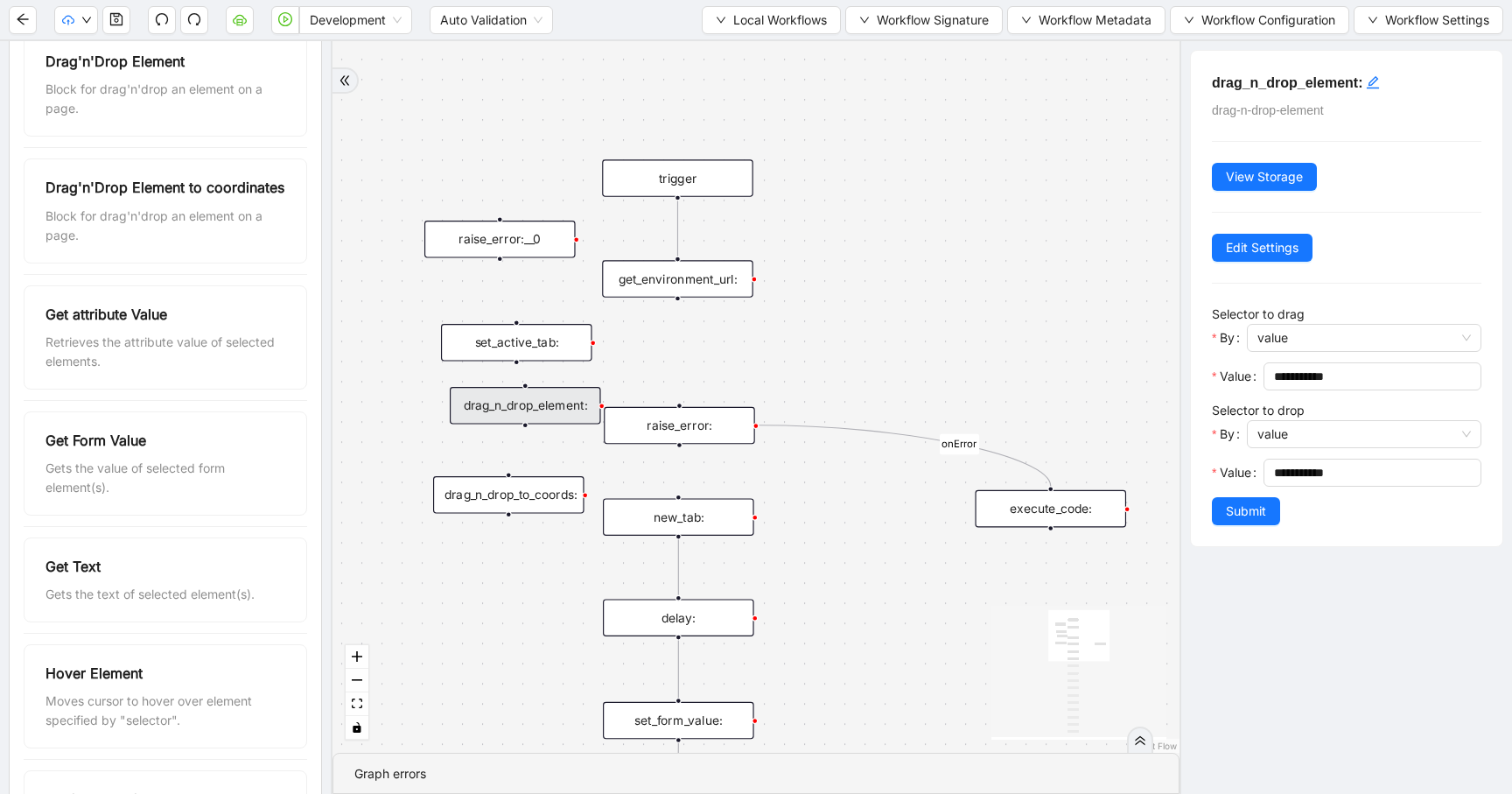 scroll, scrollTop: 497, scrollLeft: 0, axis: vertical 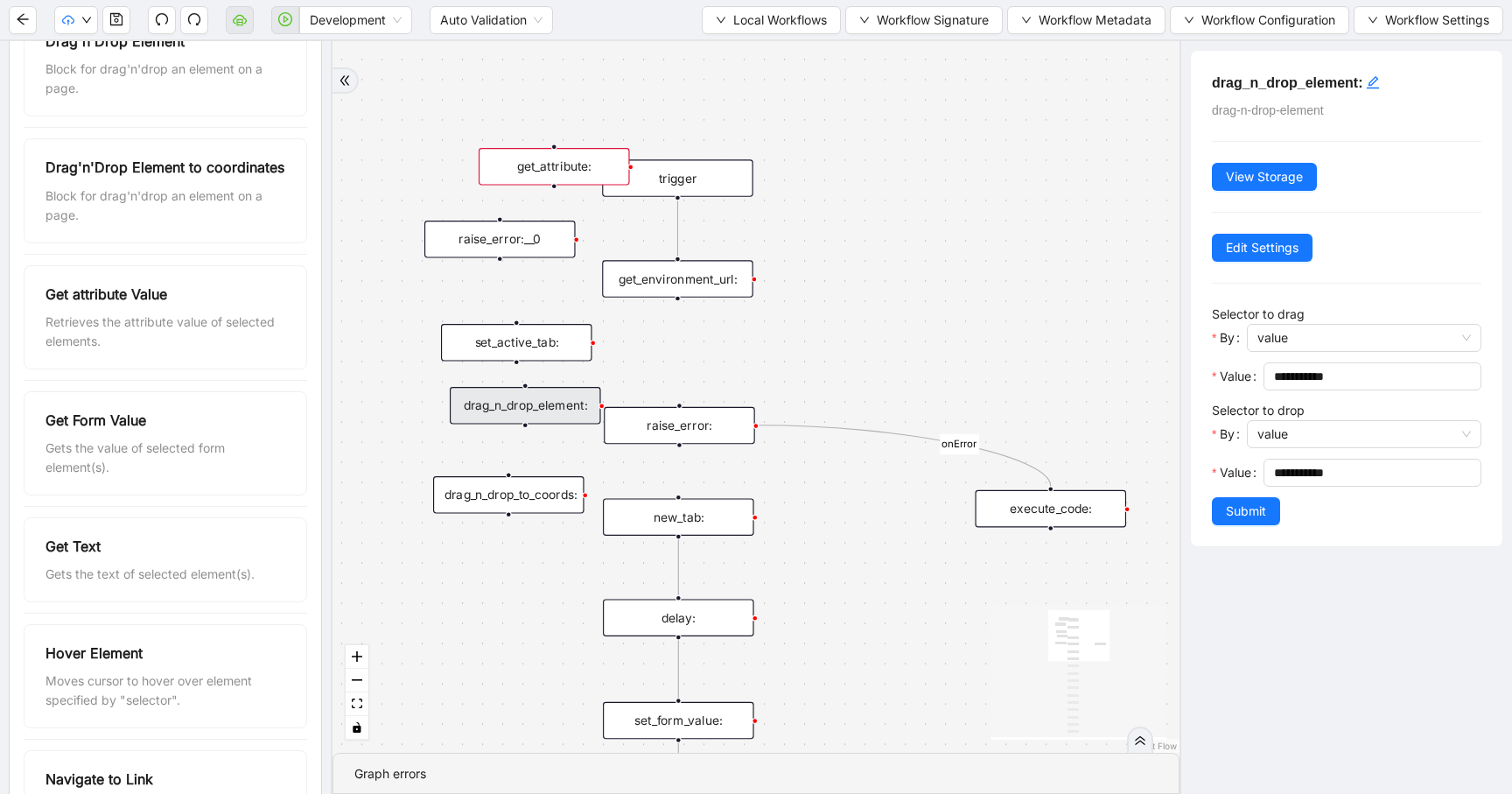 click on "get_attribute:" at bounding box center (554, 166) 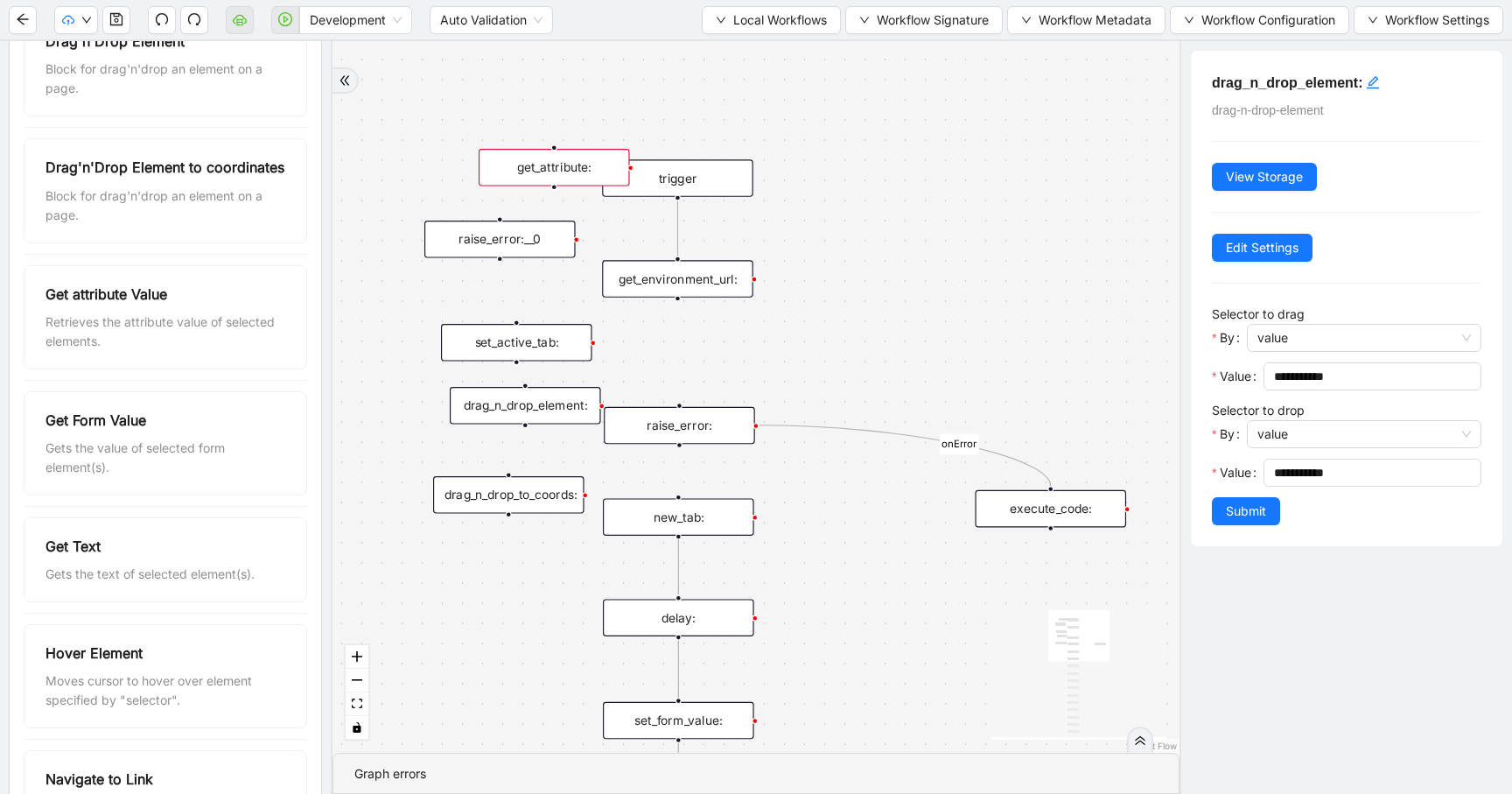 click on "get_attribute:" at bounding box center [554, 167] 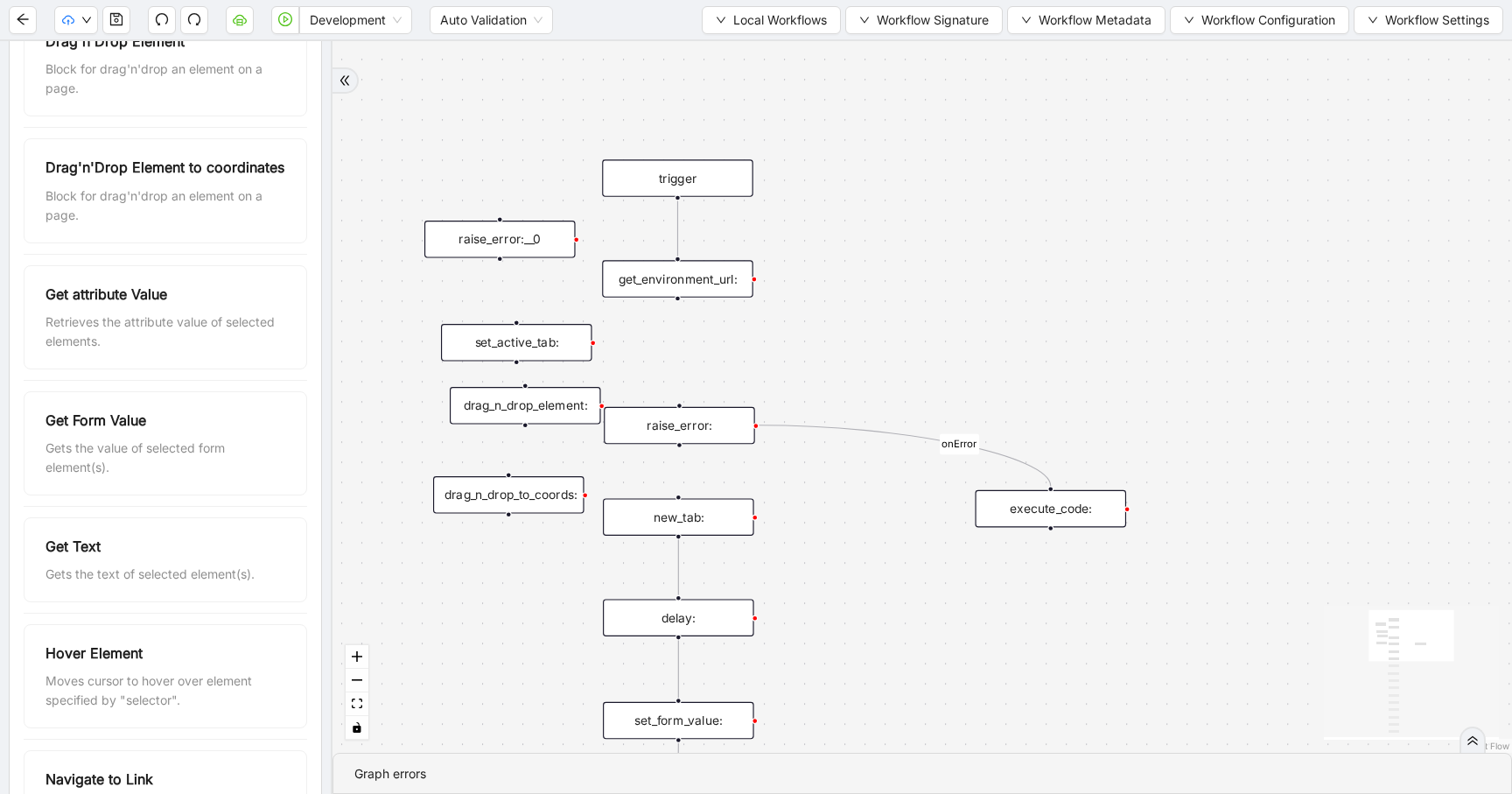 click on "raise_error:__0" at bounding box center [500, 239] 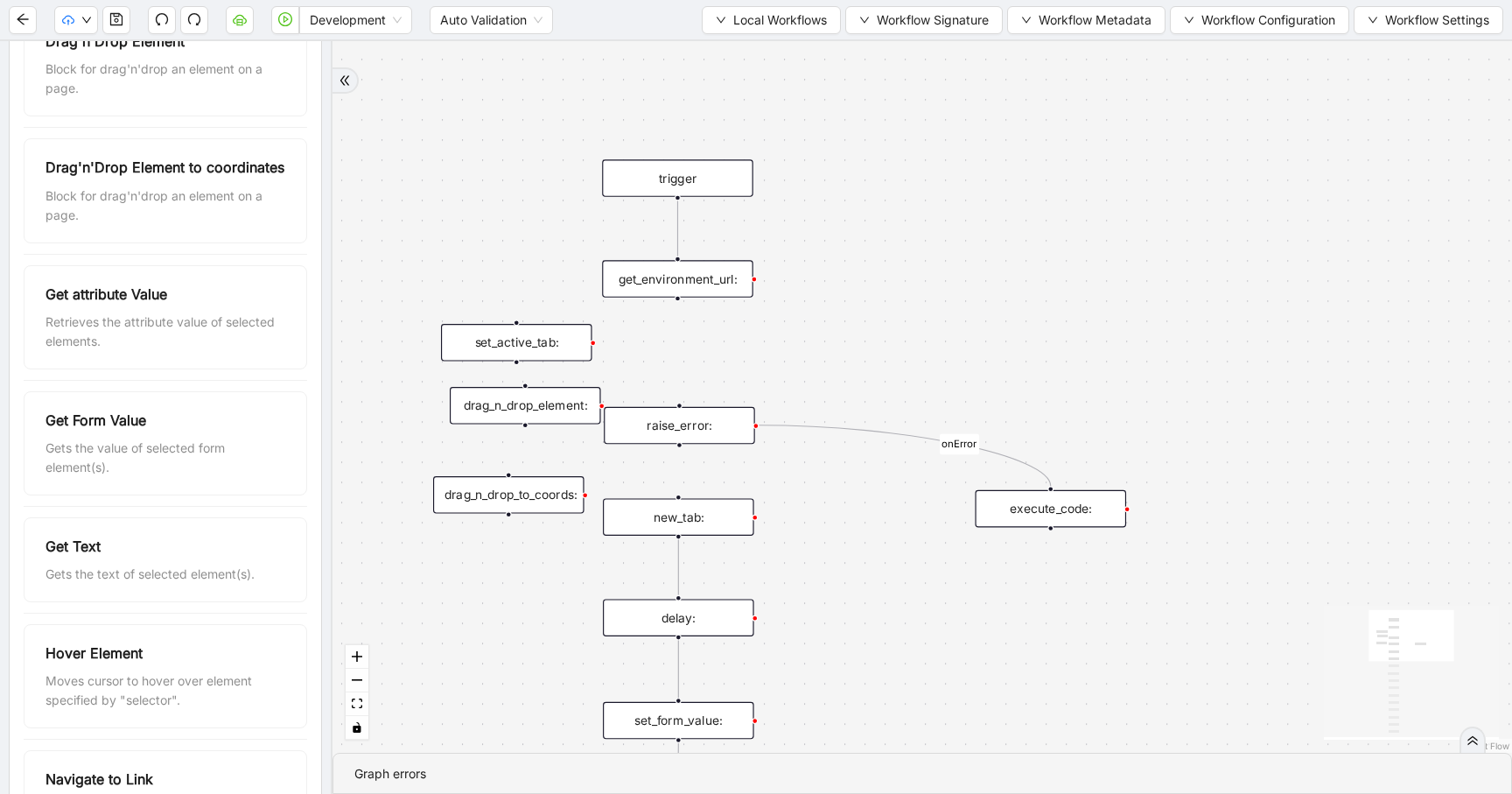 click on "set_active_tab:" at bounding box center [516, 342] 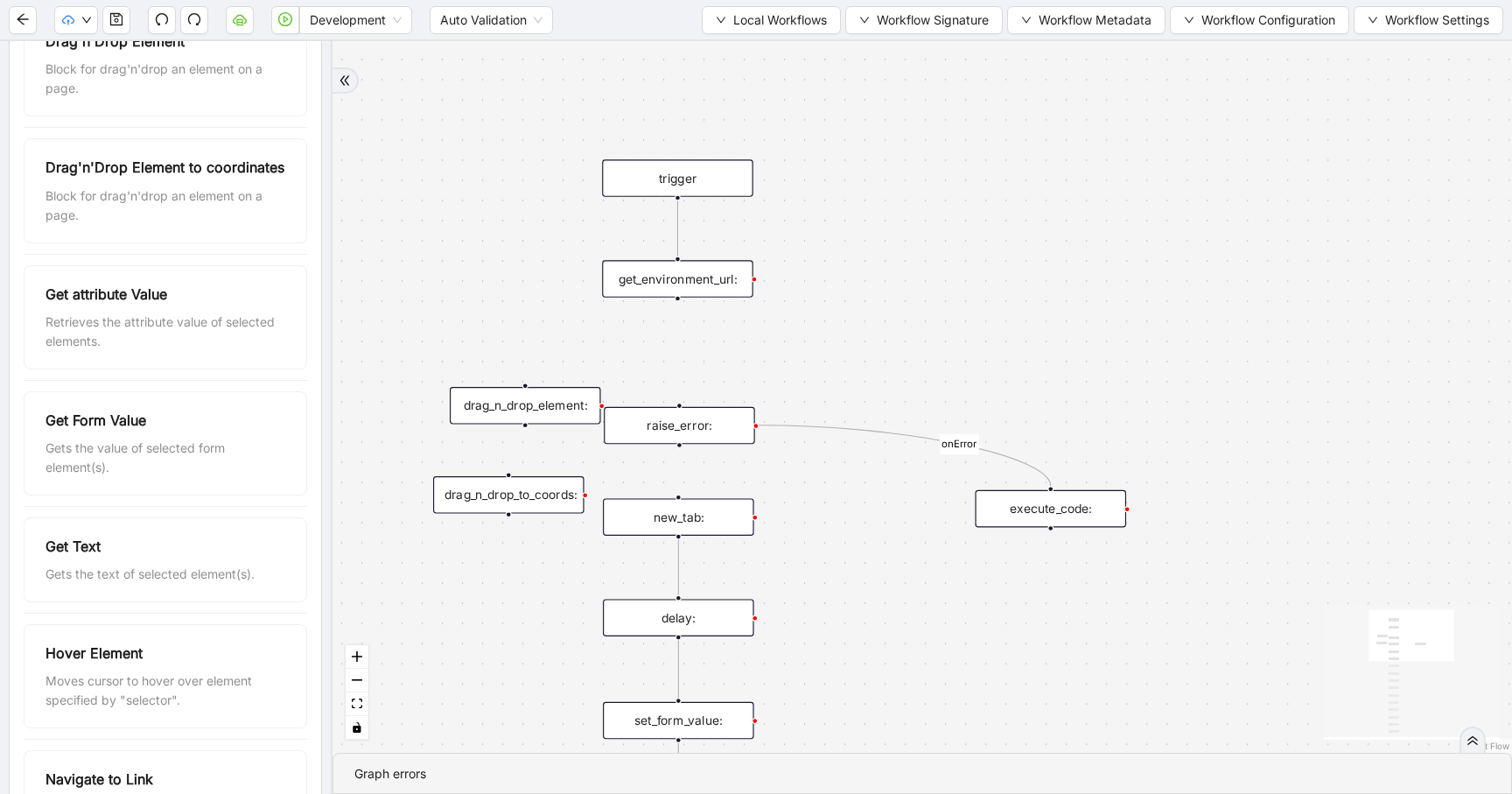 click on "drag_n_drop_element:" at bounding box center (525, 405) 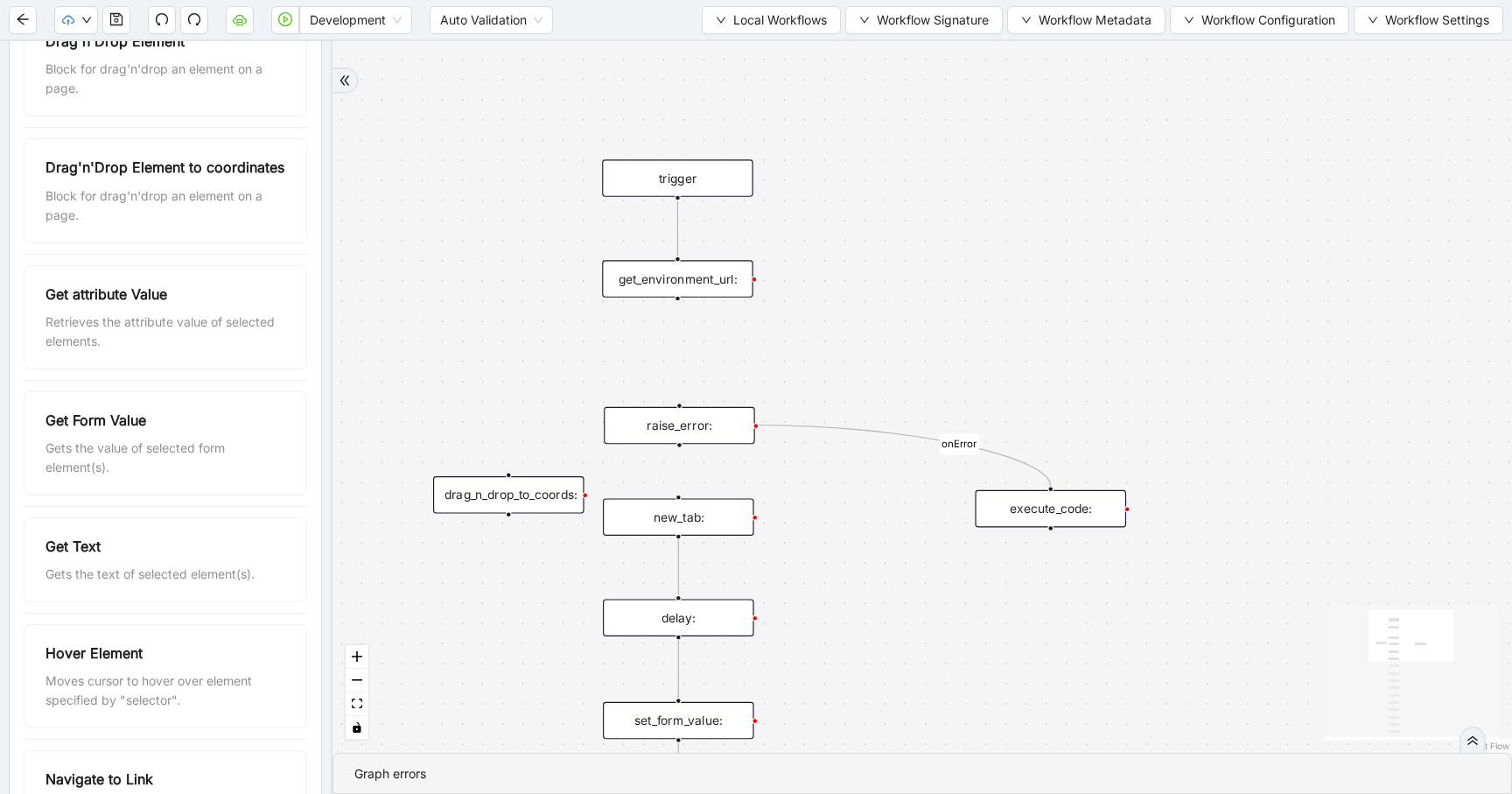 click on "drag_n_drop_to_coords:" at bounding box center (508, 495) 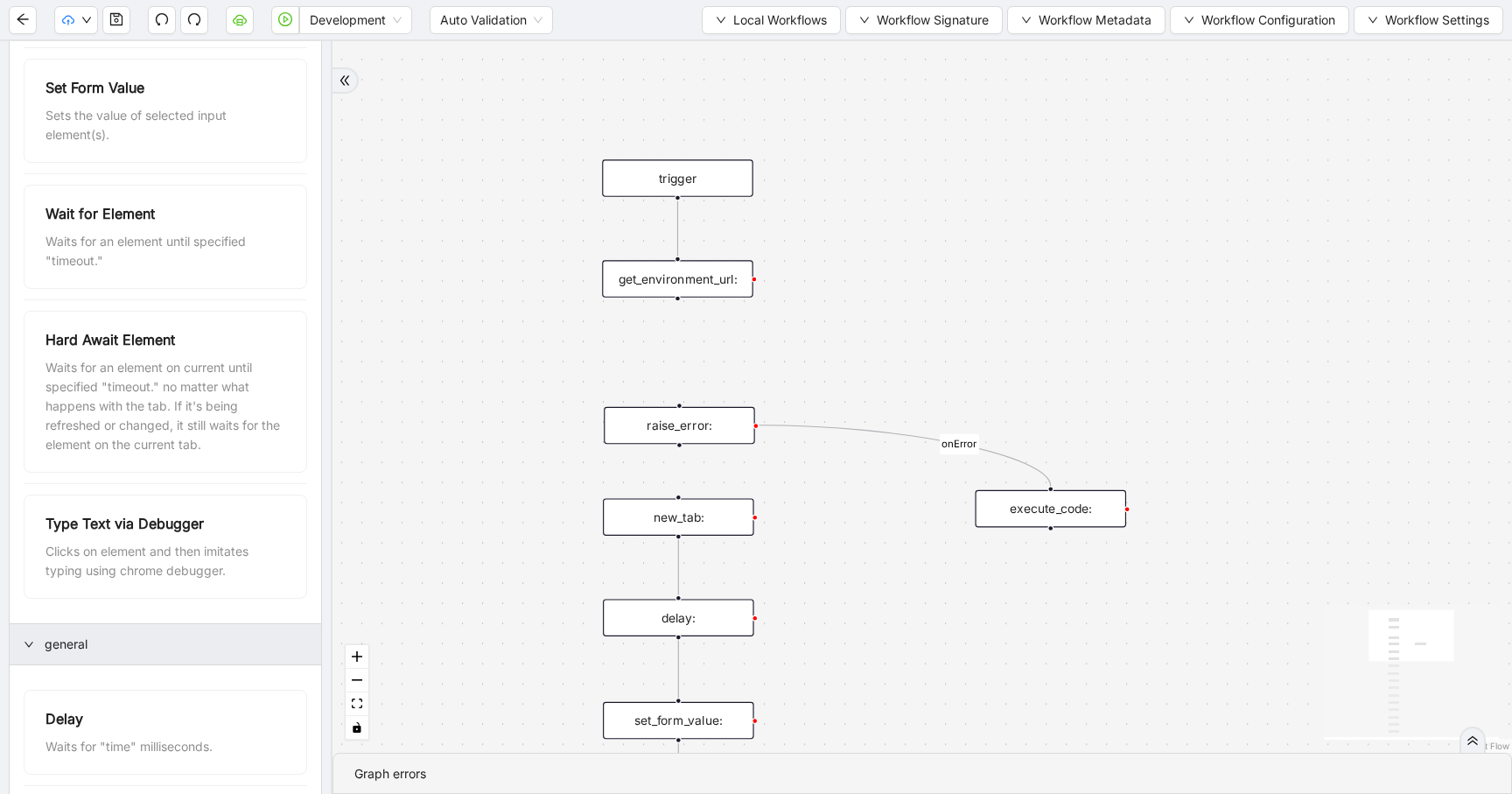 scroll, scrollTop: 1569, scrollLeft: 0, axis: vertical 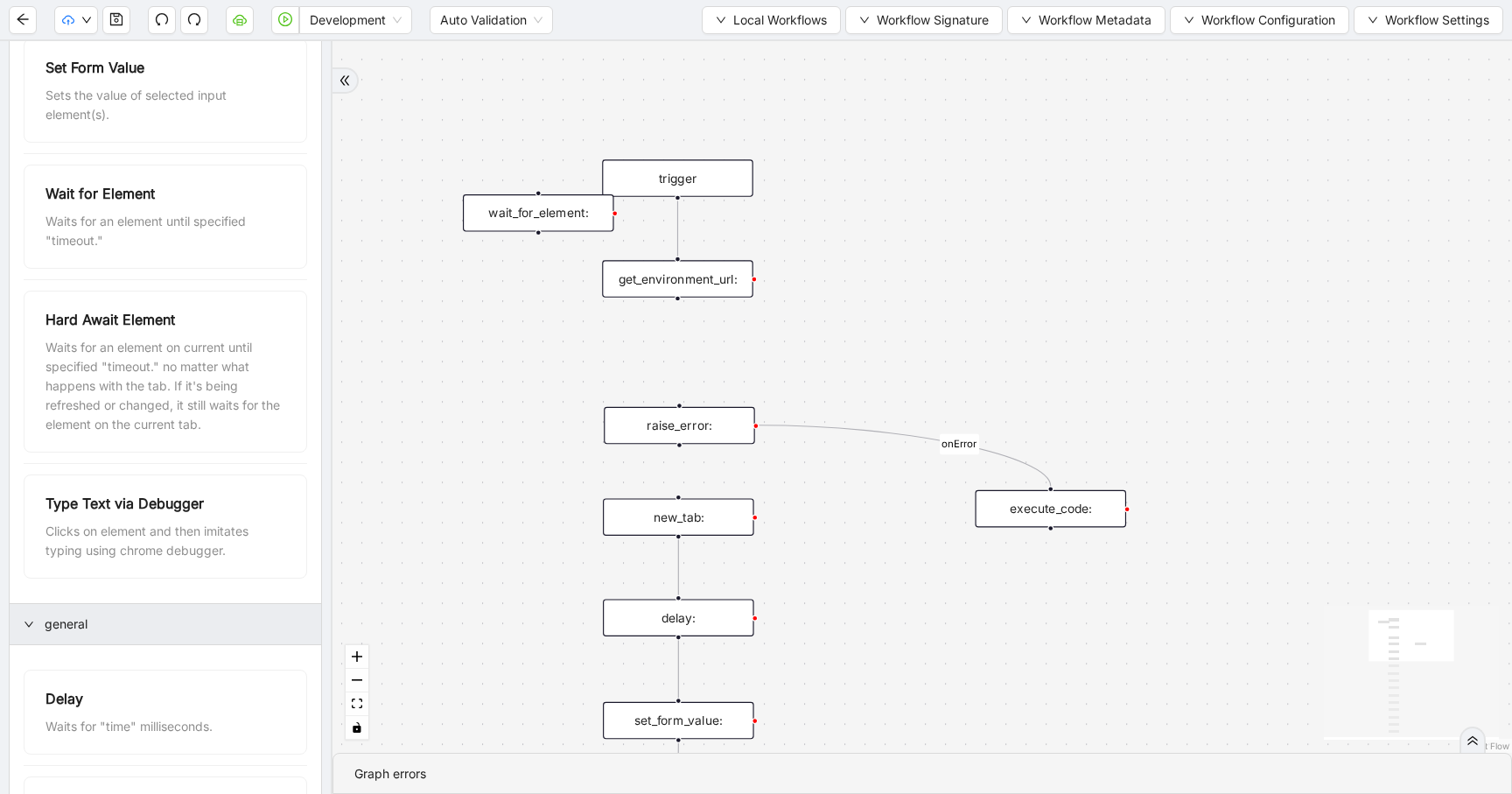 click on "wait_for_element:" at bounding box center (538, 213) 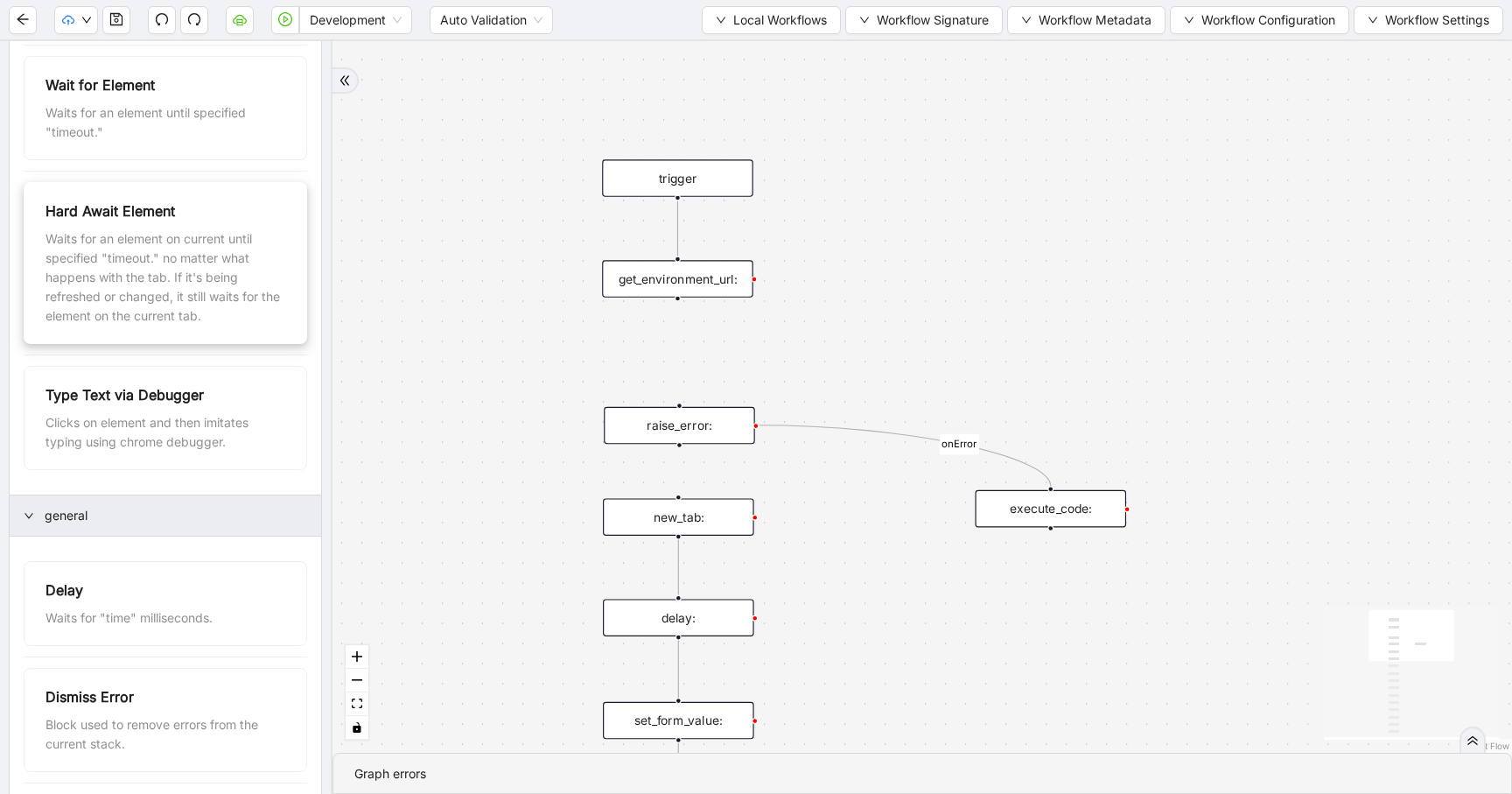 scroll, scrollTop: 1700, scrollLeft: 0, axis: vertical 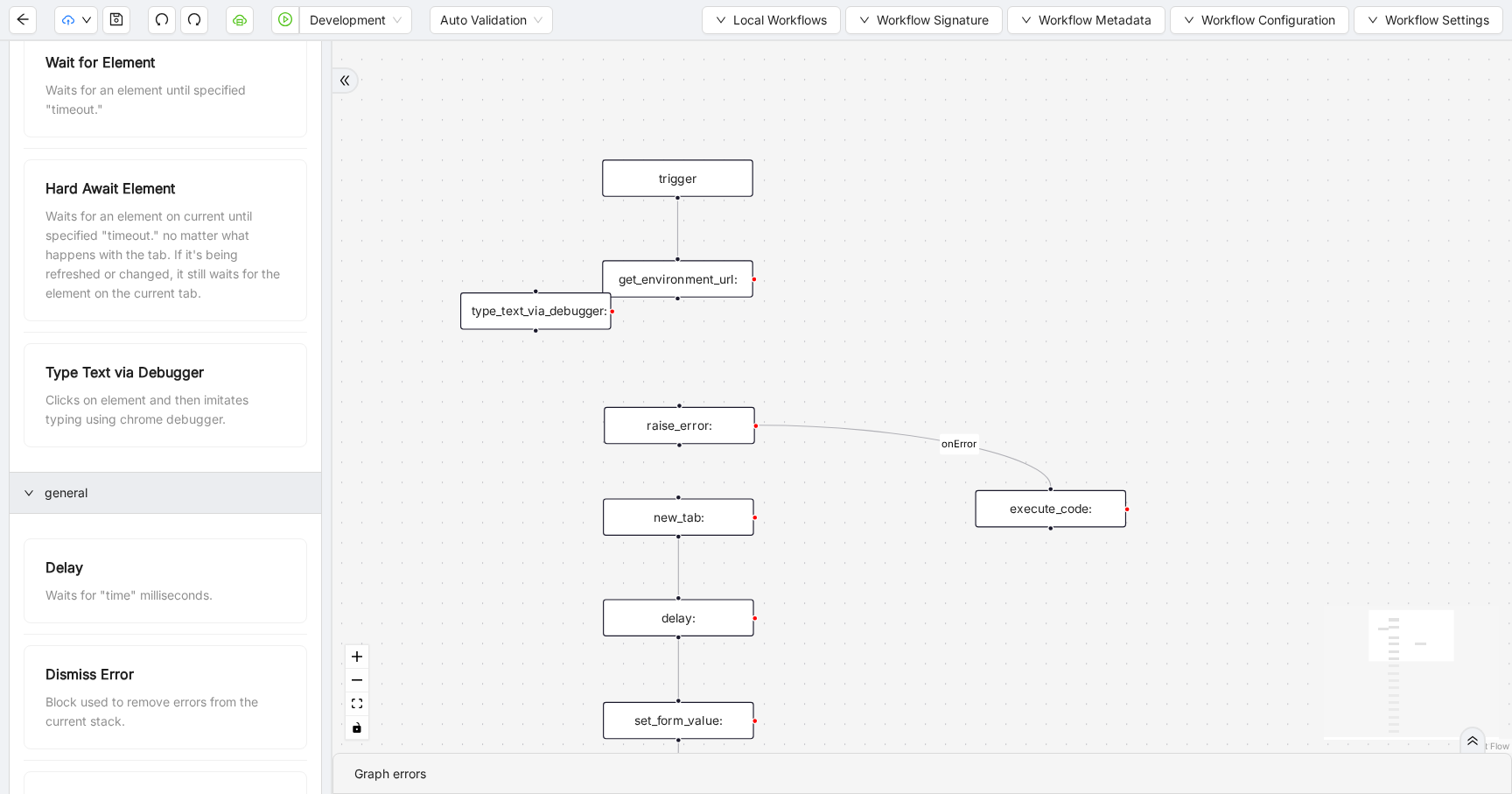 click on "type_text_via_debugger:" at bounding box center [536, 311] 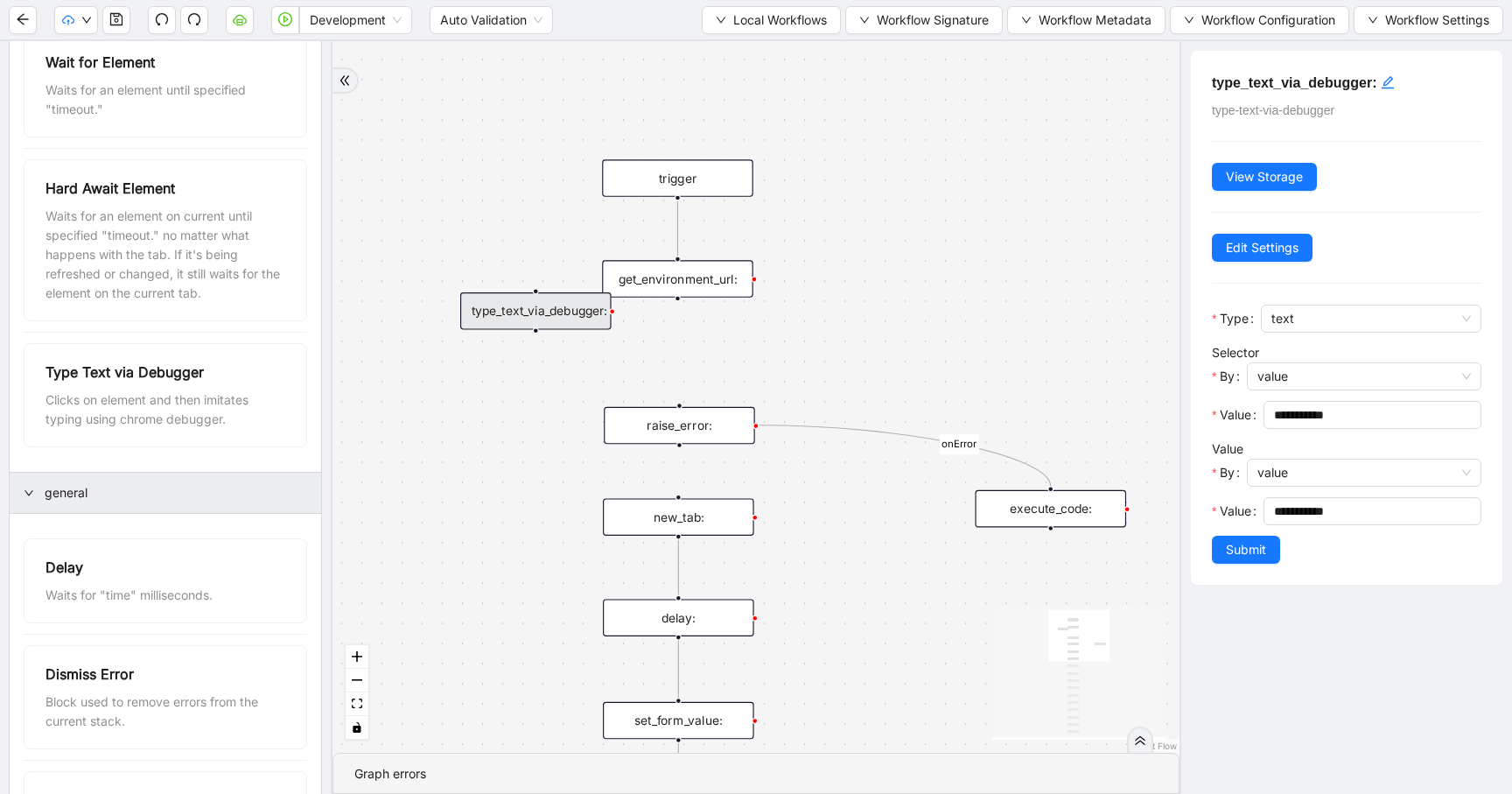 click on "type_text_via_debugger:" at bounding box center (536, 311) 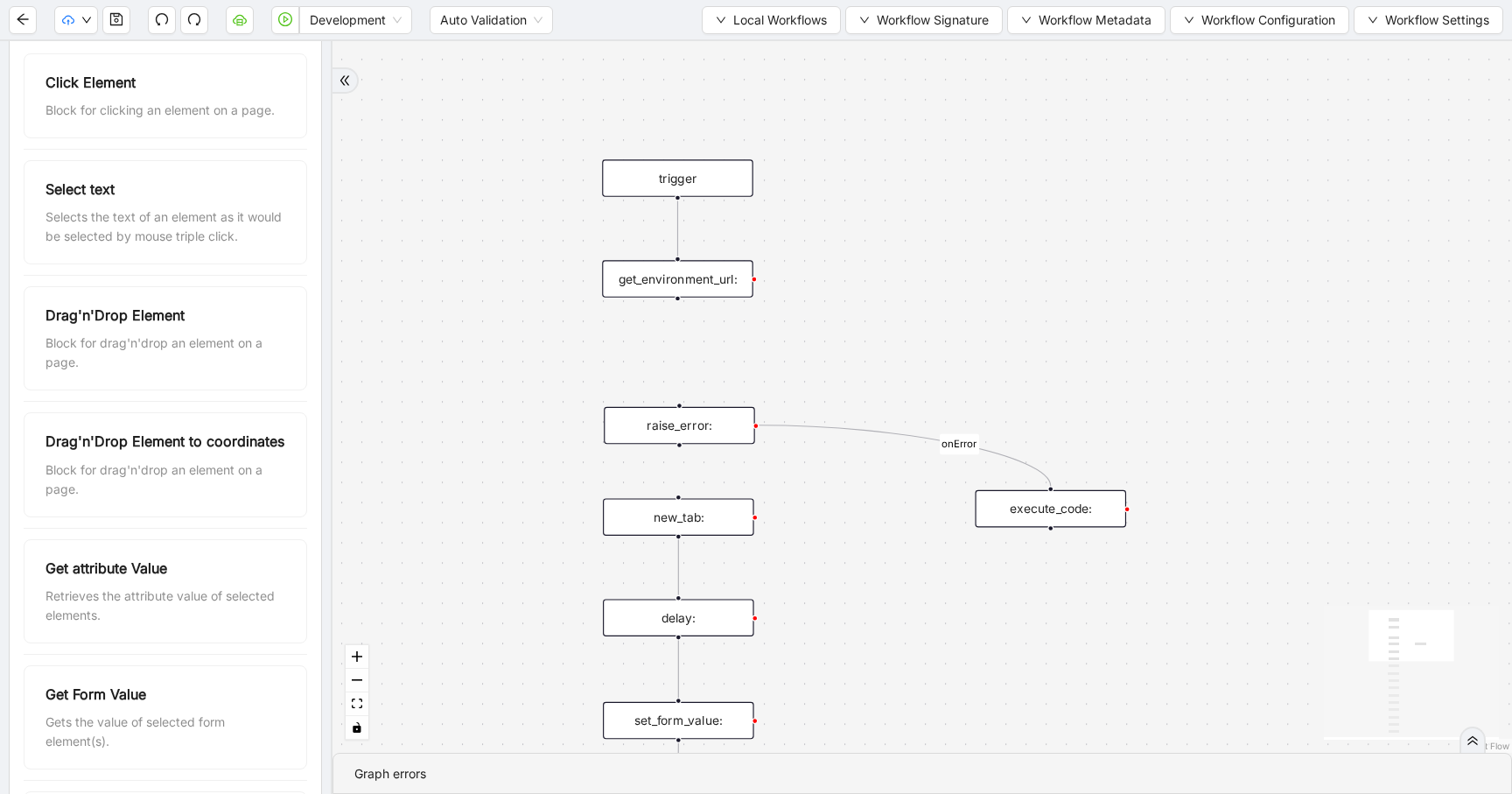 scroll, scrollTop: 434, scrollLeft: 0, axis: vertical 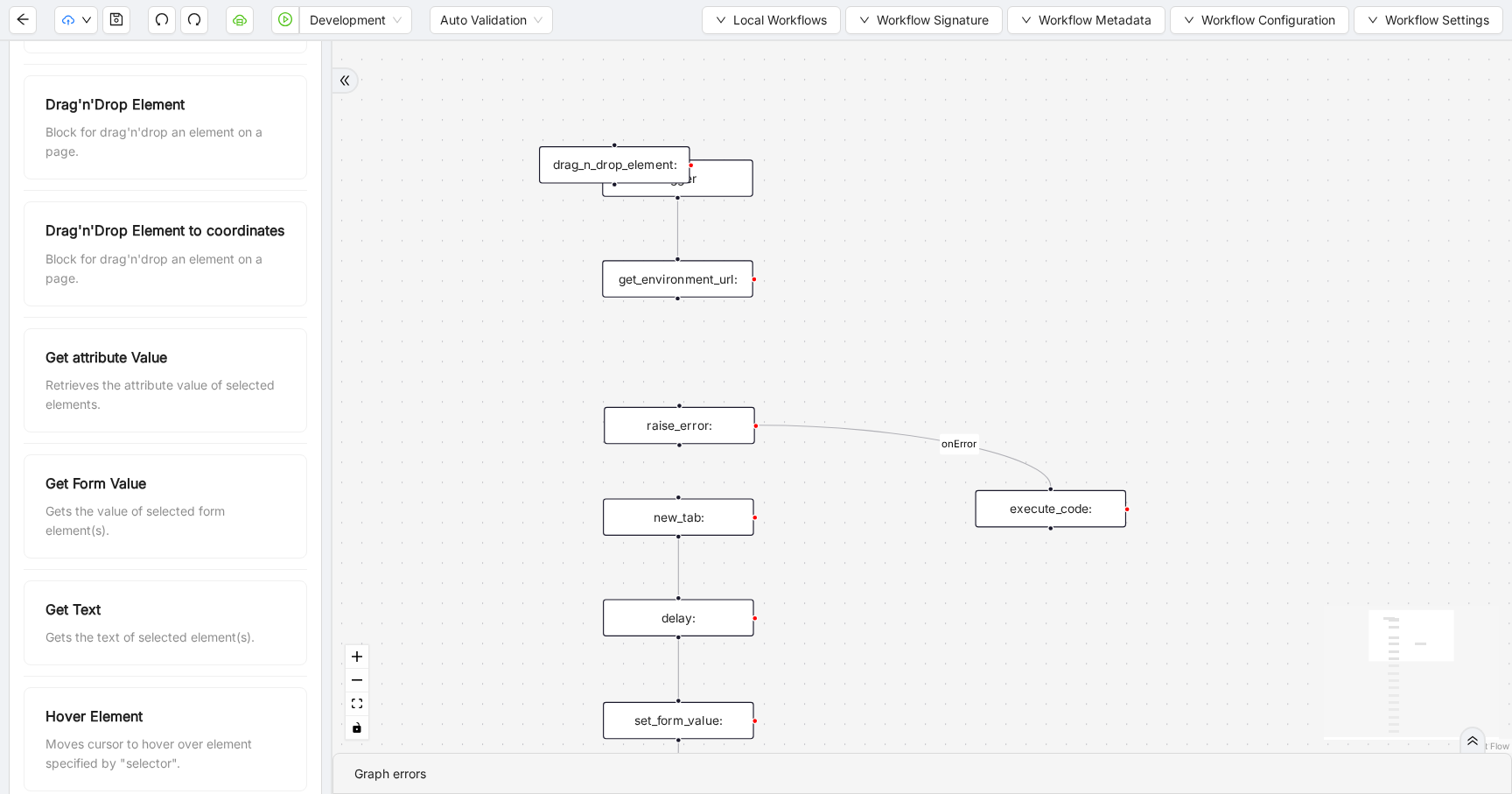 click on "drag_n_drop_element:" at bounding box center (614, 165) 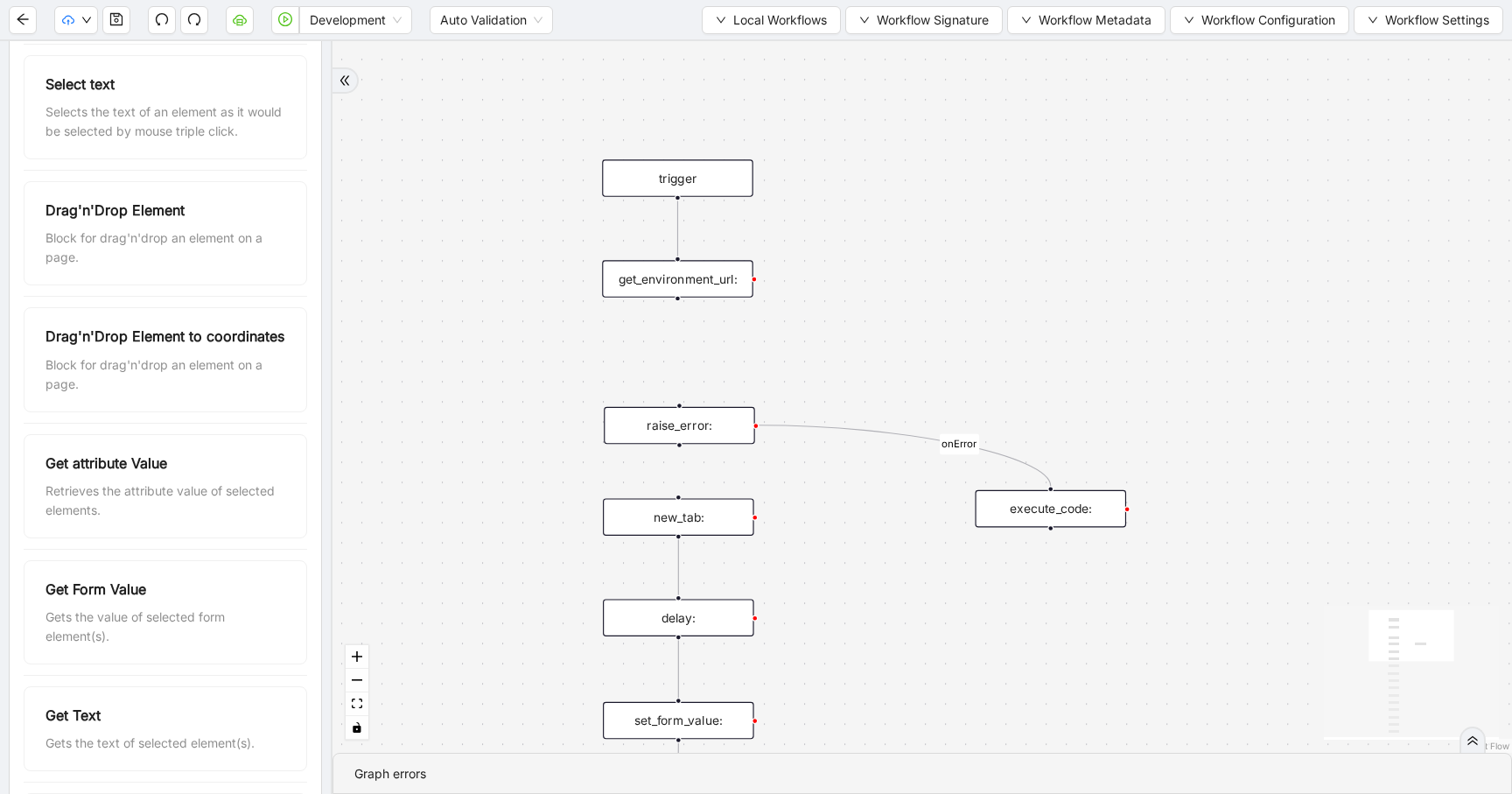 scroll, scrollTop: 0, scrollLeft: 0, axis: both 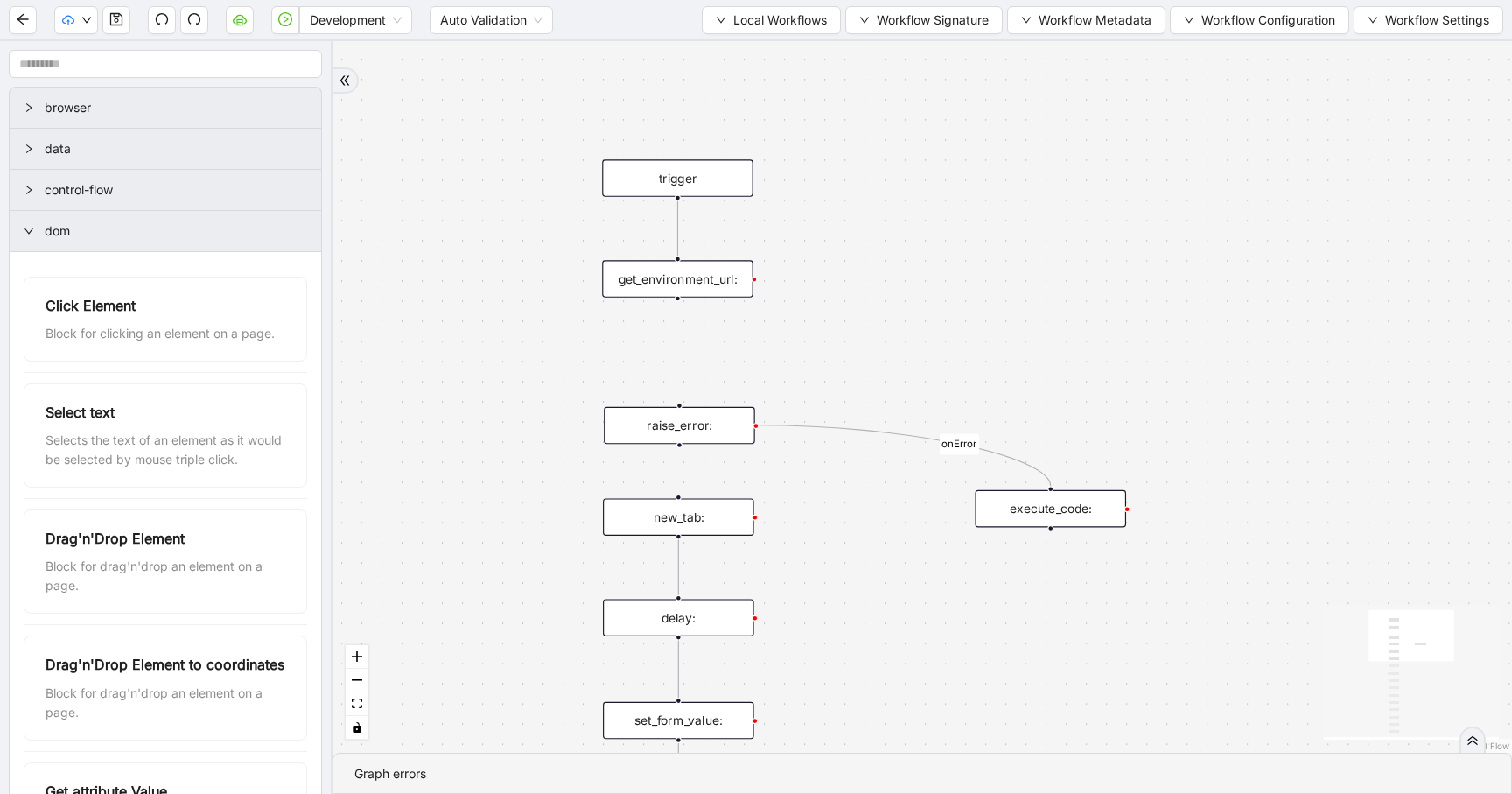 click 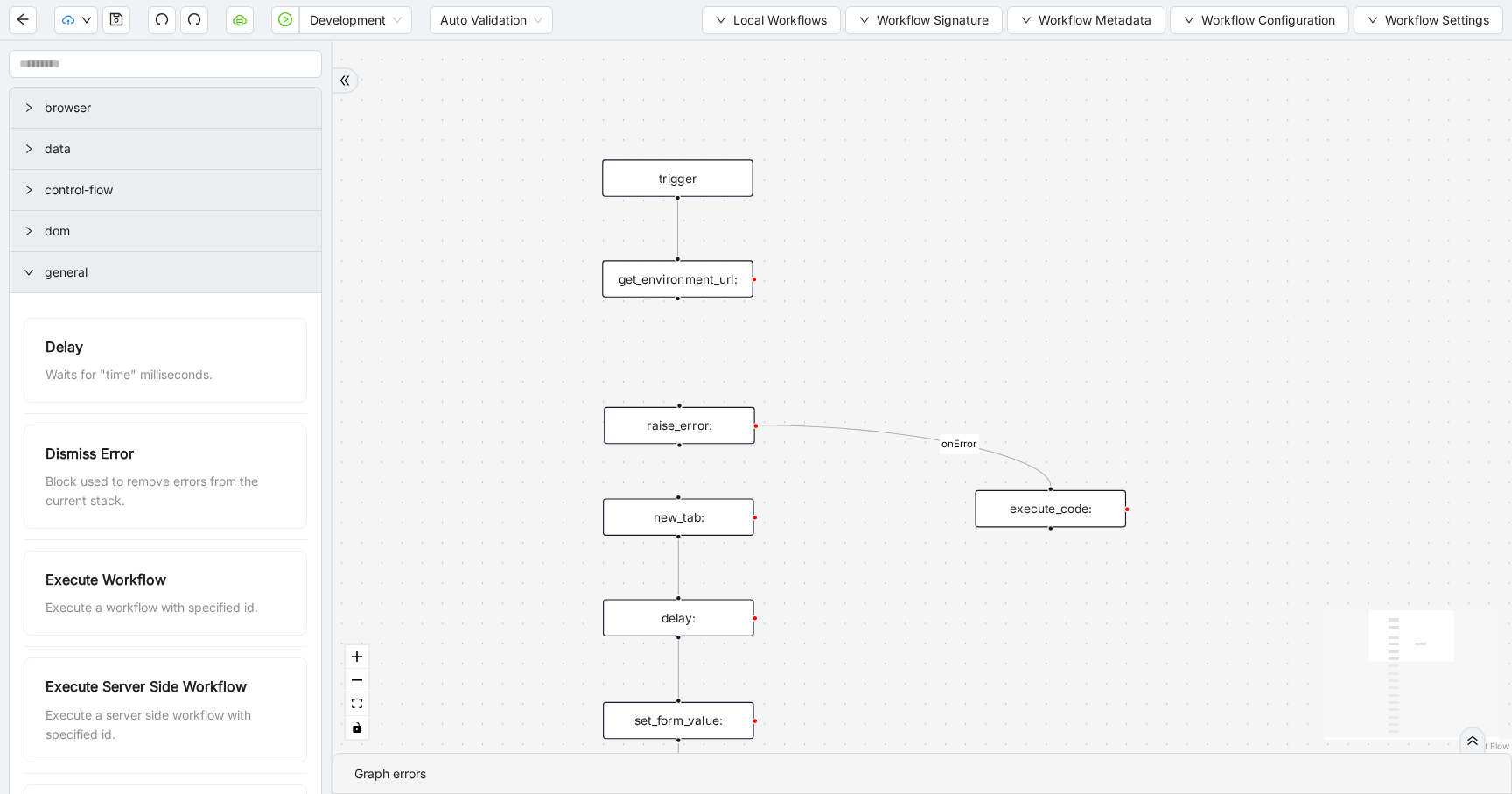 click on "general" at bounding box center [165, 272] 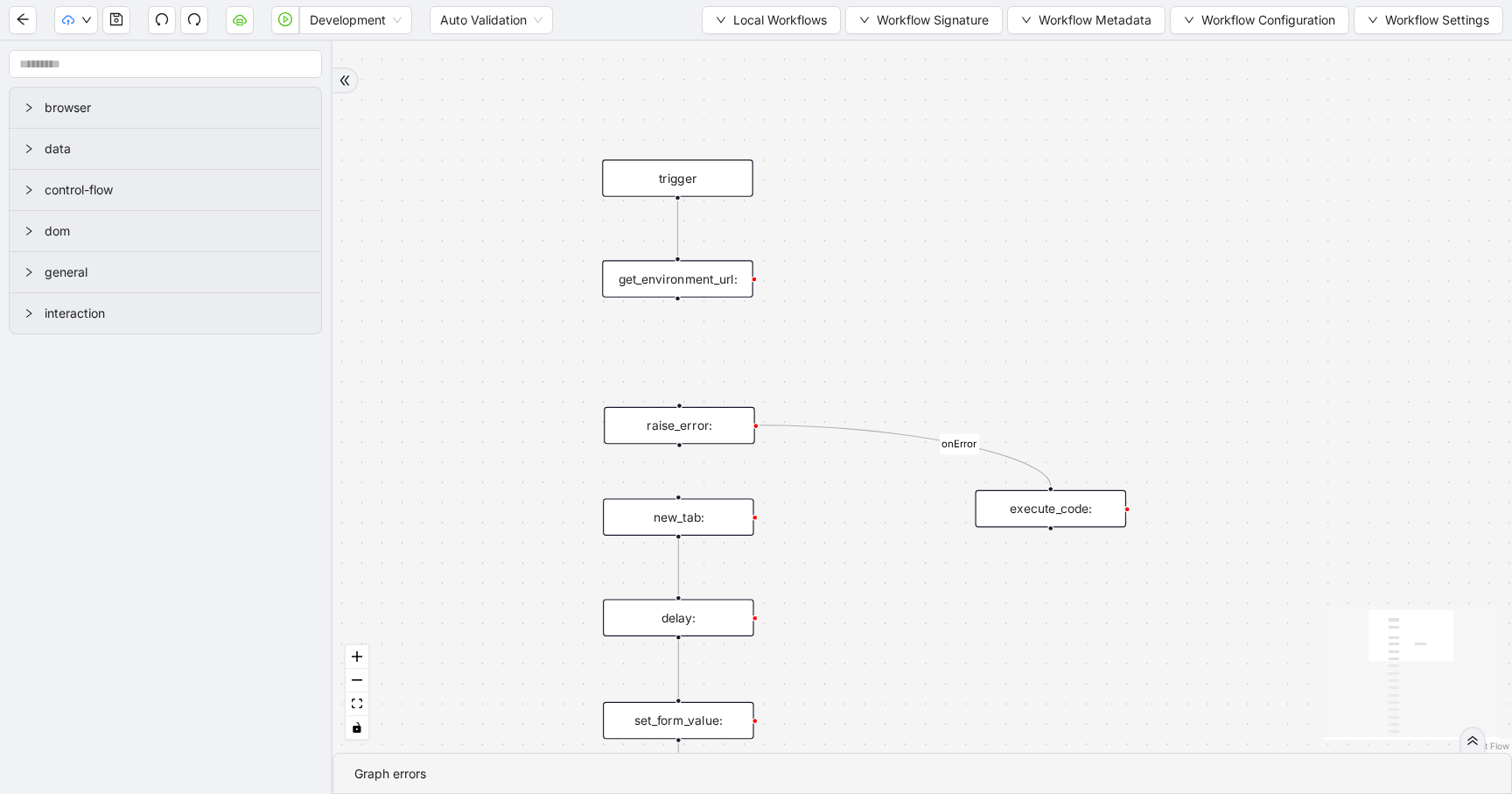 click 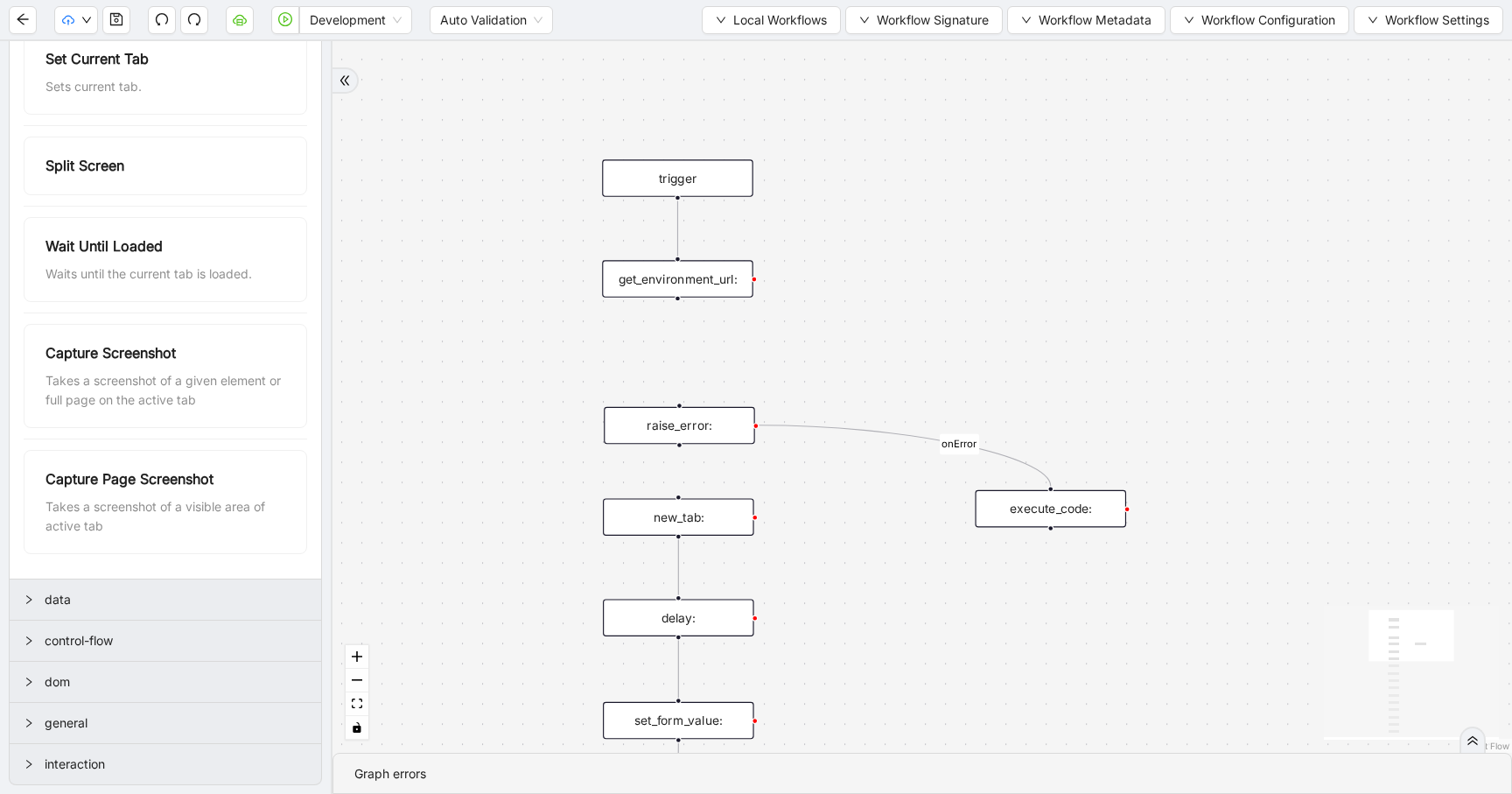 scroll, scrollTop: 1454, scrollLeft: 0, axis: vertical 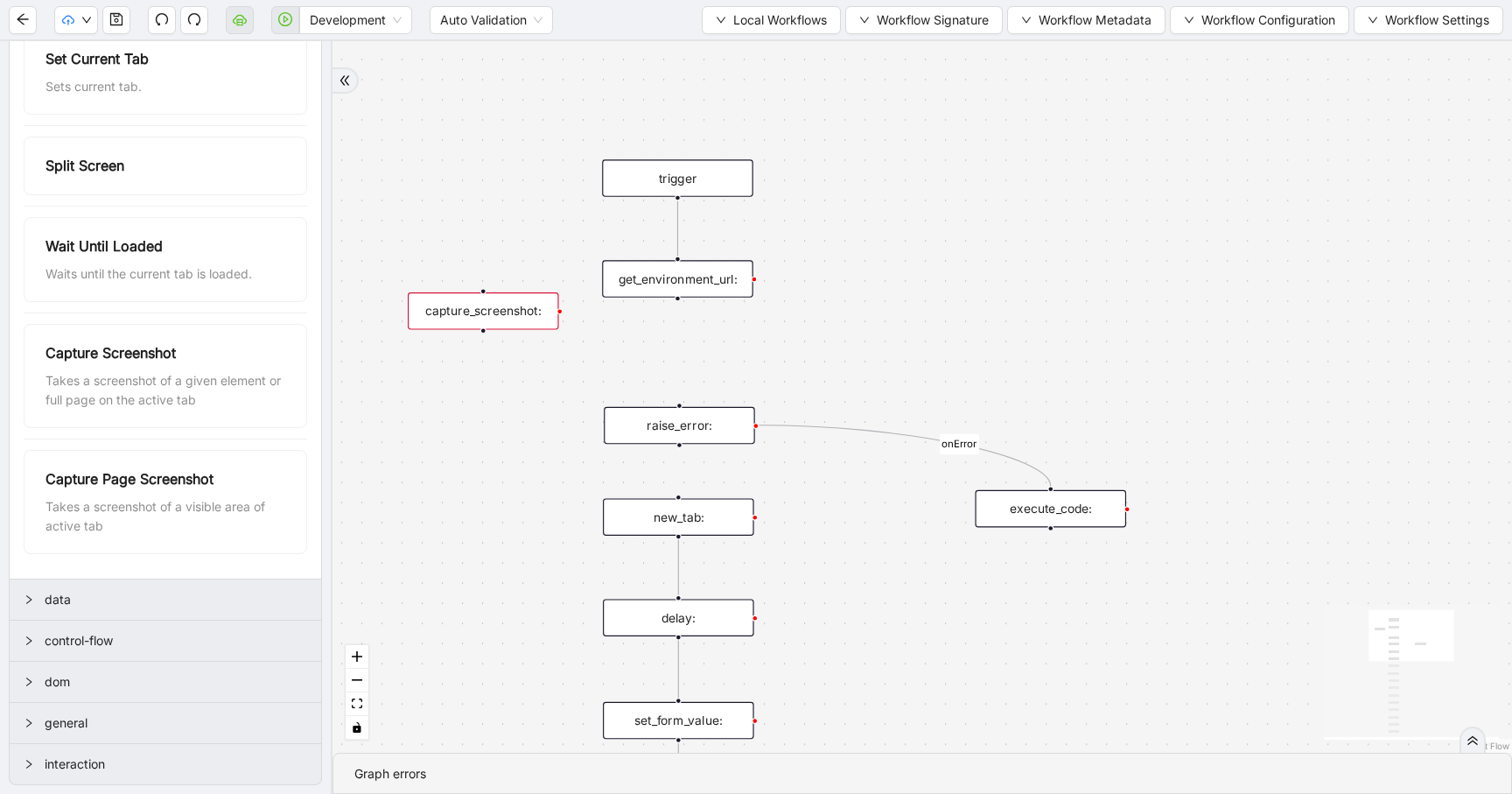click on "capture_screenshot:" at bounding box center (483, 311) 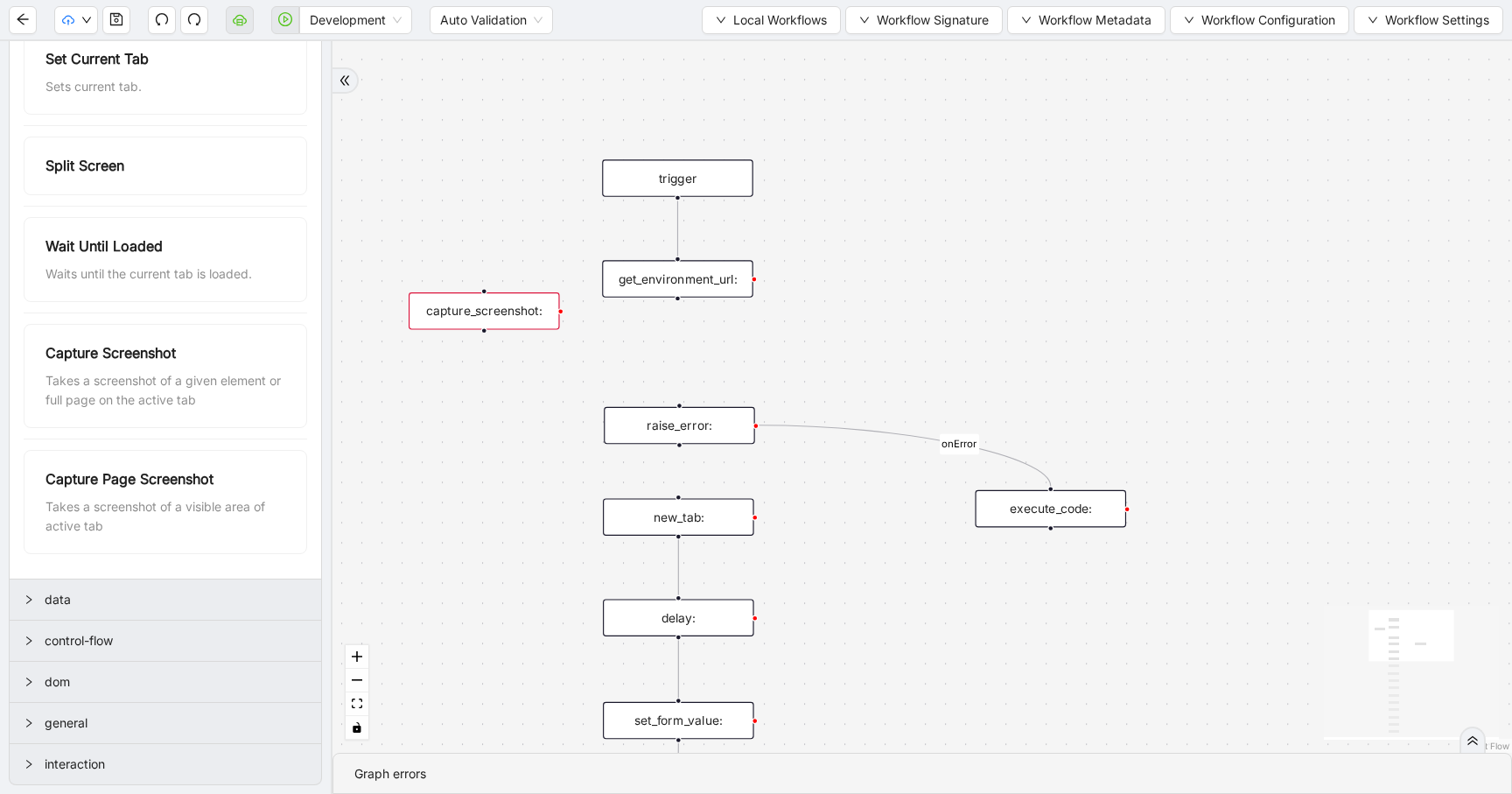 click on "capture_screenshot:" at bounding box center [484, 311] 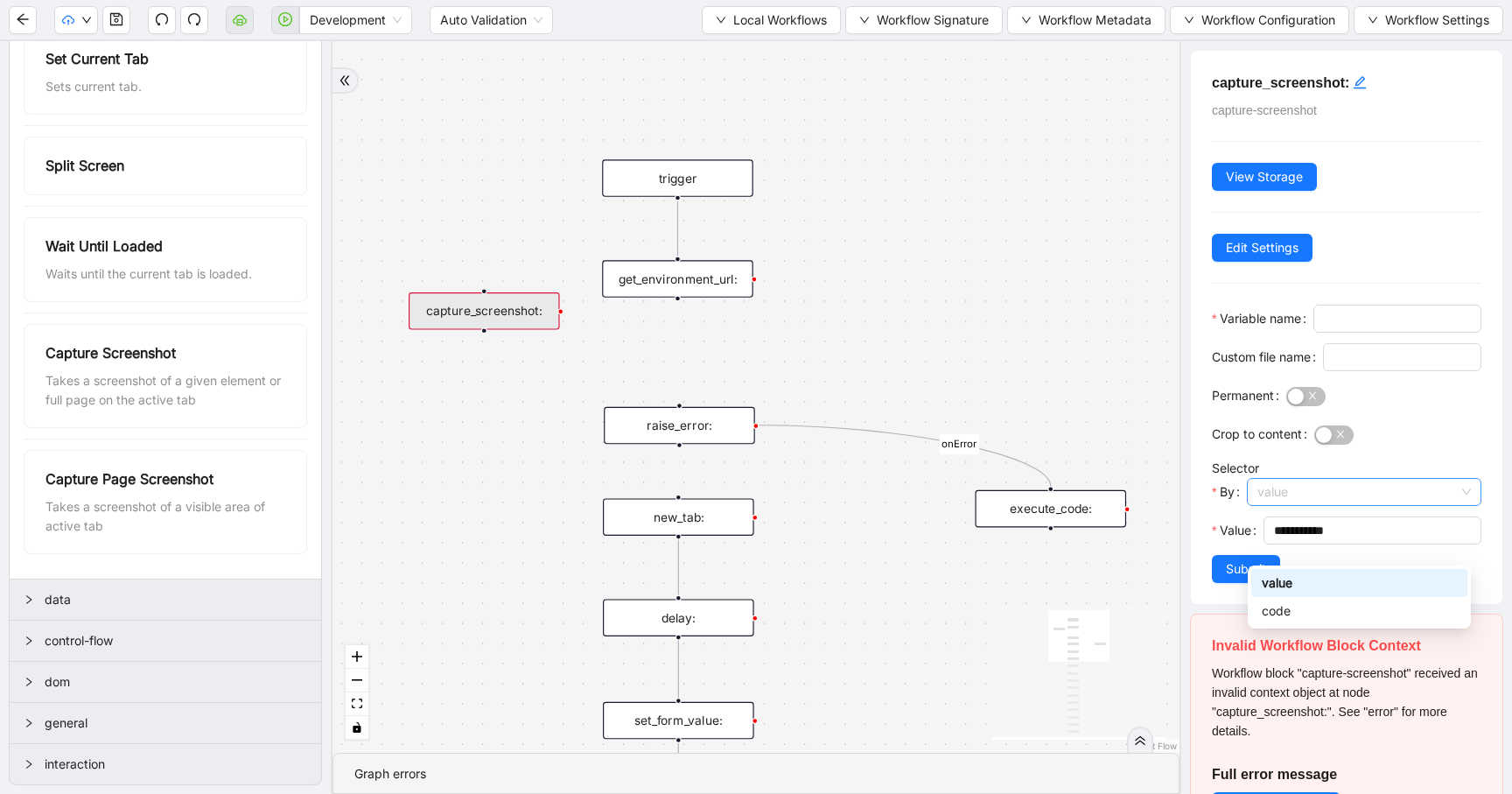 click on "value" at bounding box center [1364, 492] 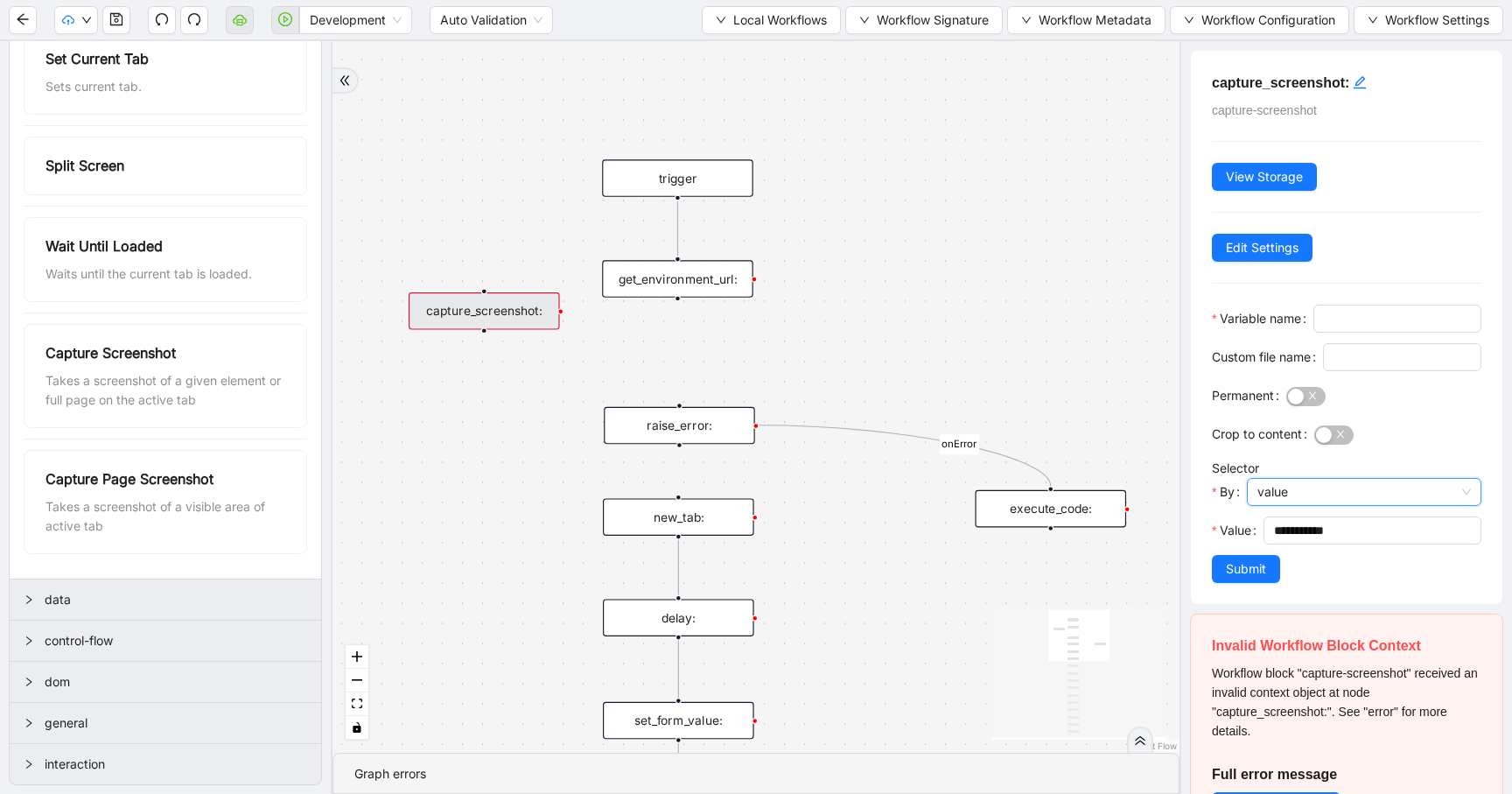 click on "value" at bounding box center (1364, 492) 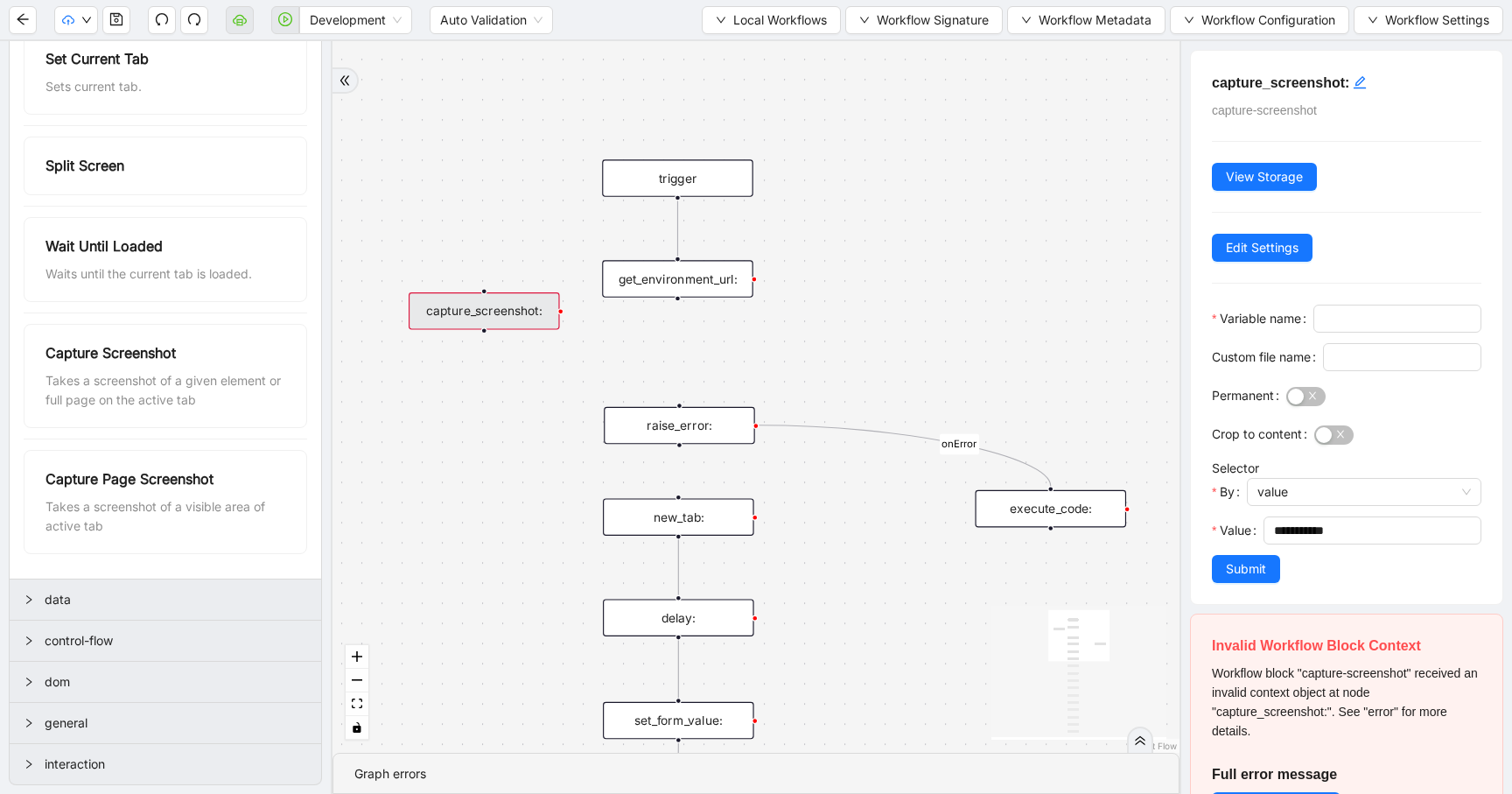 click on "capture_screenshot:" at bounding box center (484, 311) 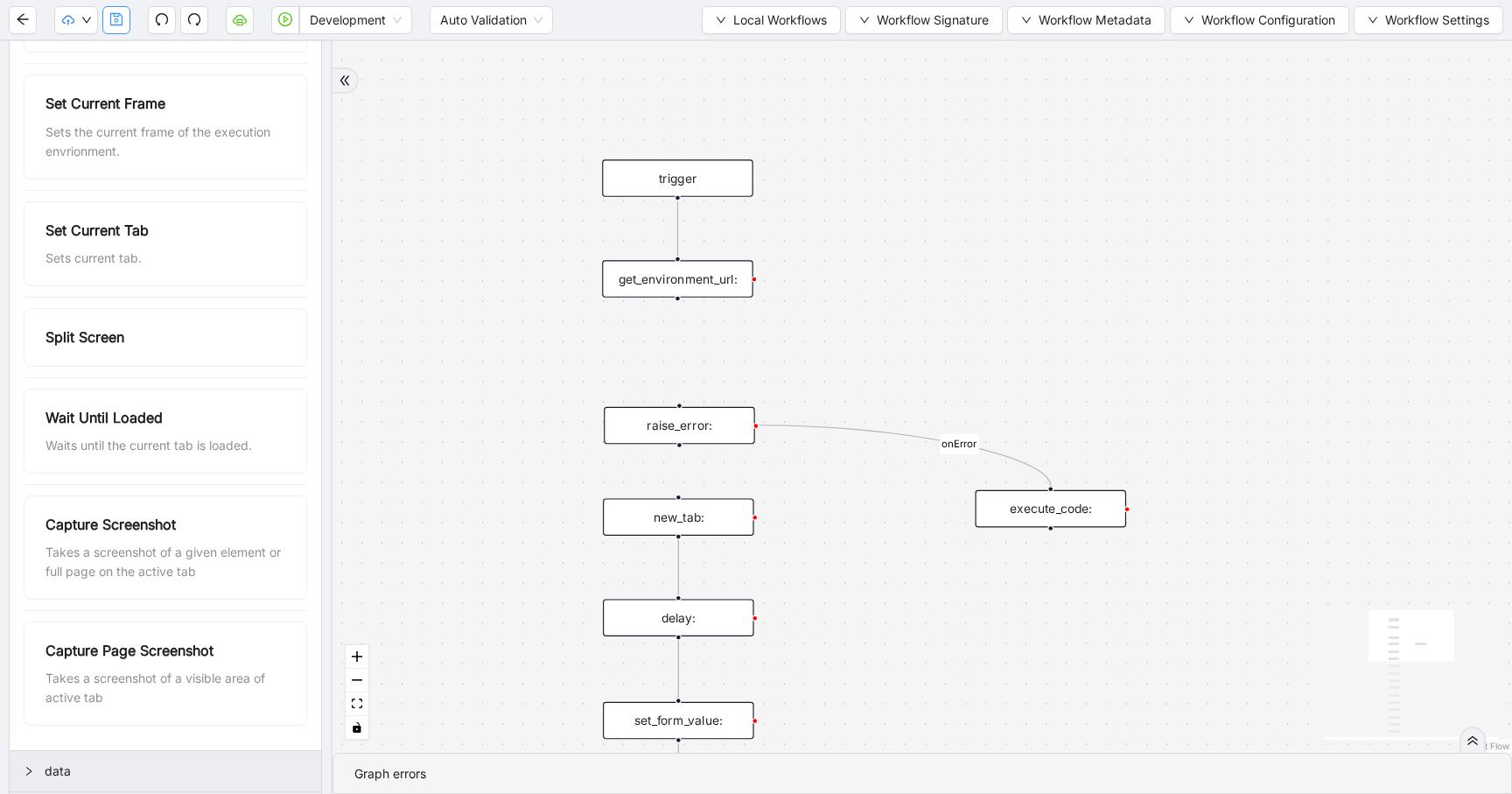 scroll, scrollTop: 1239, scrollLeft: 0, axis: vertical 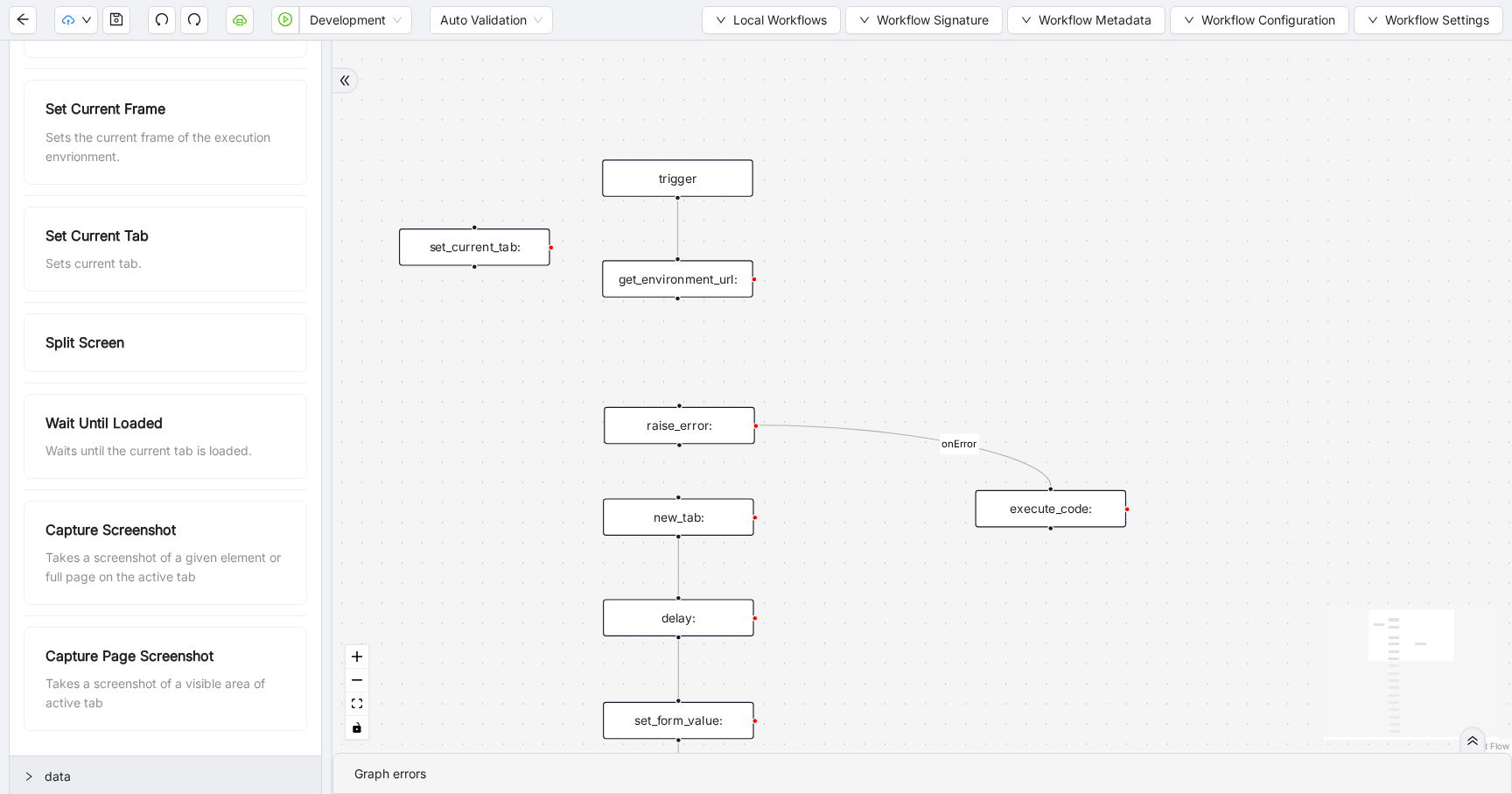 click on "set_current_tab:" at bounding box center [474, 247] 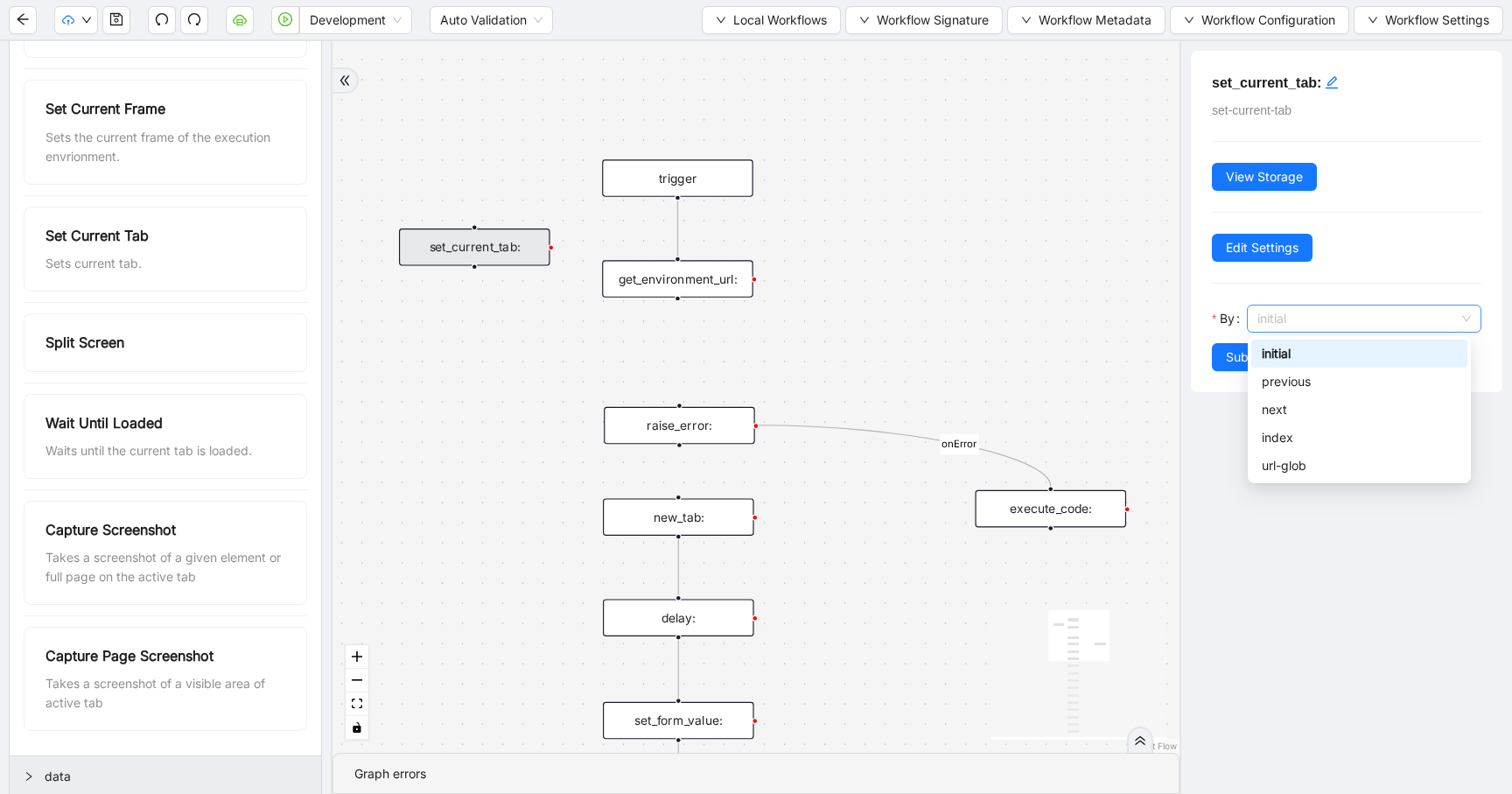 click on "initial" at bounding box center (1364, 319) 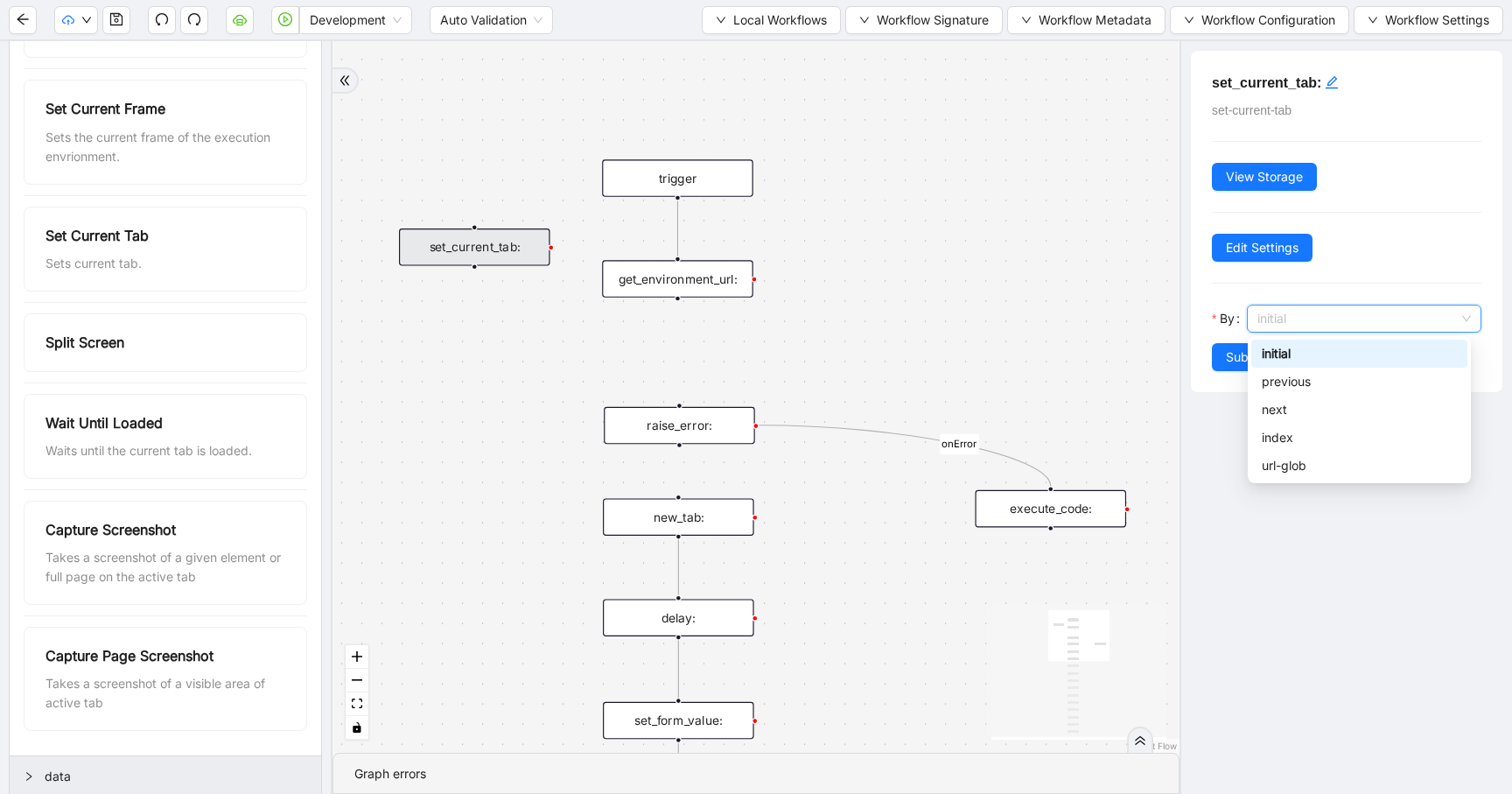 click on "initial" at bounding box center (1364, 319) 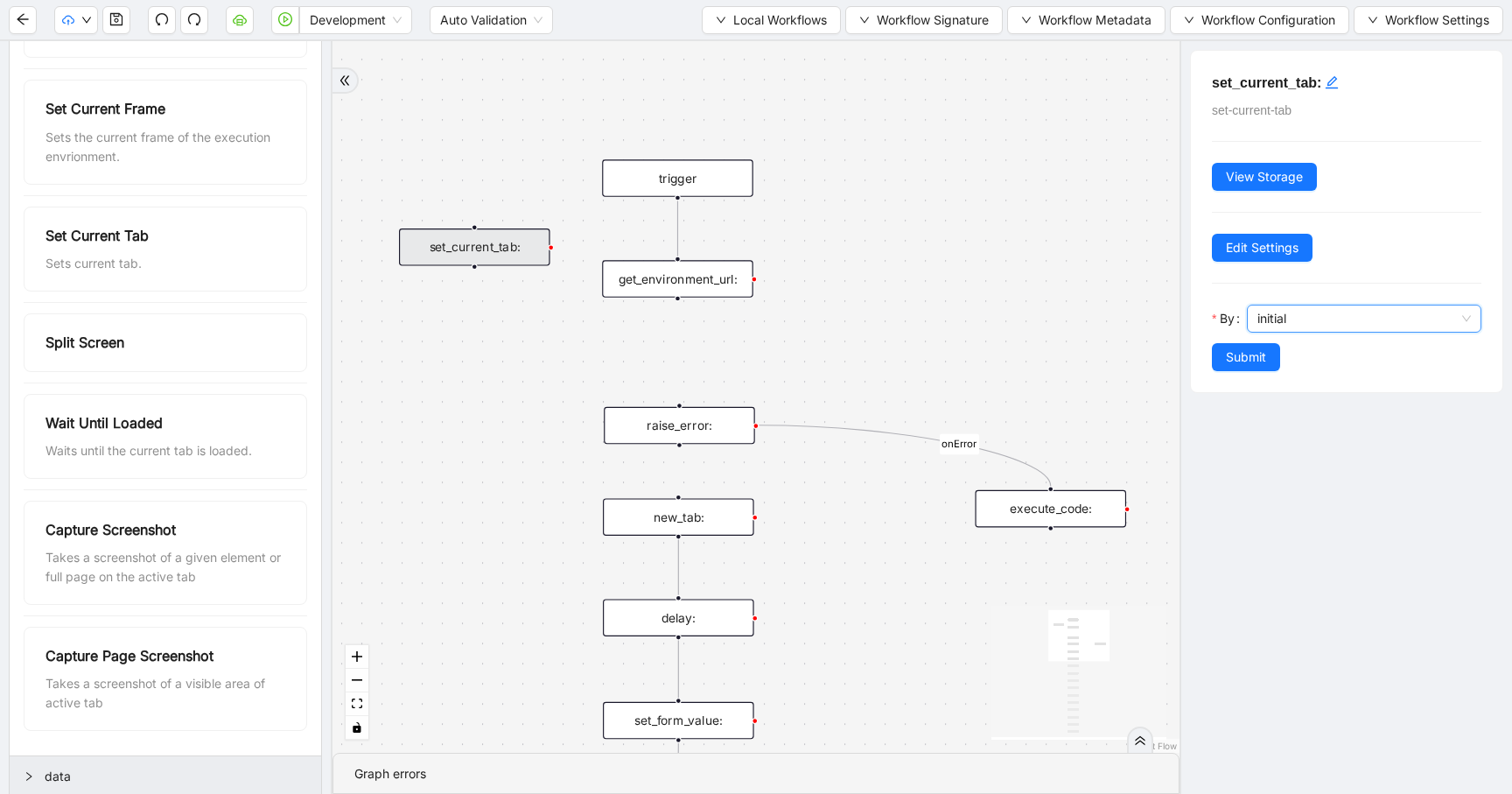 click on "initial" at bounding box center (1364, 319) 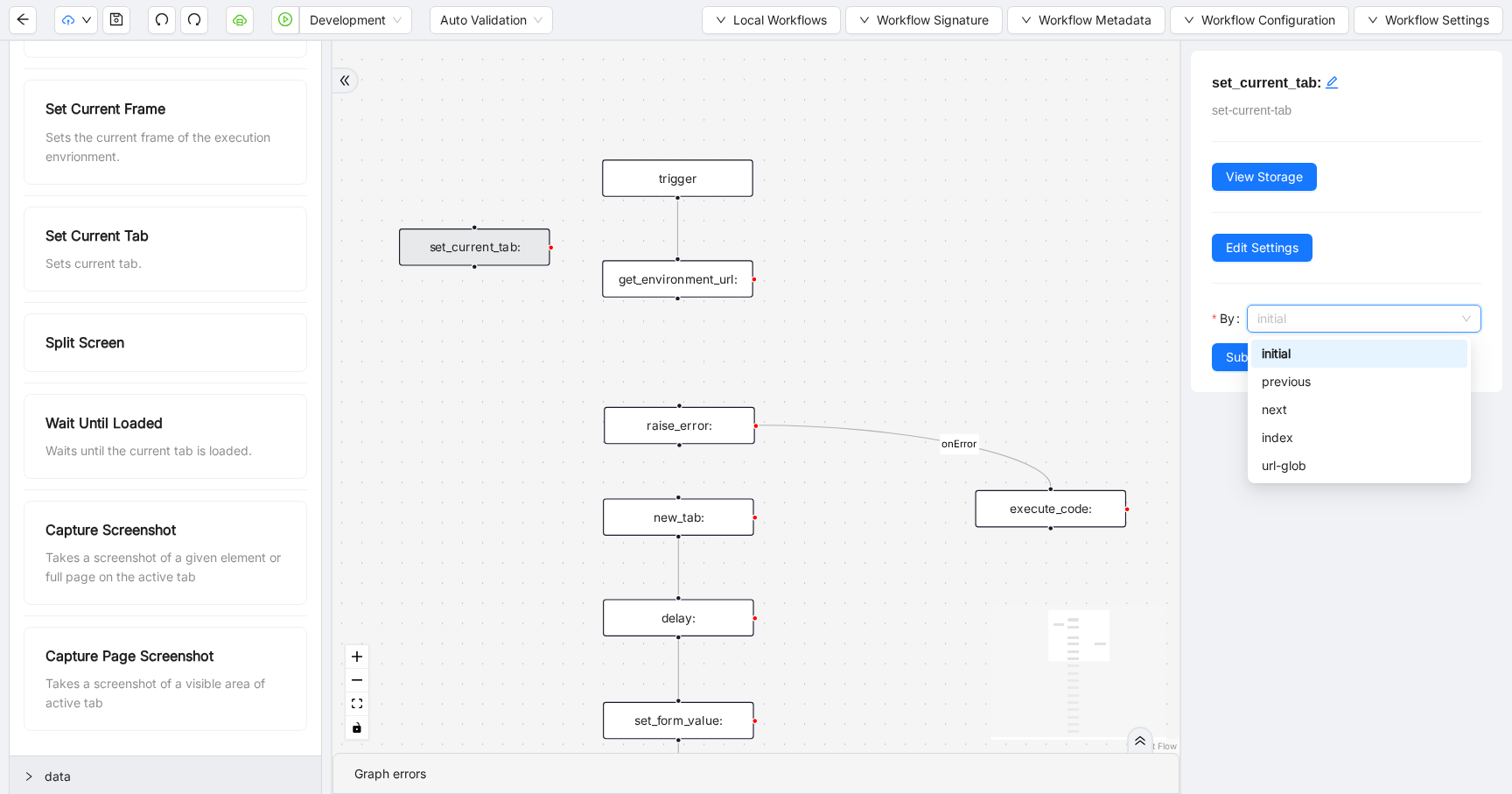 click on "initial" at bounding box center [1364, 319] 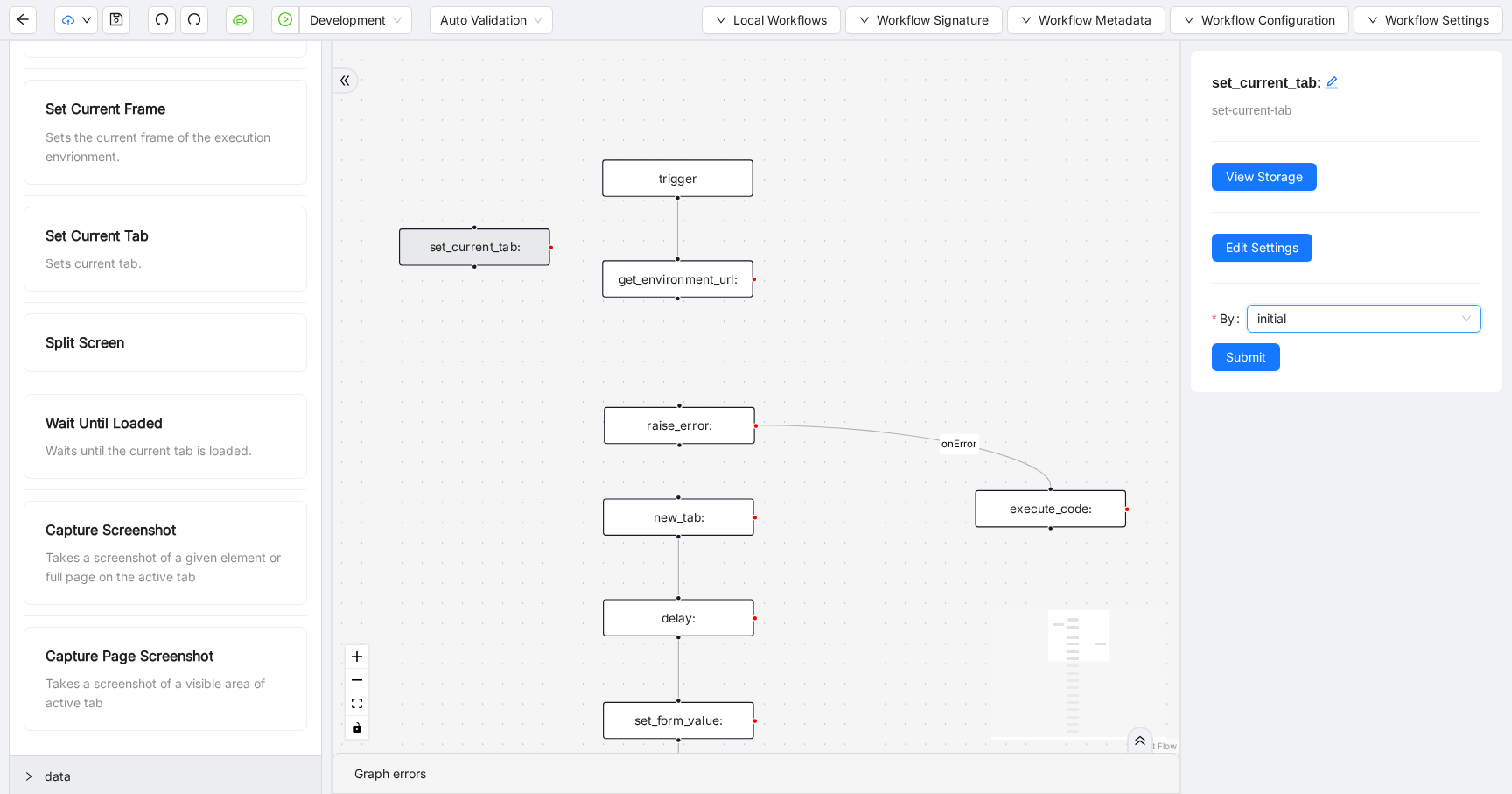 click on "initial" at bounding box center [1364, 319] 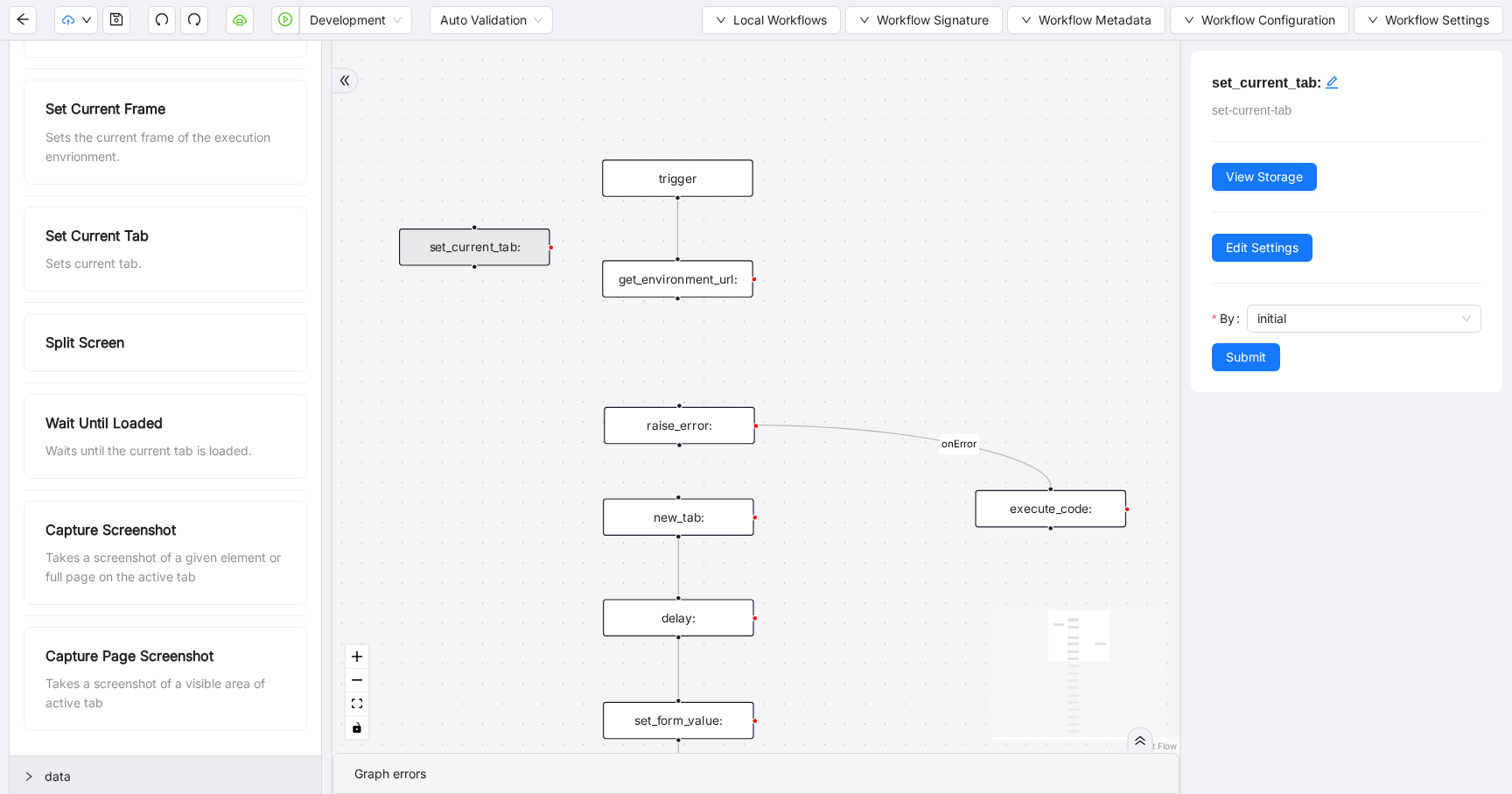 click at bounding box center (1347, 283) 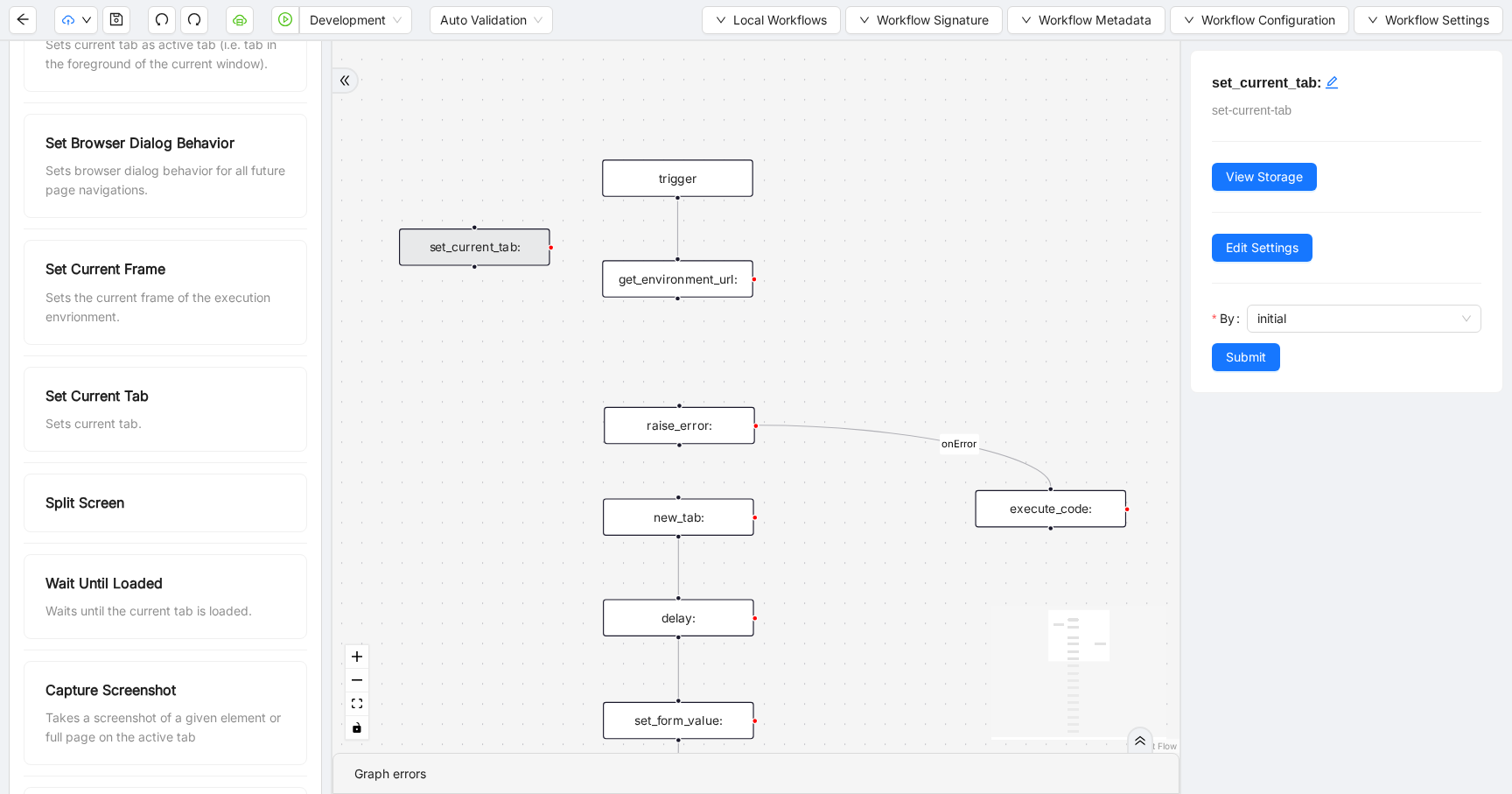 scroll, scrollTop: 1067, scrollLeft: 0, axis: vertical 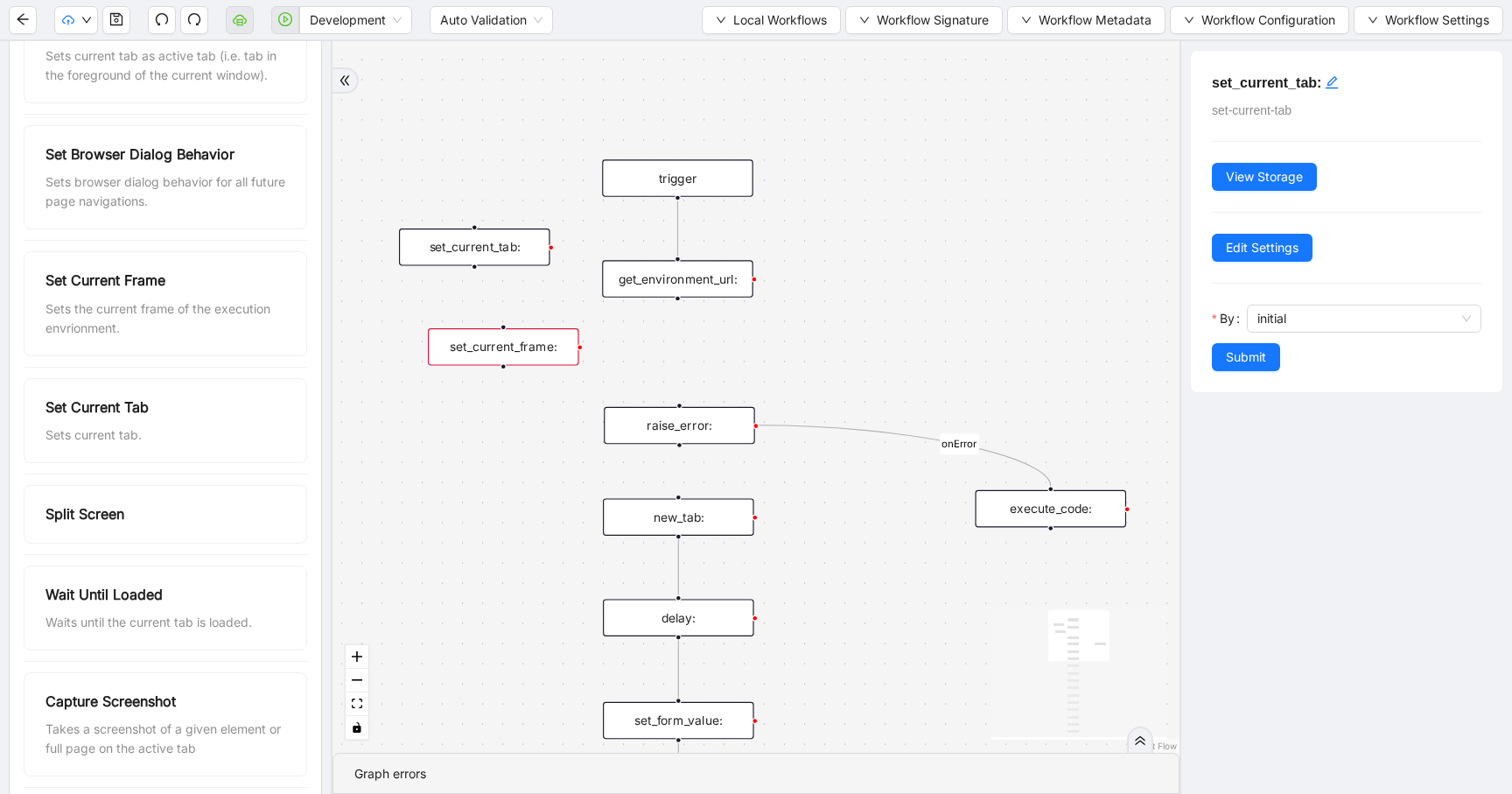 click on "set_current_frame:" at bounding box center [503, 347] 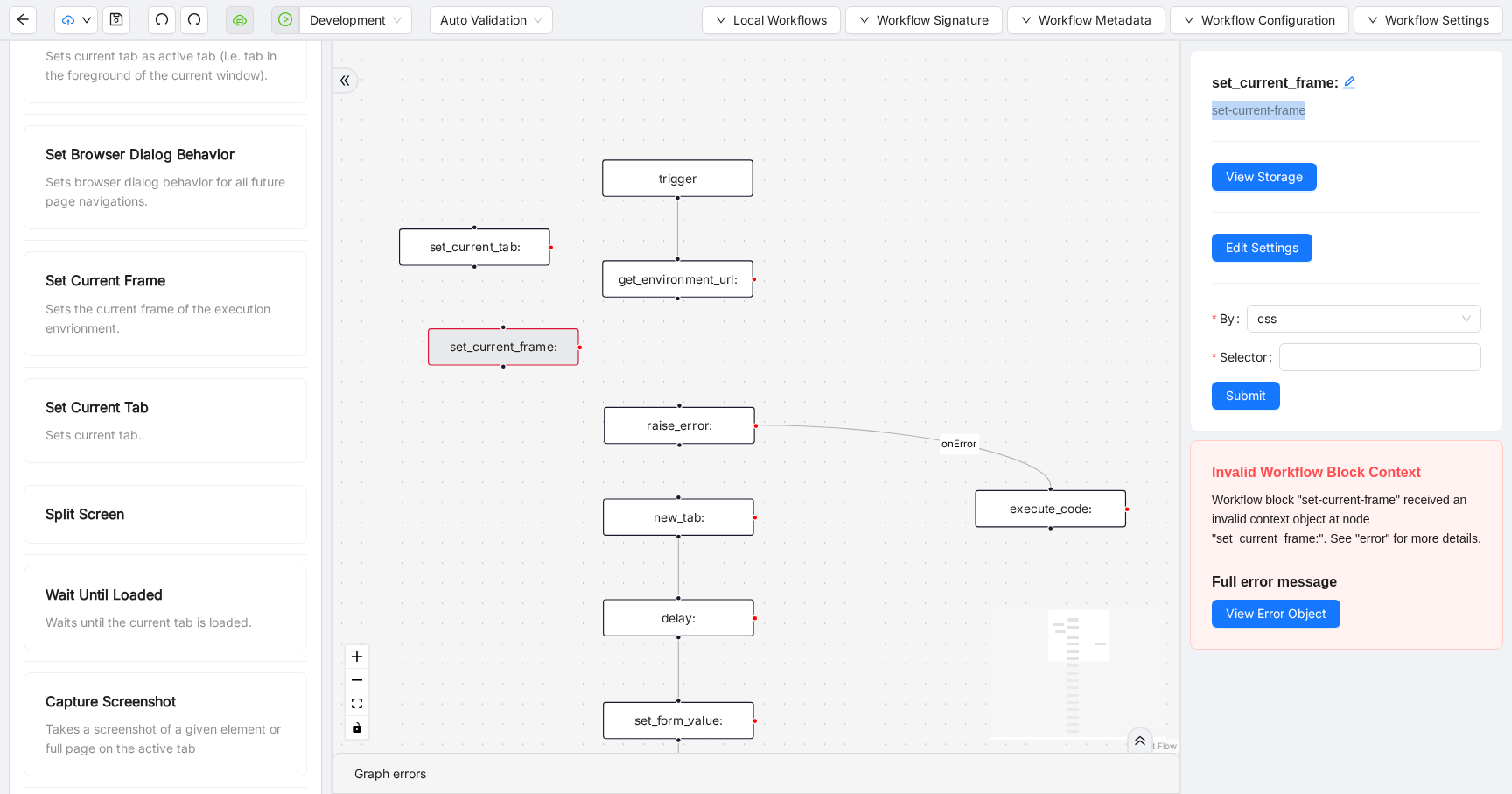 drag, startPoint x: 1313, startPoint y: 109, endPoint x: 1207, endPoint y: 109, distance: 106 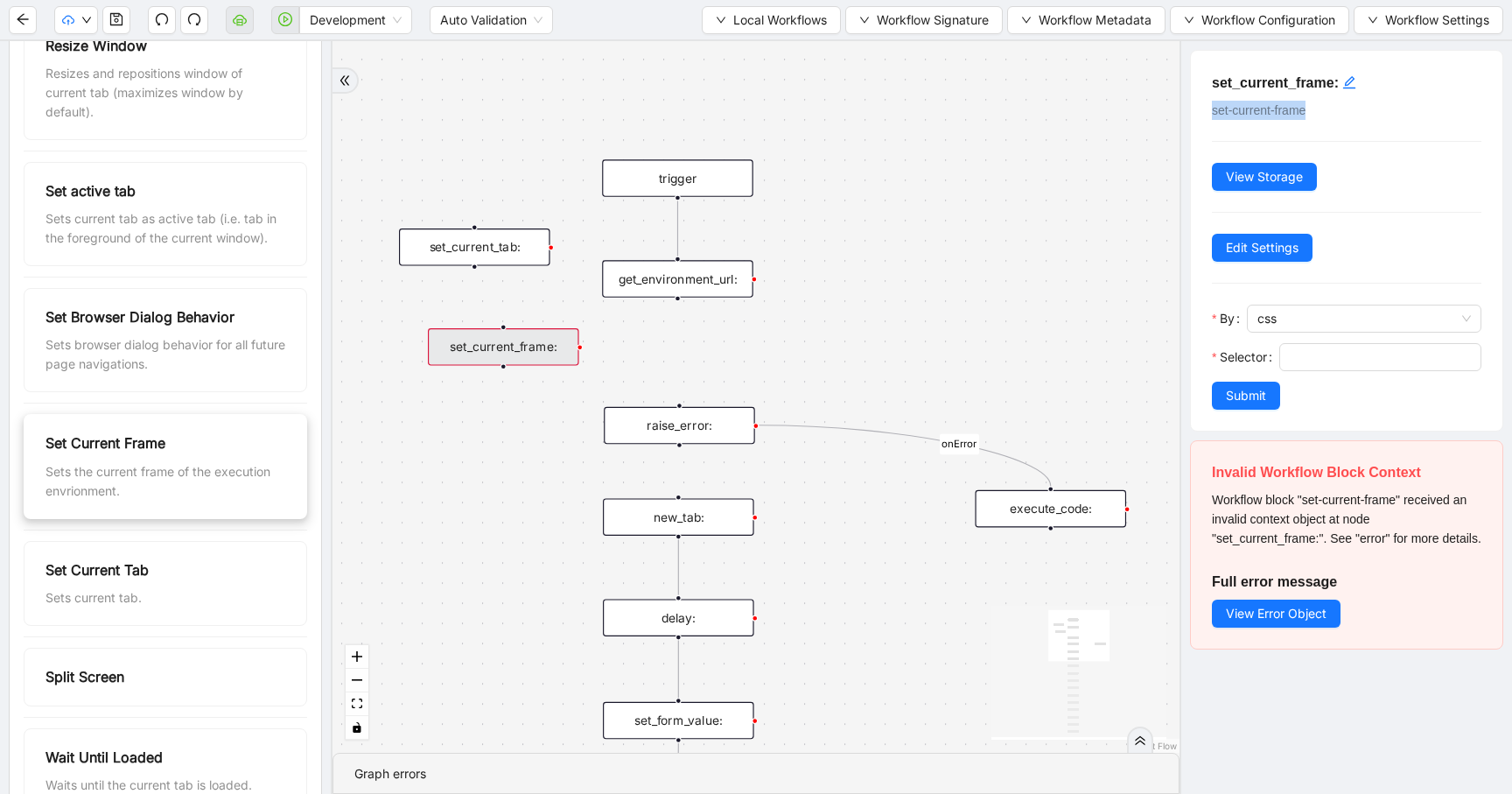 scroll, scrollTop: 890, scrollLeft: 0, axis: vertical 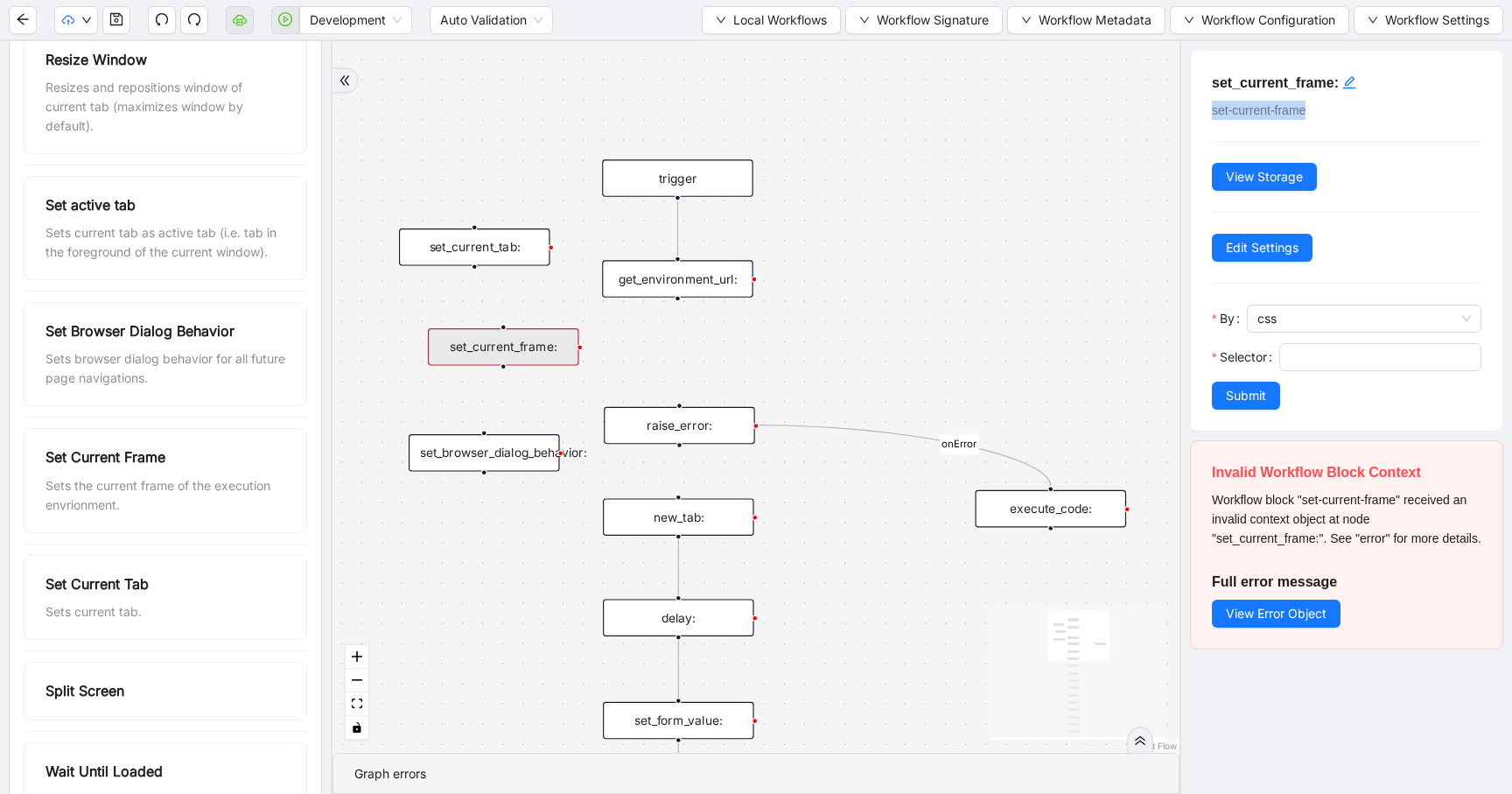 click on "set_browser_dialog_behavior:" at bounding box center (484, 453) 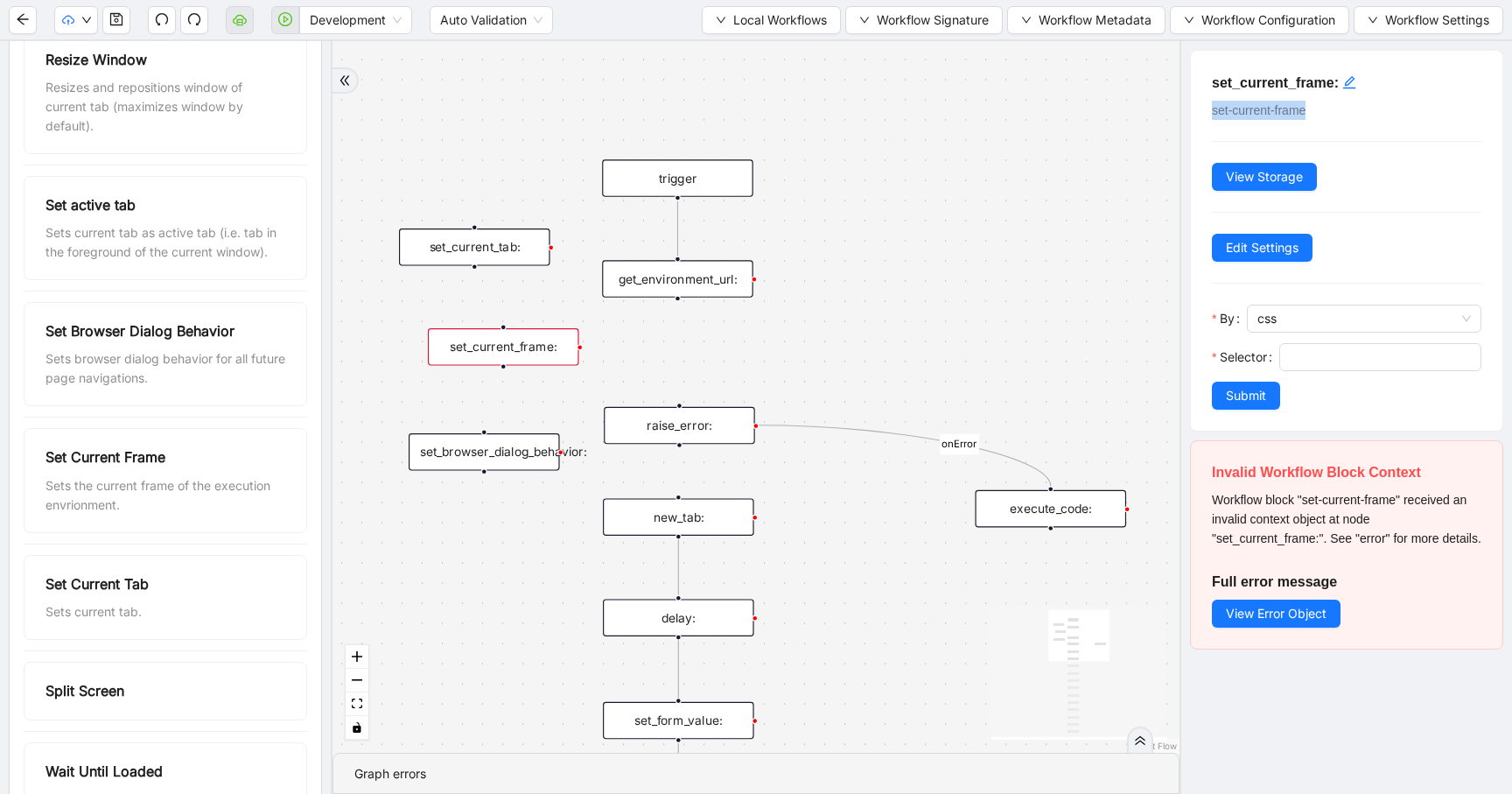 click on "set_browser_dialog_behavior:" at bounding box center (484, 452) 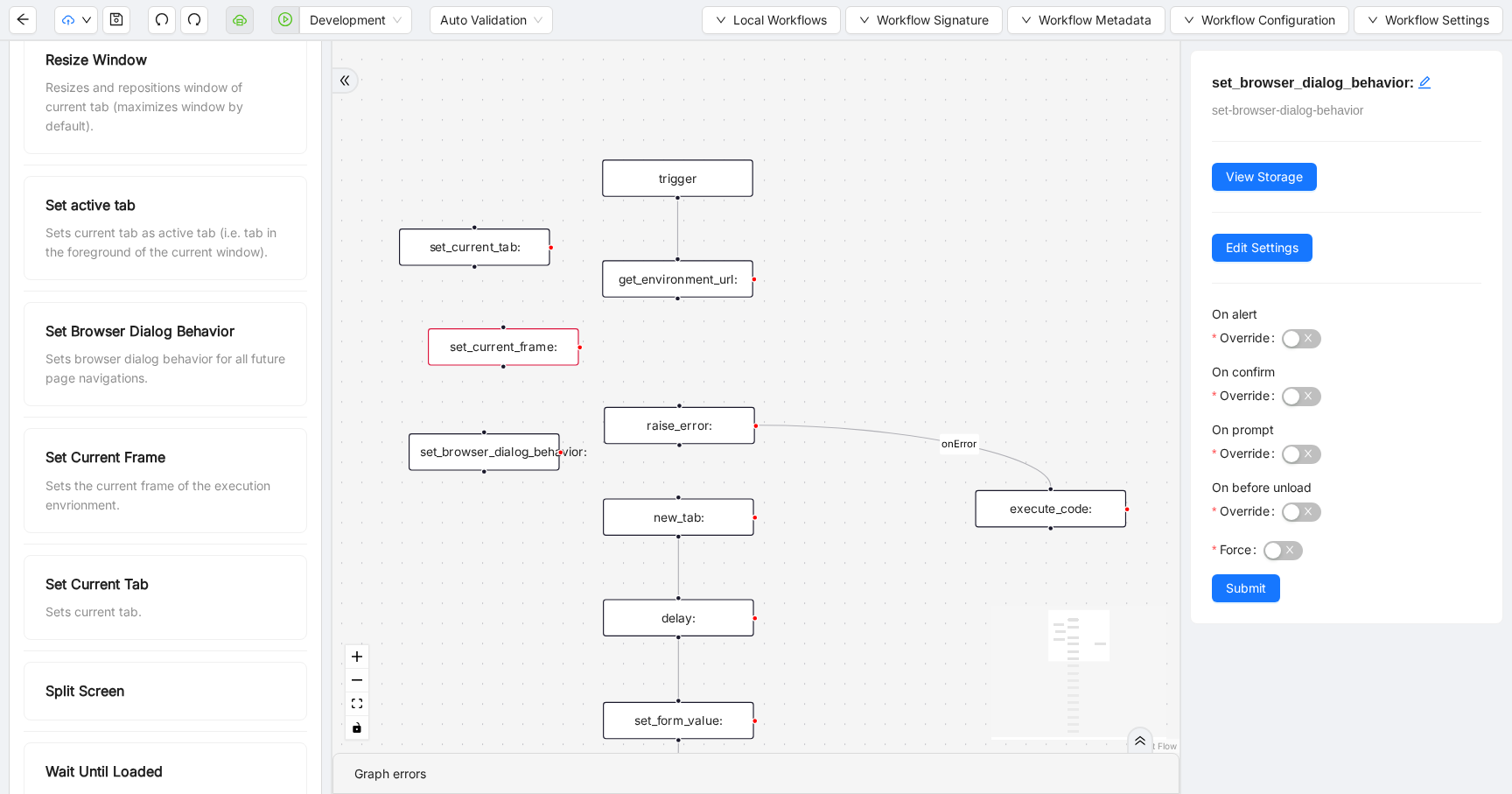 click on "set_current_frame:" at bounding box center [503, 347] 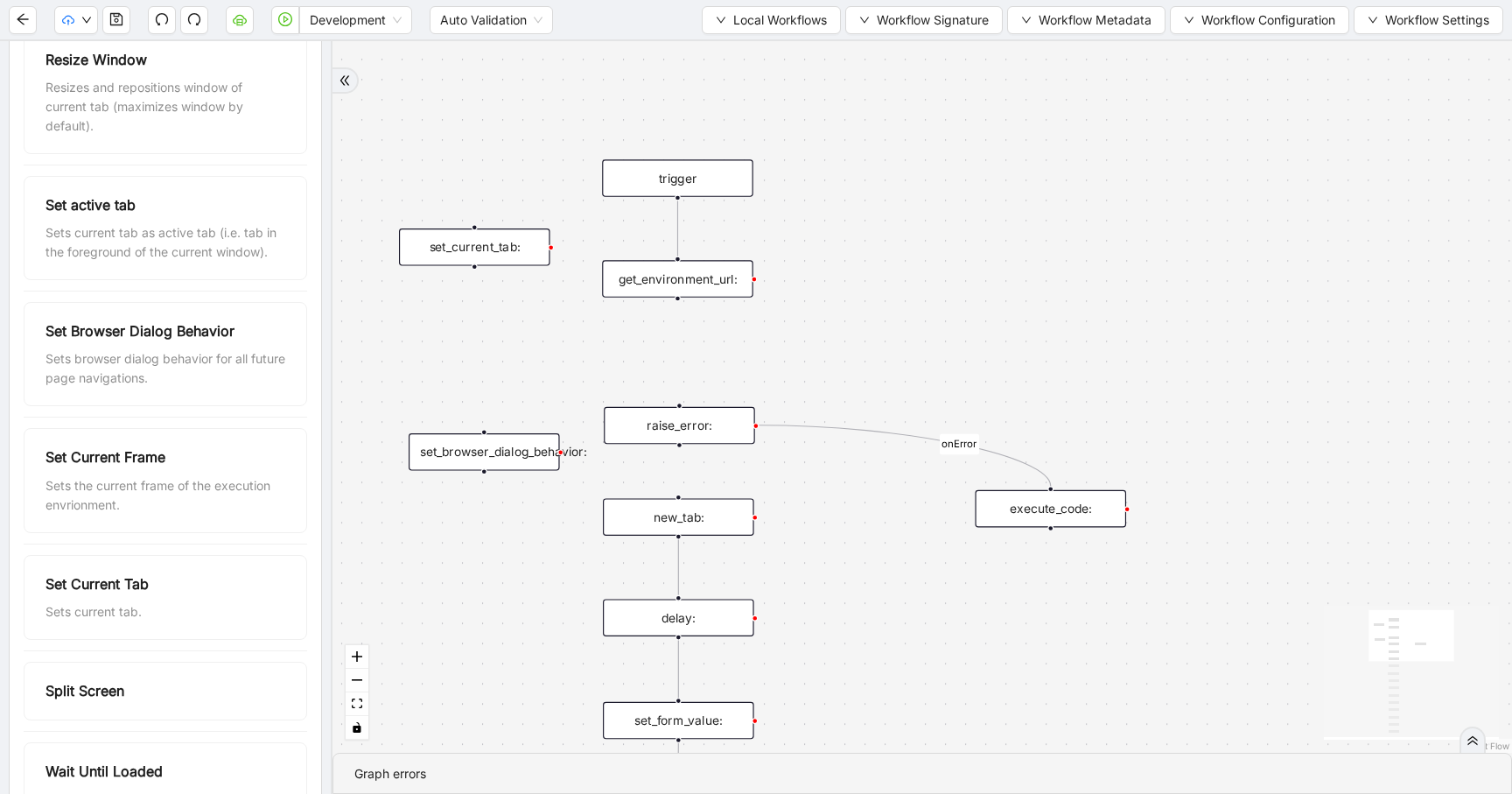 click on "set_browser_dialog_behavior:" at bounding box center [484, 452] 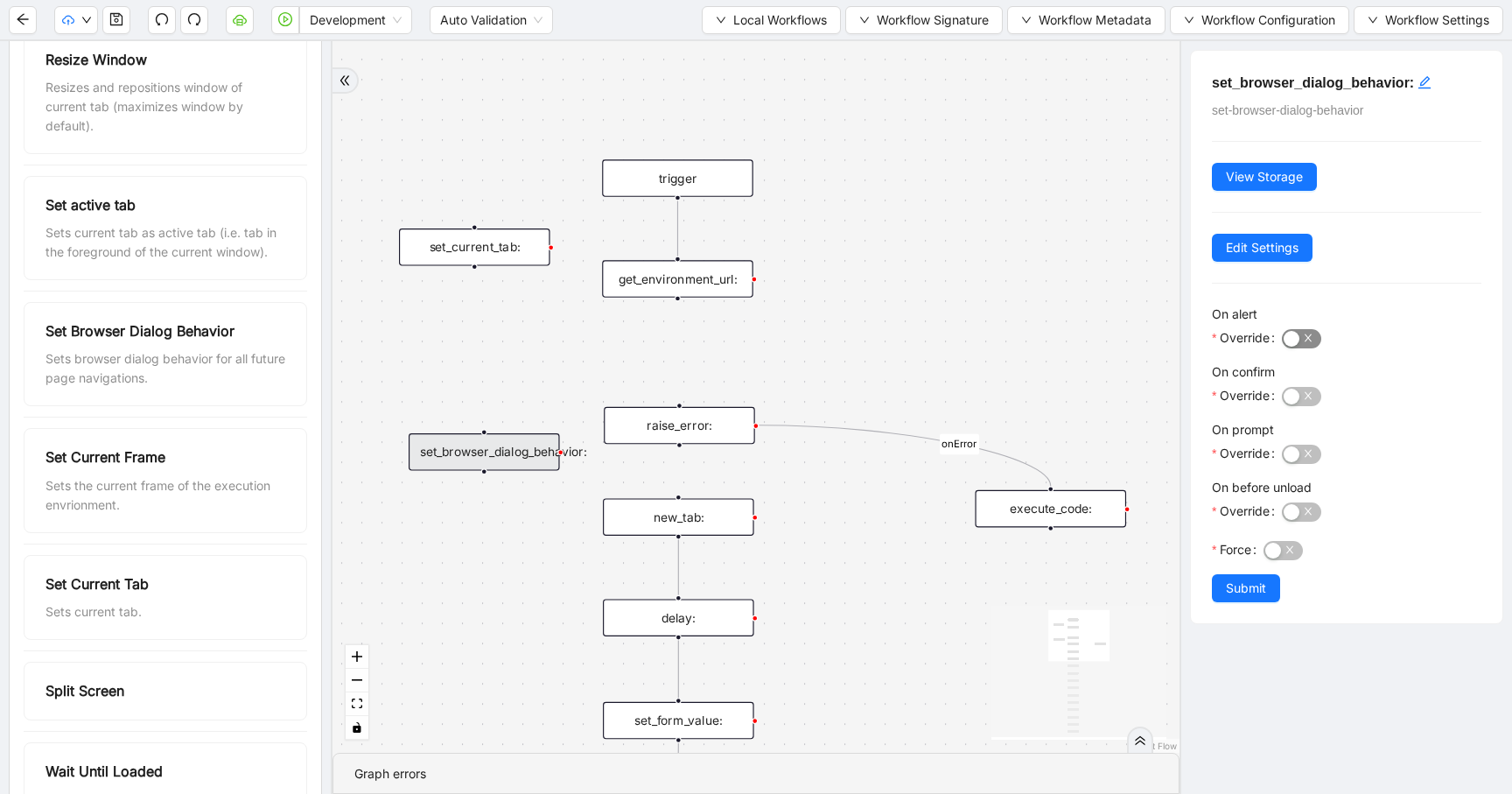 click at bounding box center [1301, 339] 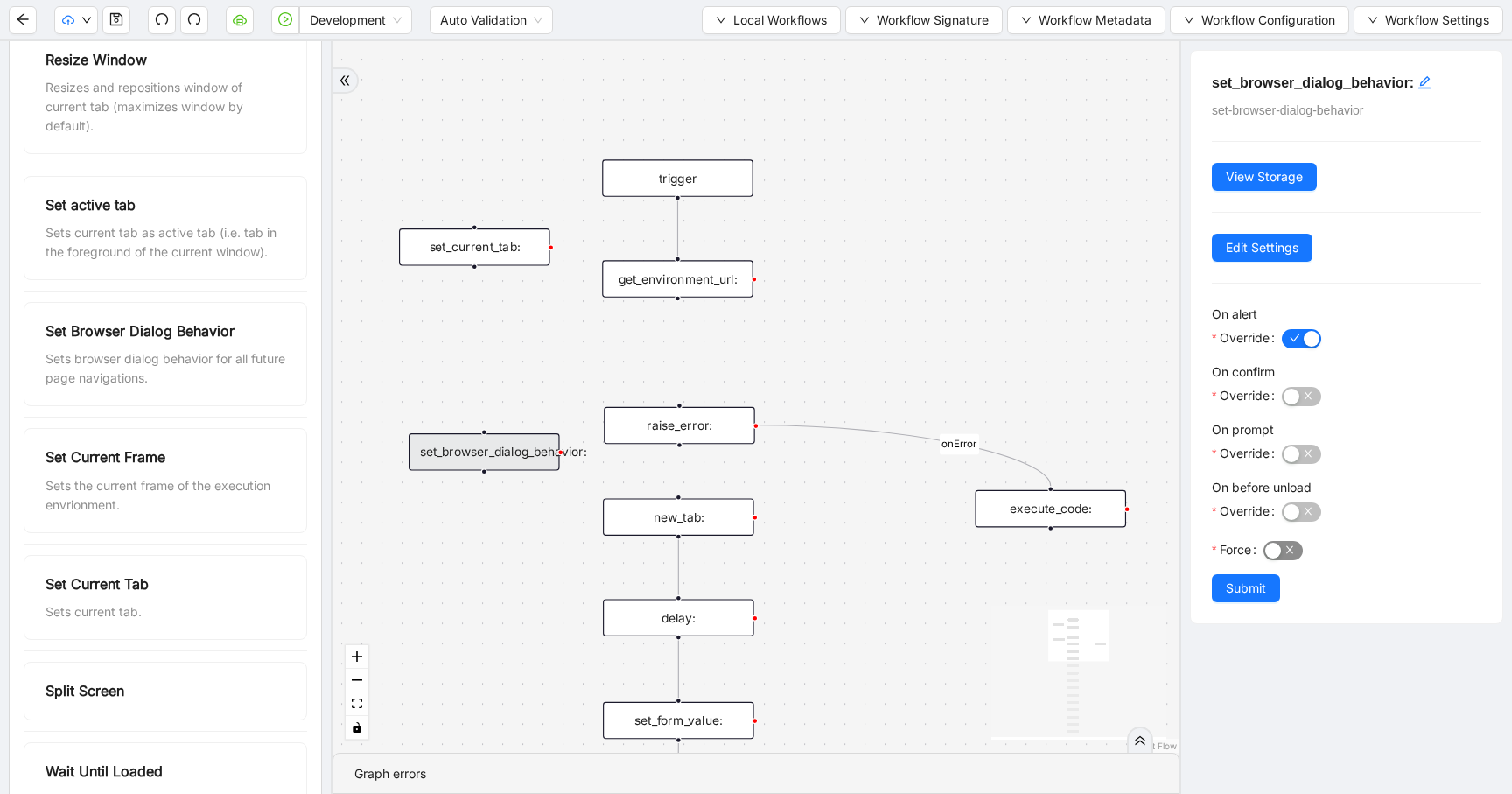 click at bounding box center [1283, 551] 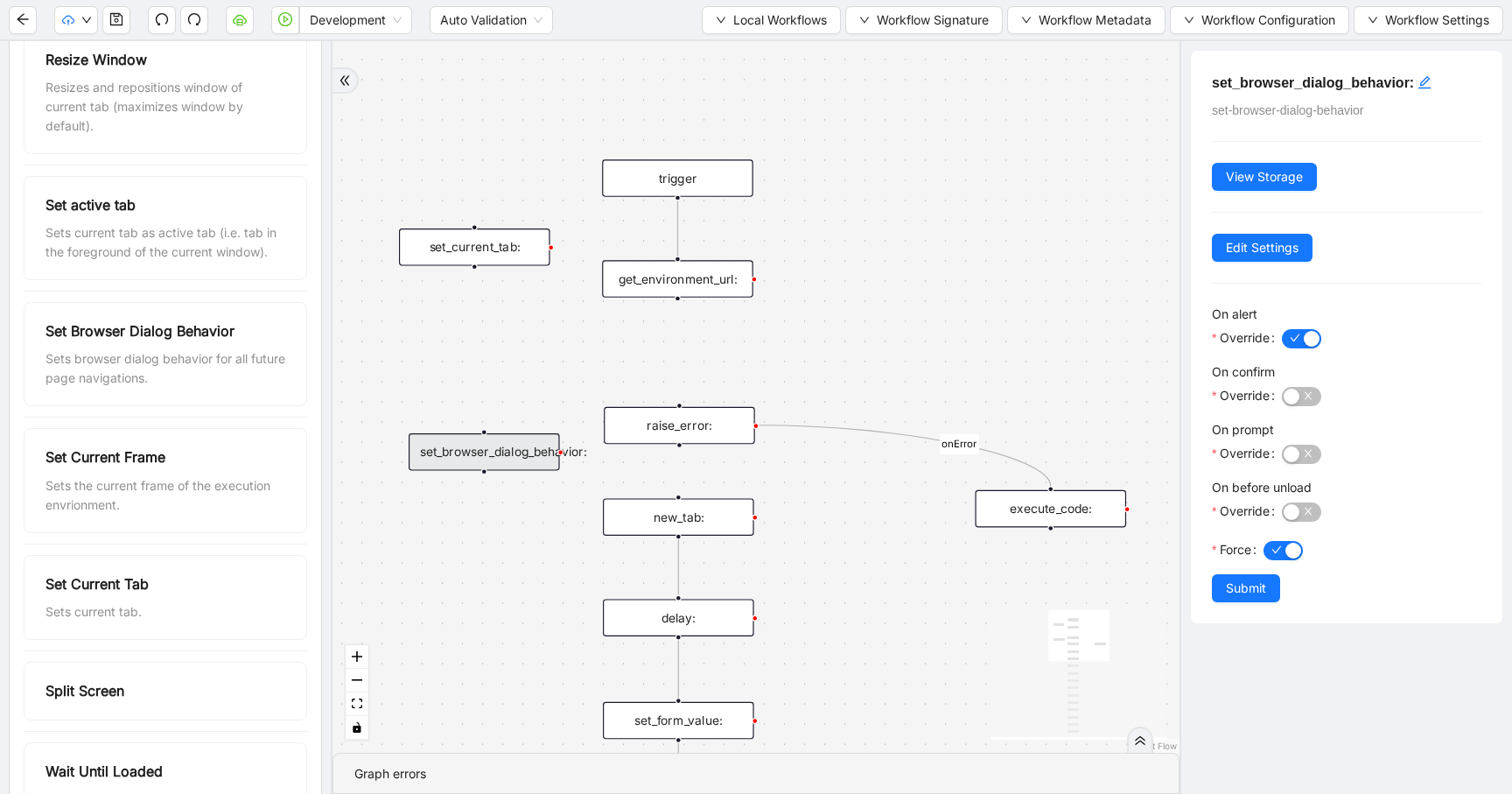 click at bounding box center (1382, 401) 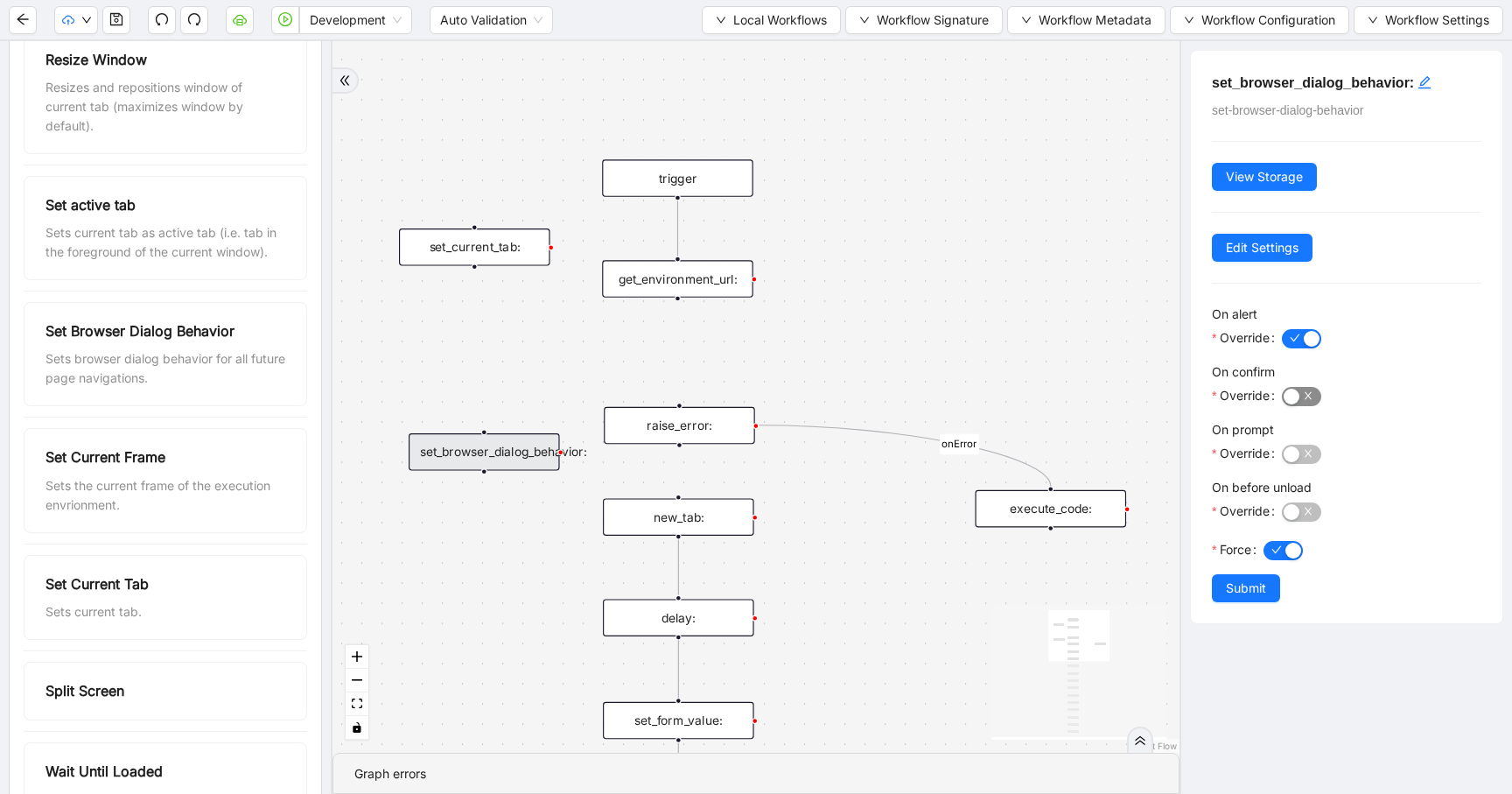 click at bounding box center [1301, 397] 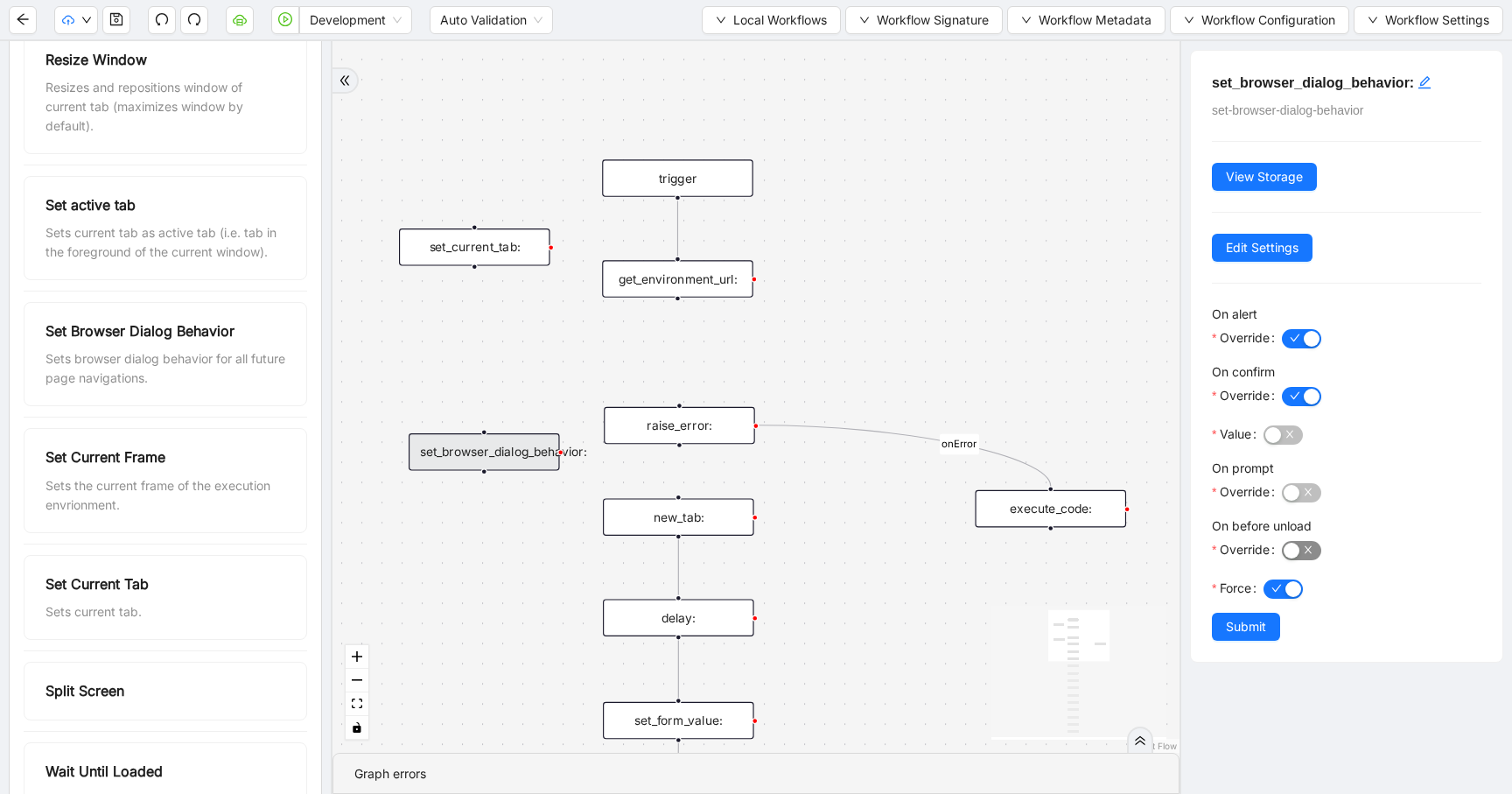 click at bounding box center (1292, 551) 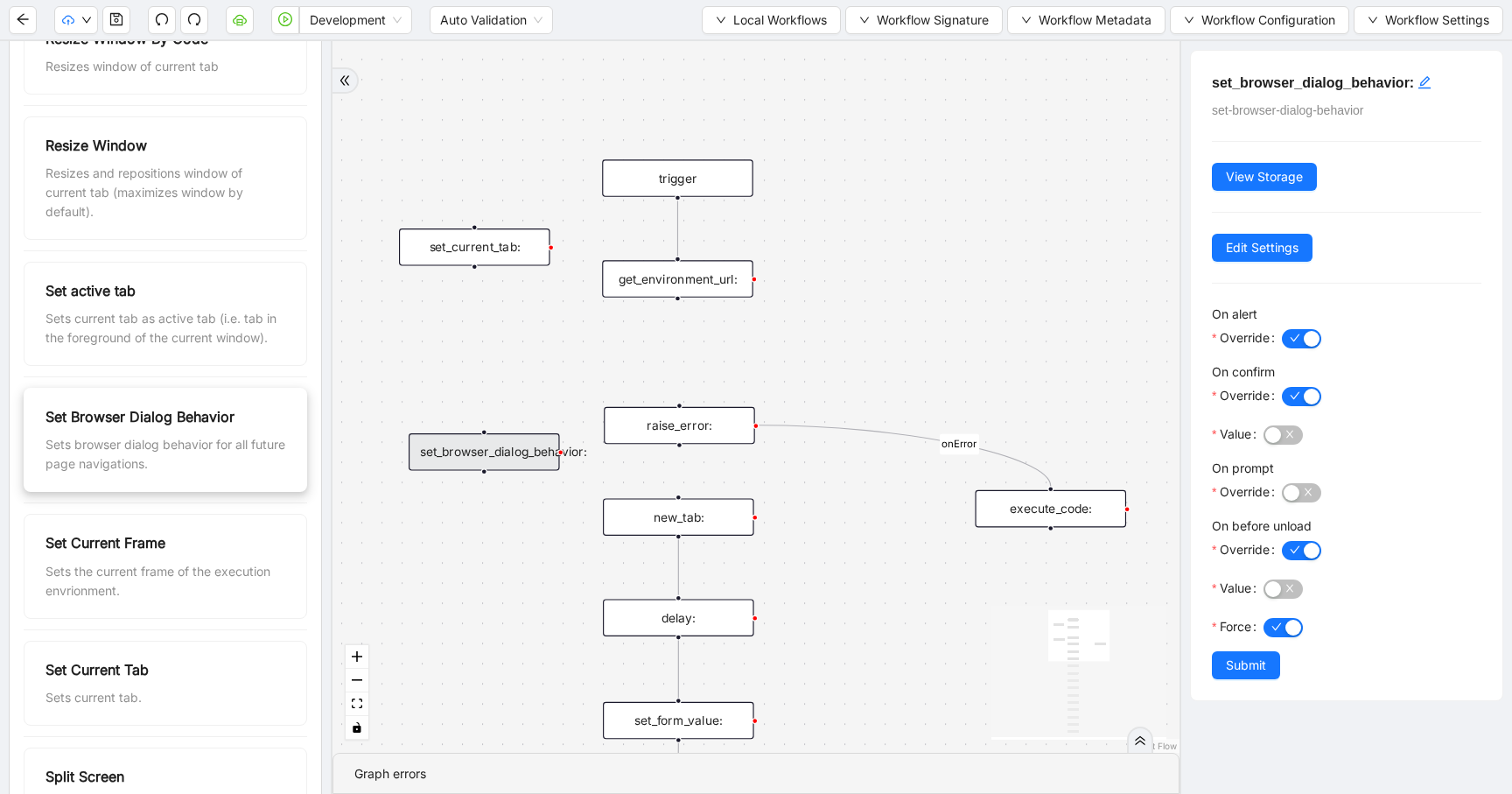 scroll, scrollTop: 742, scrollLeft: 0, axis: vertical 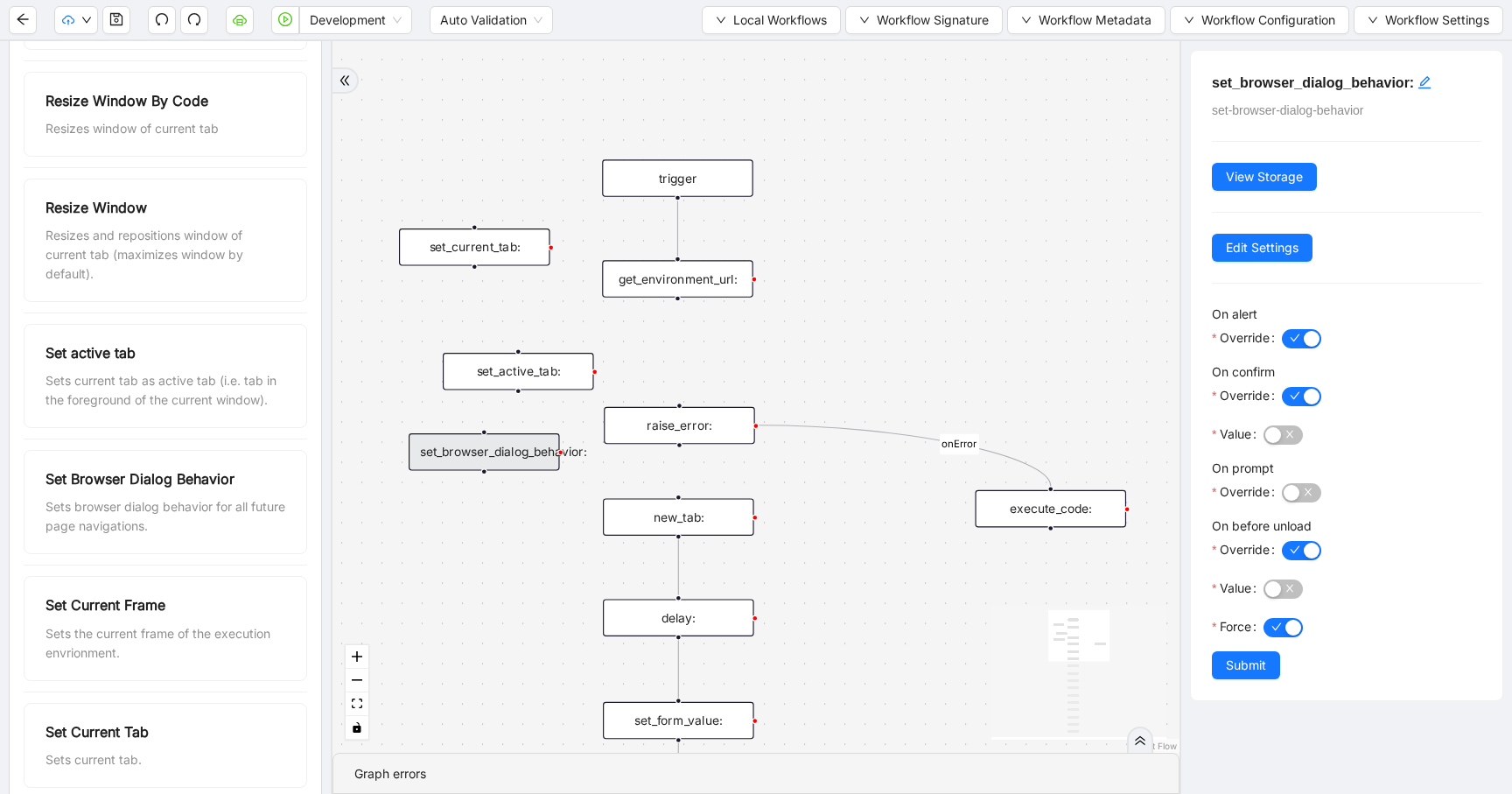 click on "set_active_tab:" at bounding box center (518, 371) 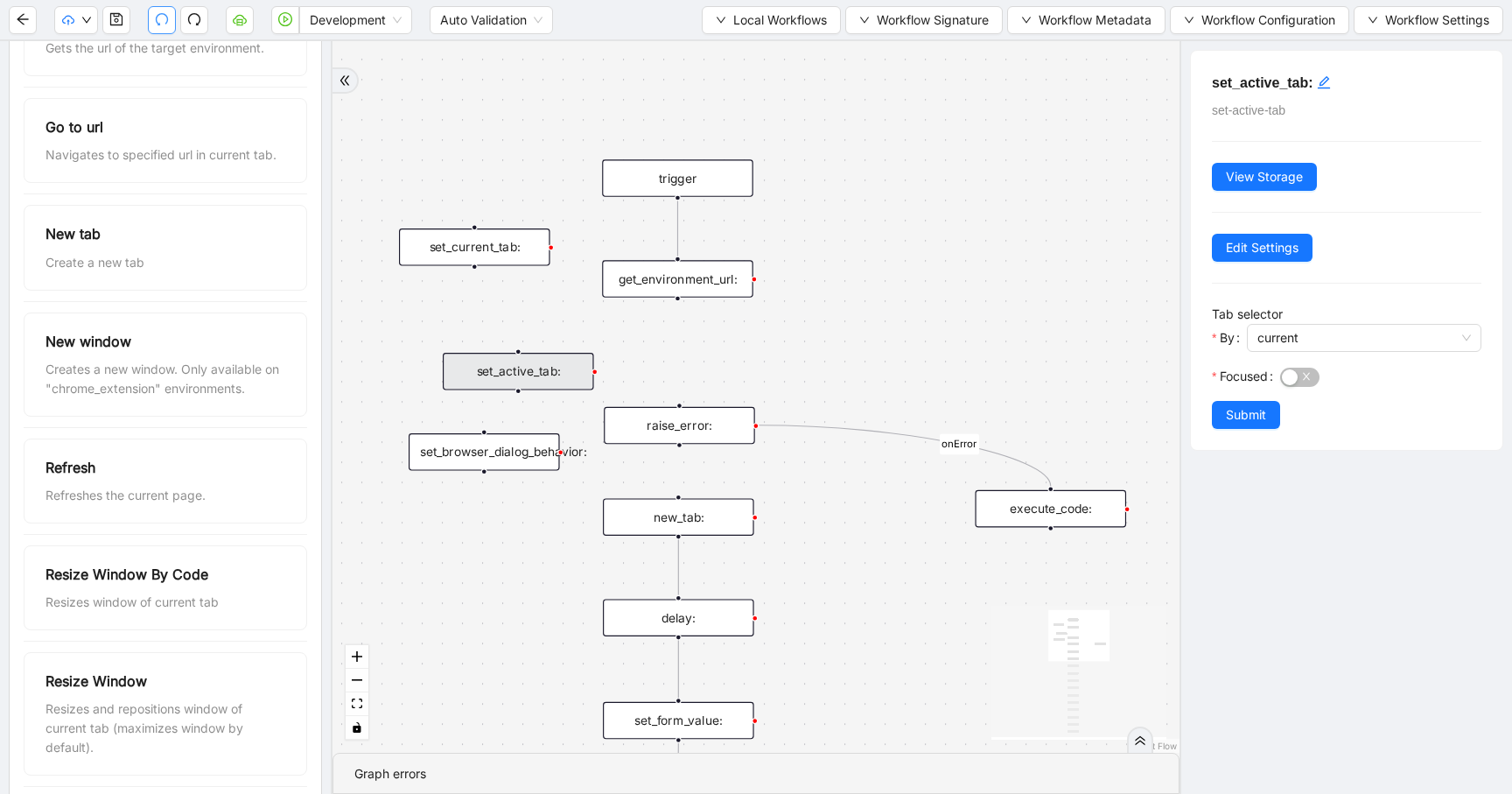 scroll, scrollTop: 252, scrollLeft: 0, axis: vertical 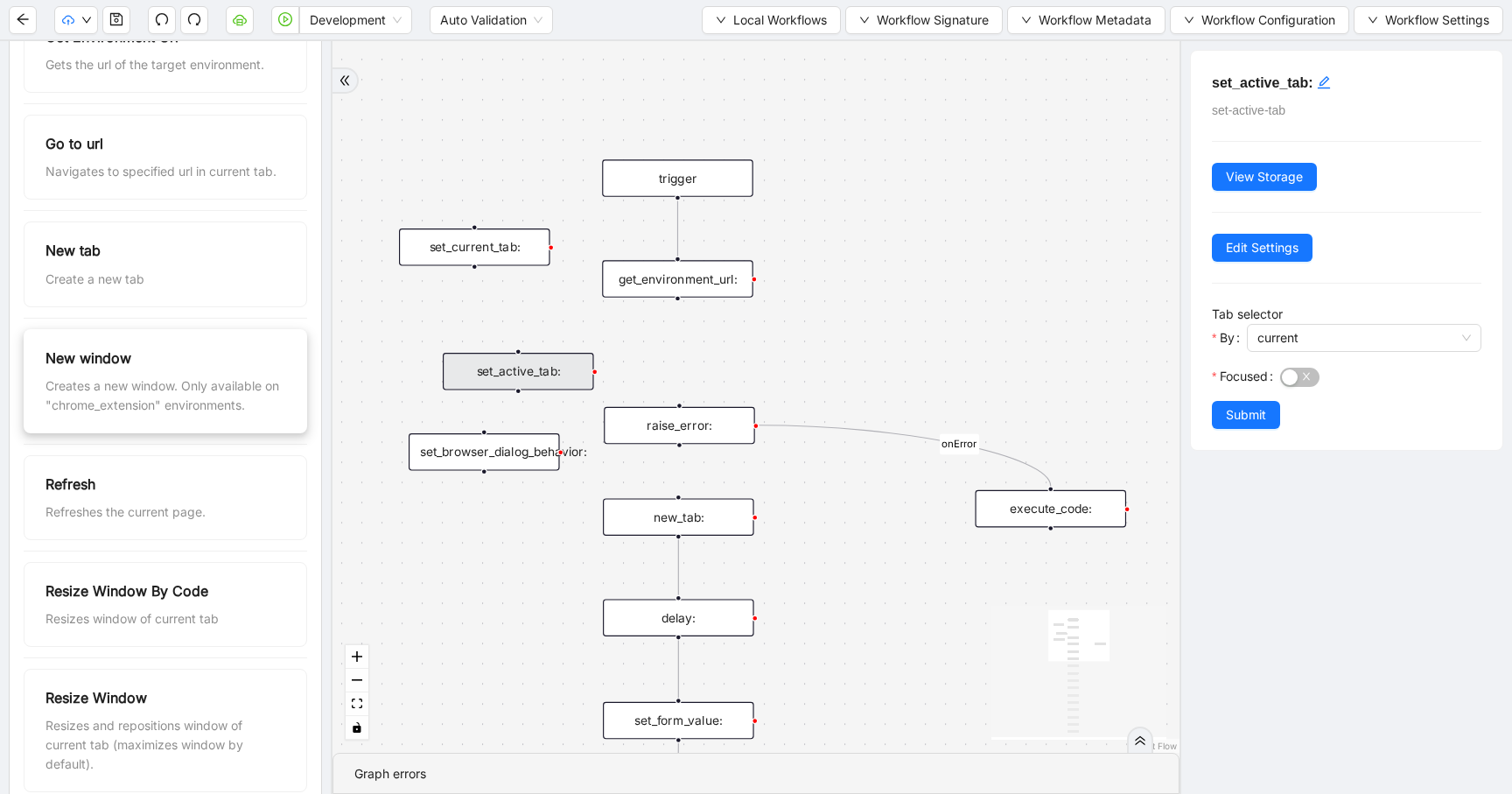 click on "New window" at bounding box center [165, 358] 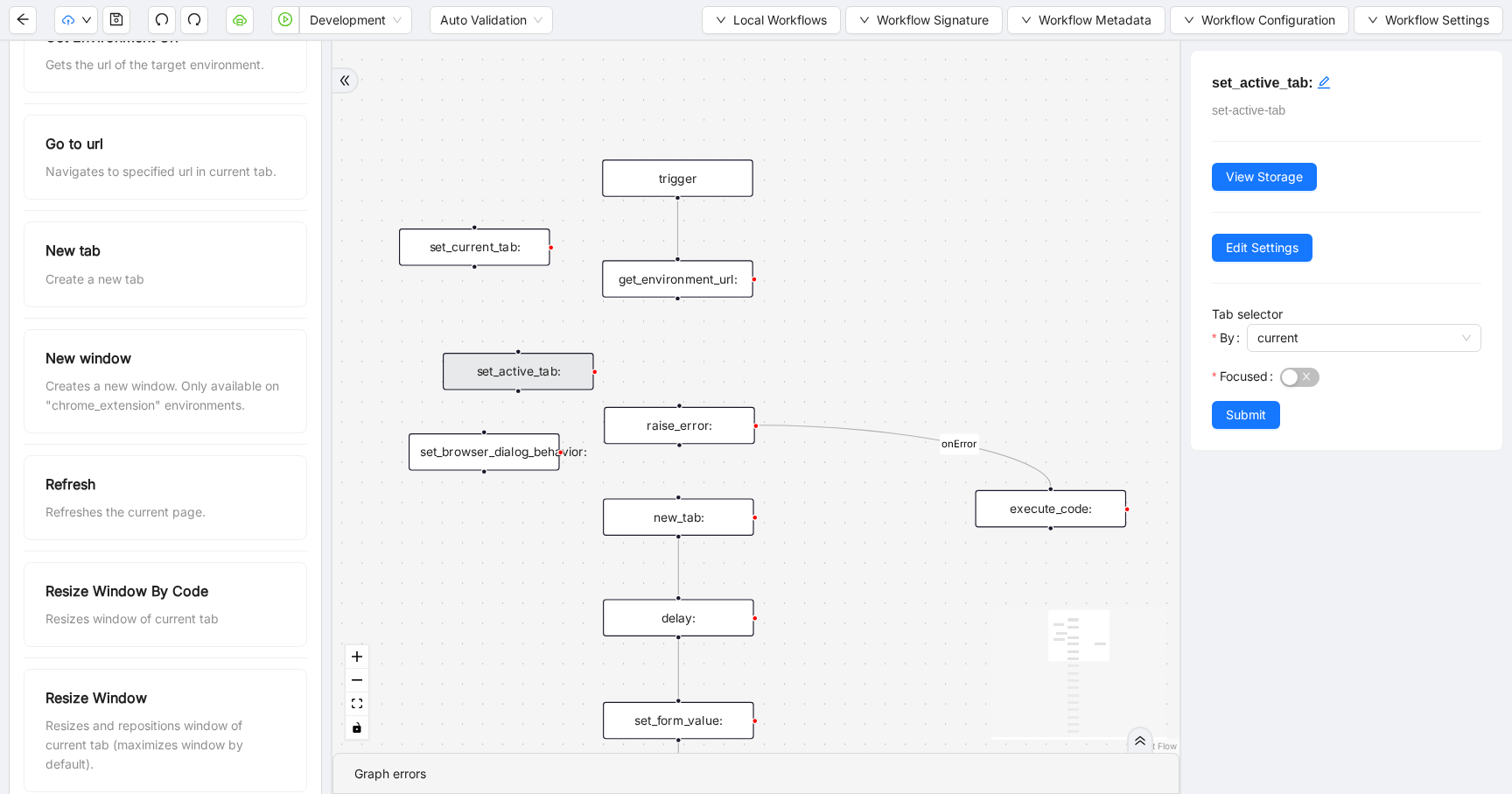 drag, startPoint x: 107, startPoint y: 386, endPoint x: 450, endPoint y: 285, distance: 357.5612 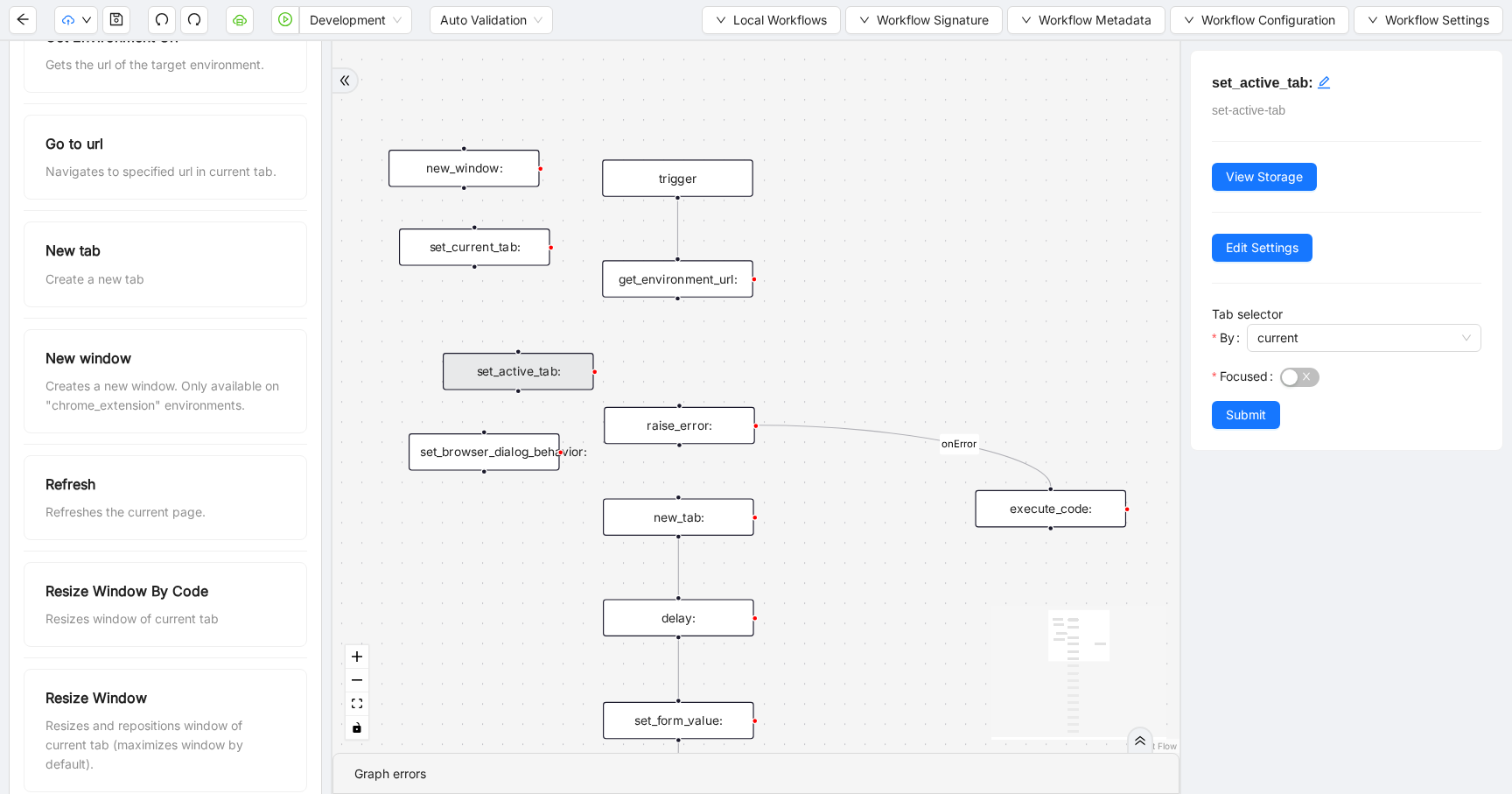 click on "new_window:" at bounding box center [464, 168] 